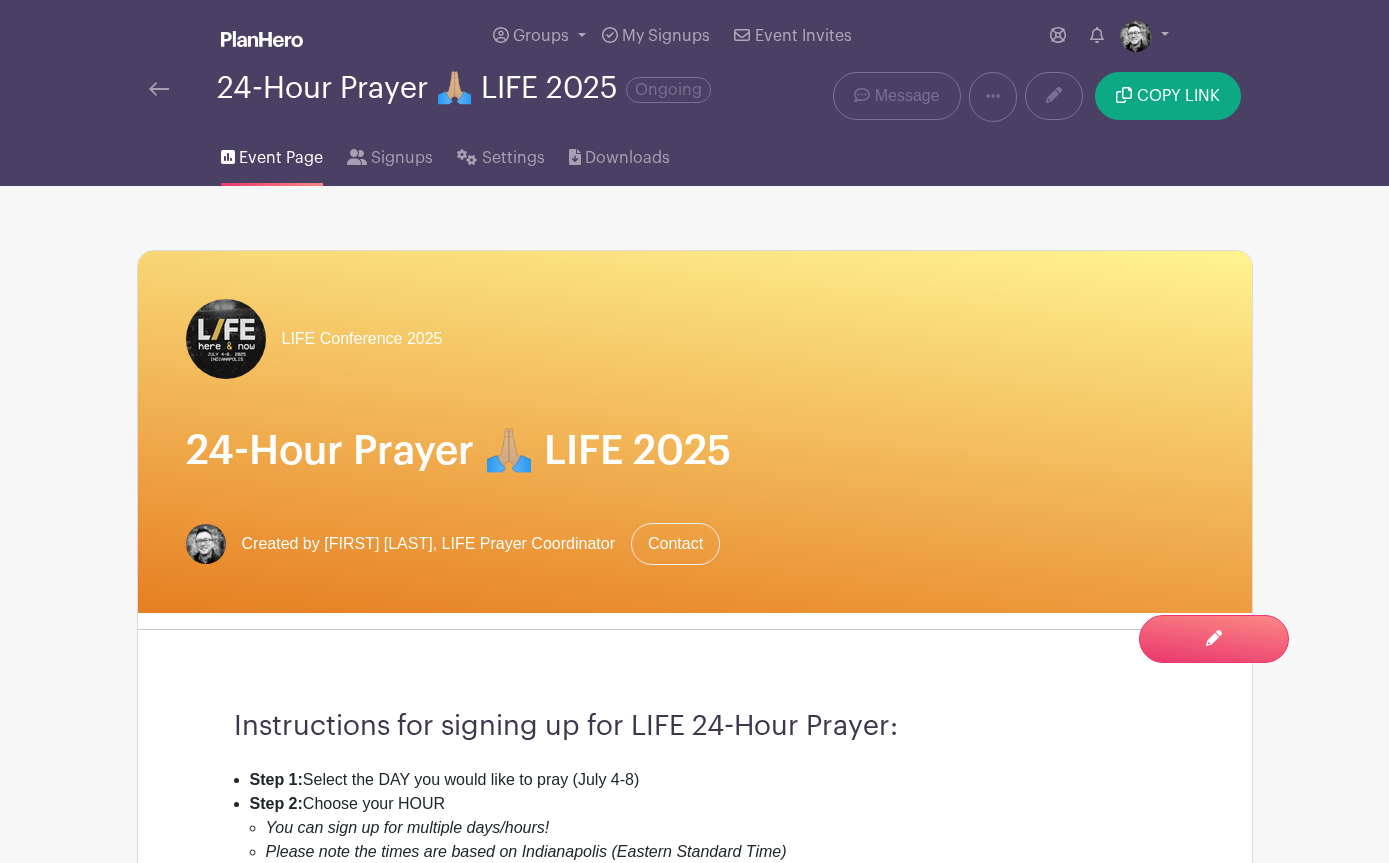 scroll, scrollTop: 0, scrollLeft: 0, axis: both 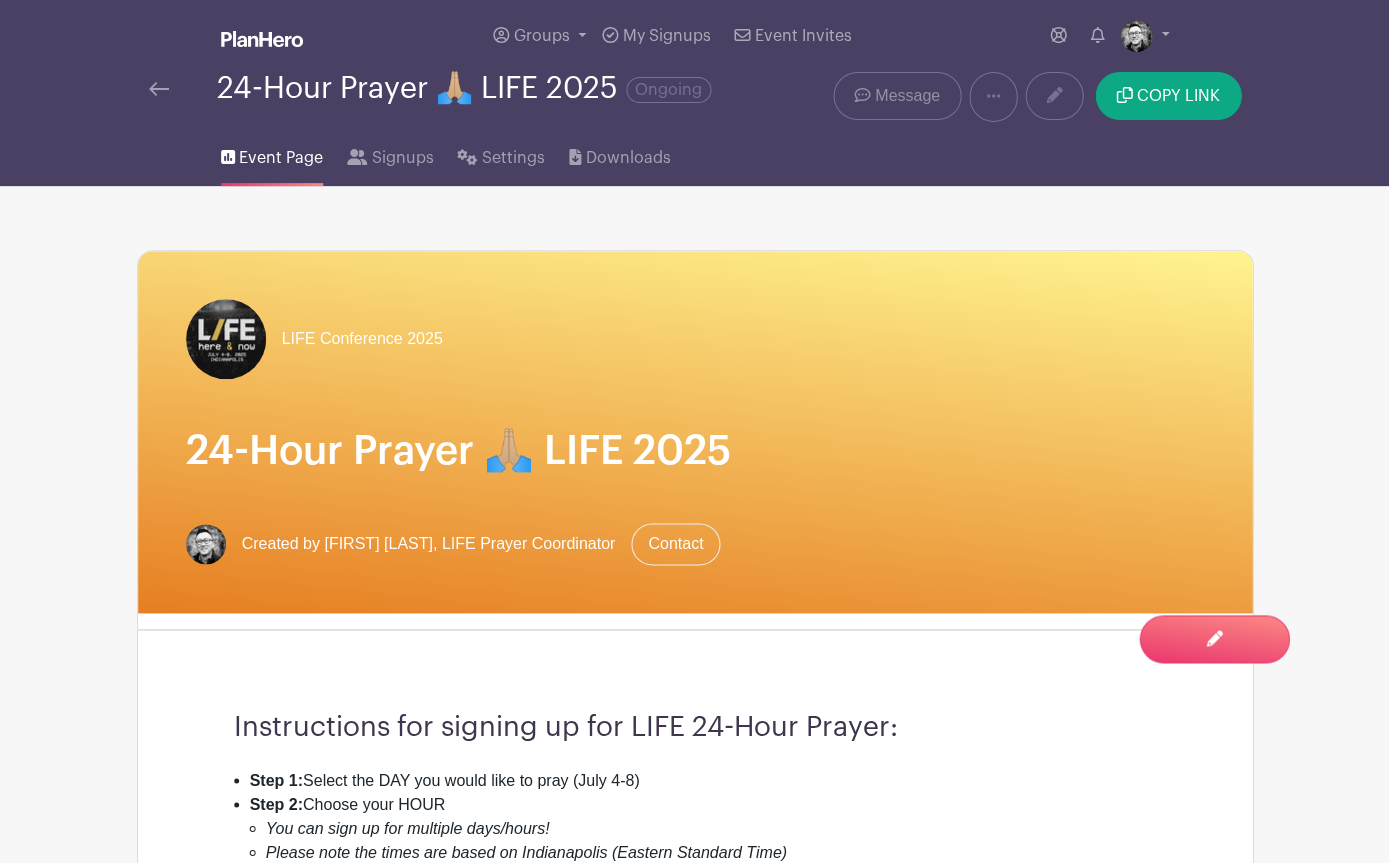 click on "Message" at bounding box center [907, 96] 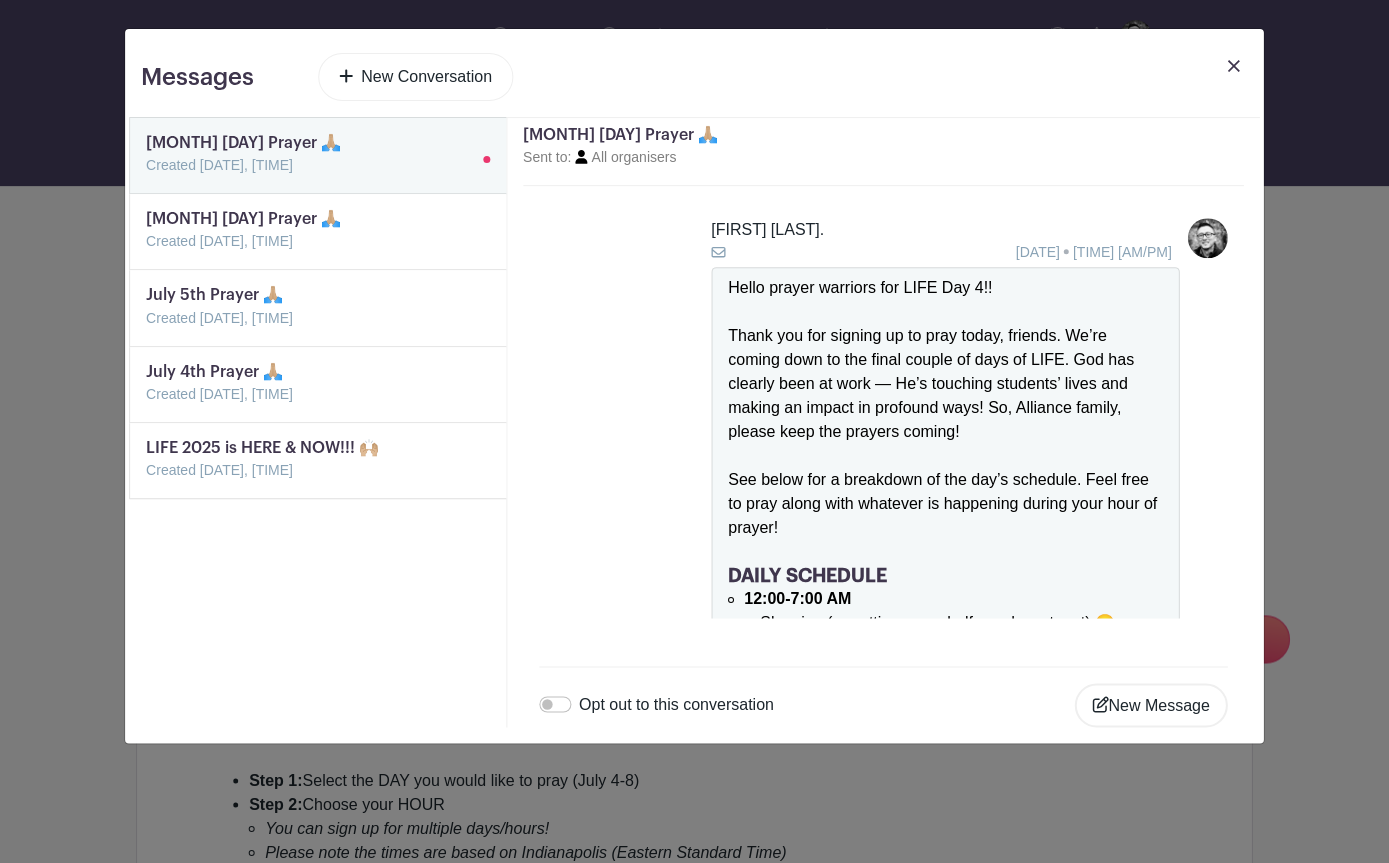 scroll, scrollTop: 2185, scrollLeft: 0, axis: vertical 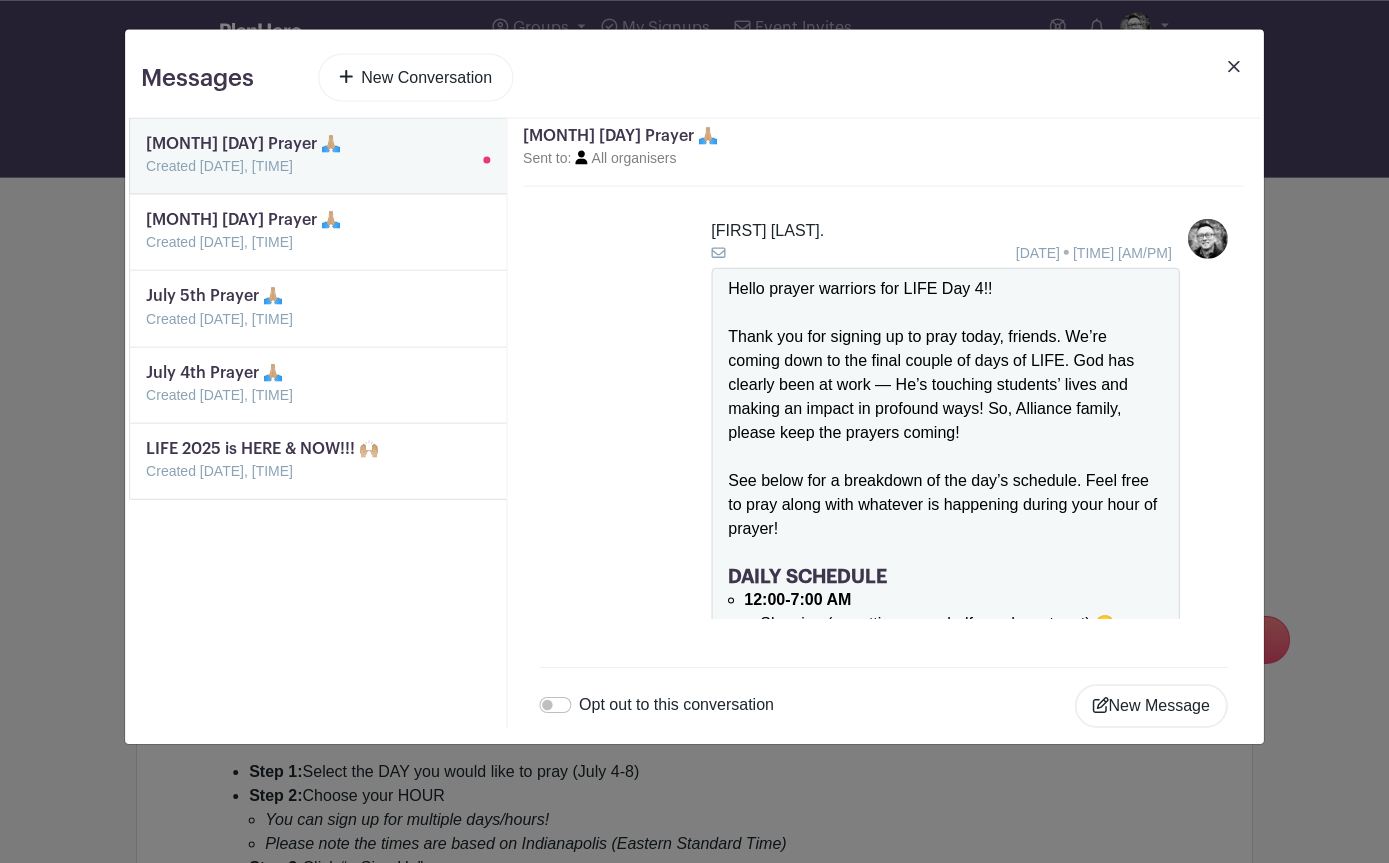 click at bounding box center [1233, 66] 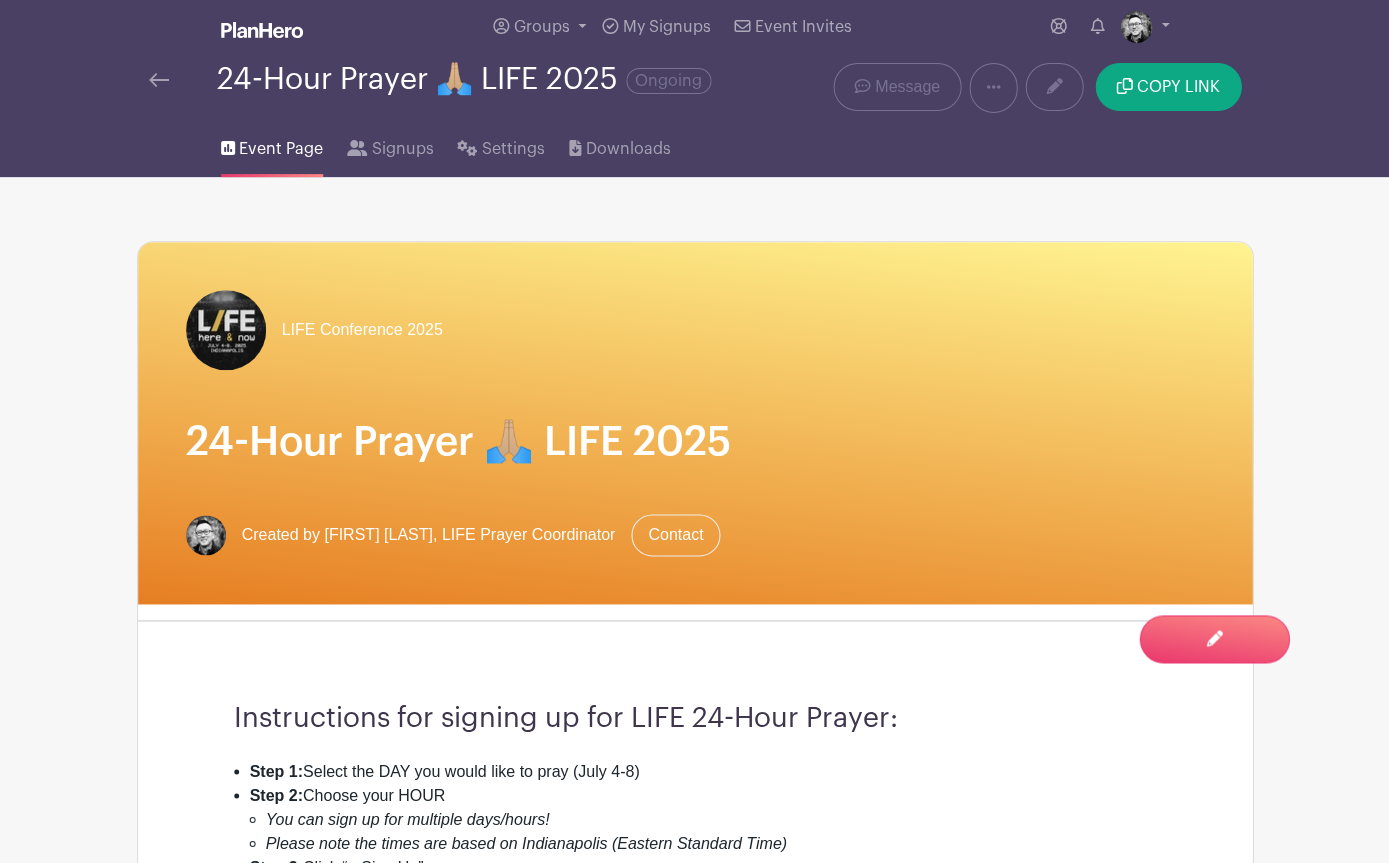 scroll, scrollTop: 0, scrollLeft: 0, axis: both 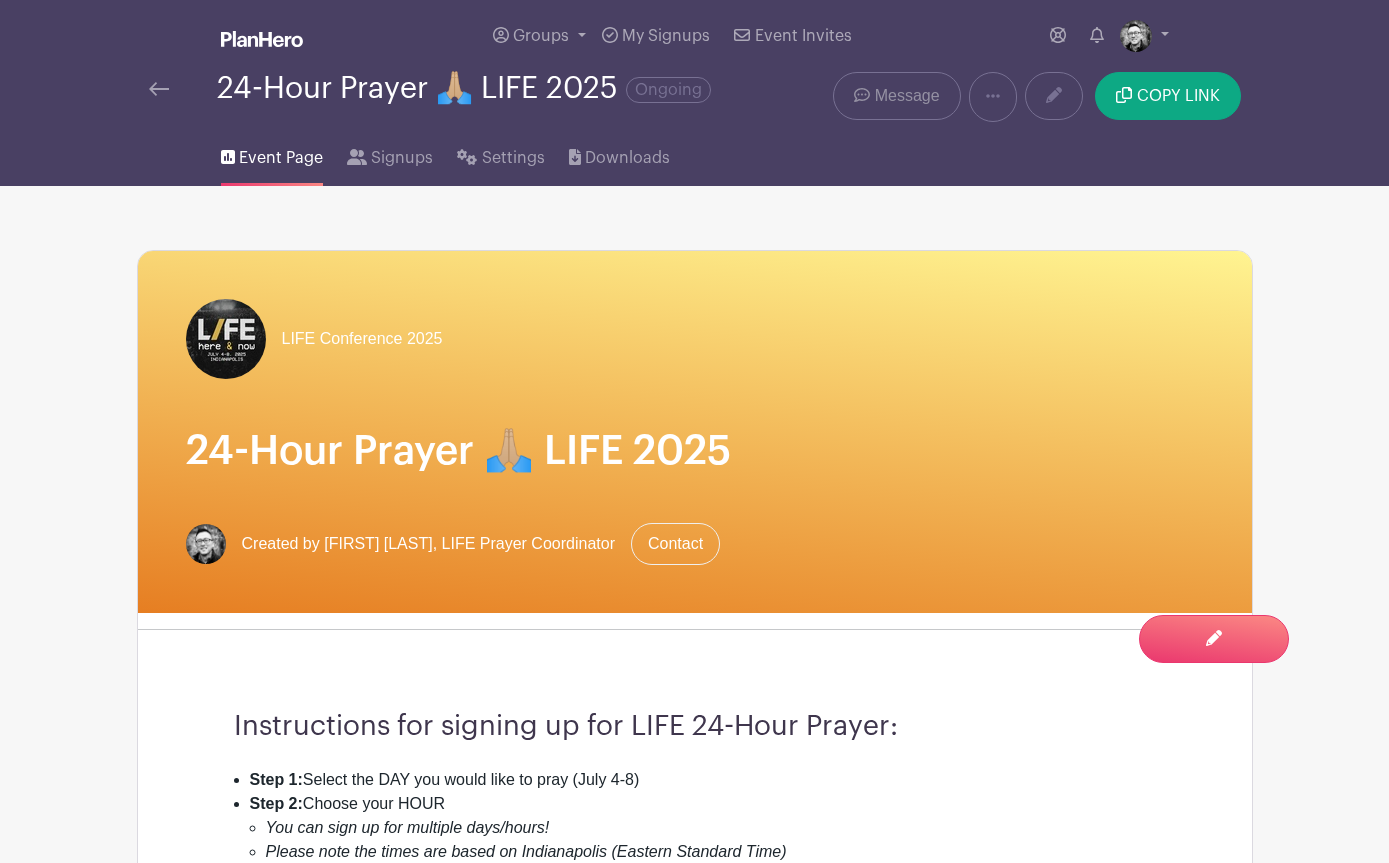 click on "Message" at bounding box center (896, 96) 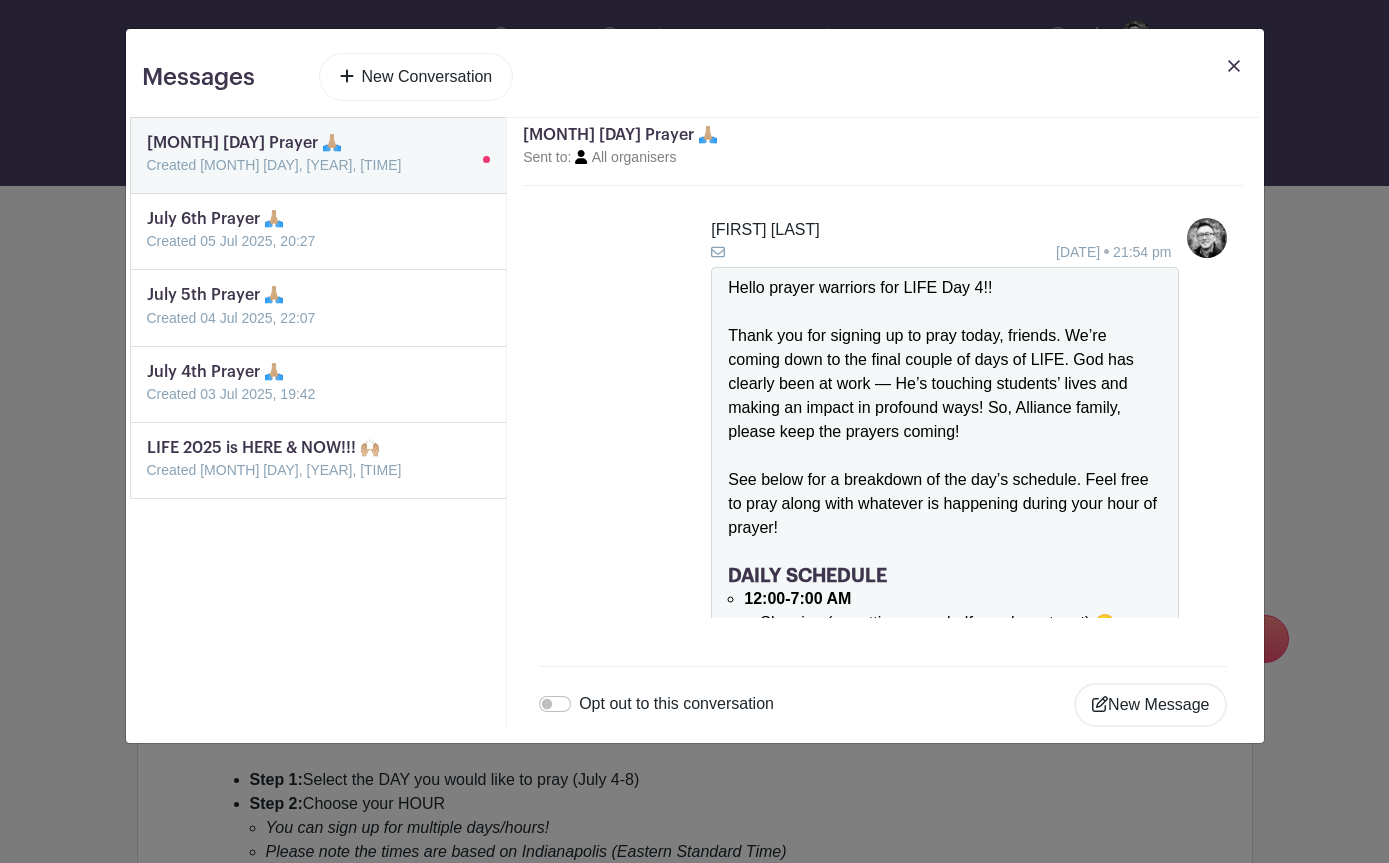 scroll, scrollTop: 0, scrollLeft: 0, axis: both 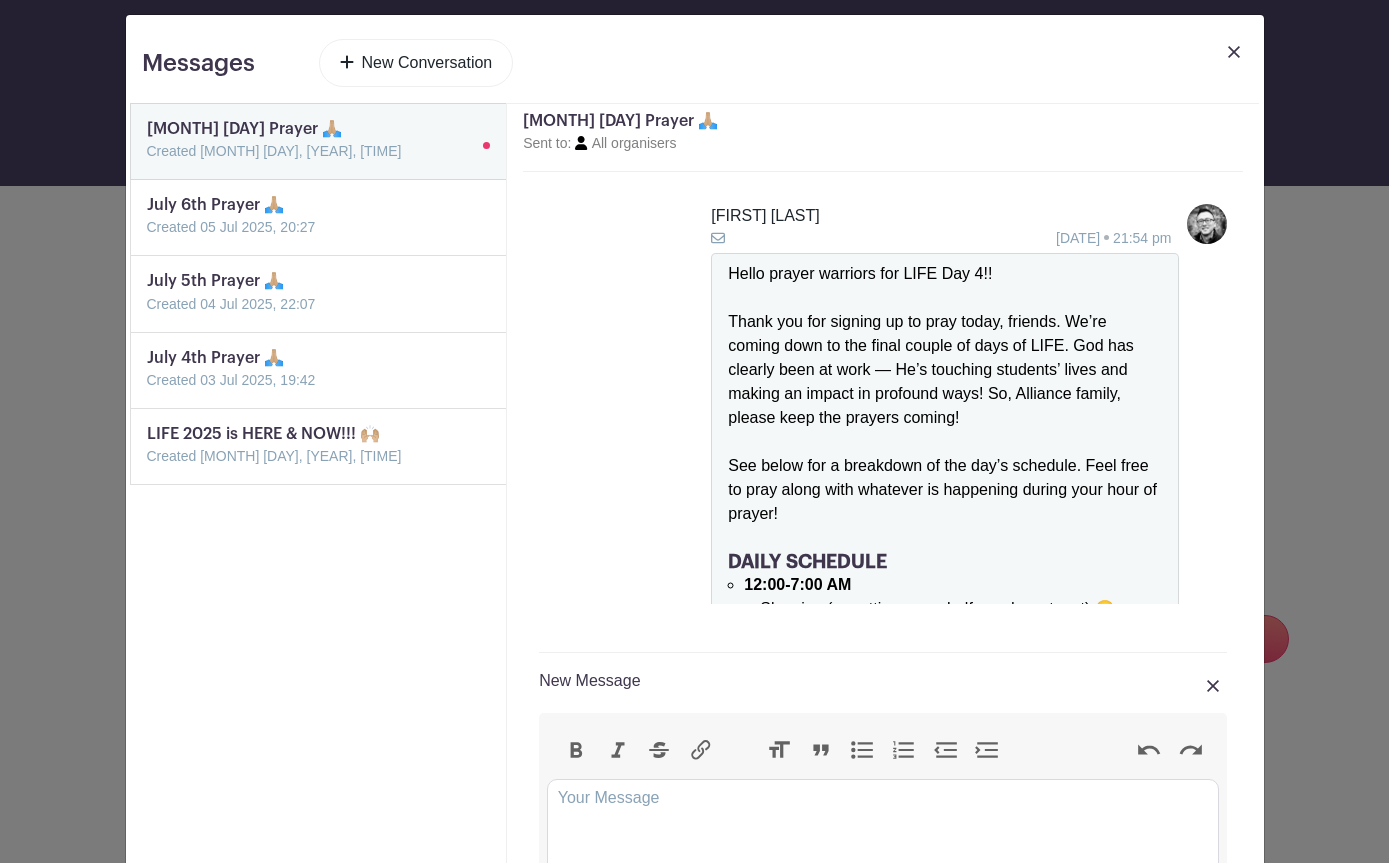 click on "Sent to:   All organisers" at bounding box center [599, 143] 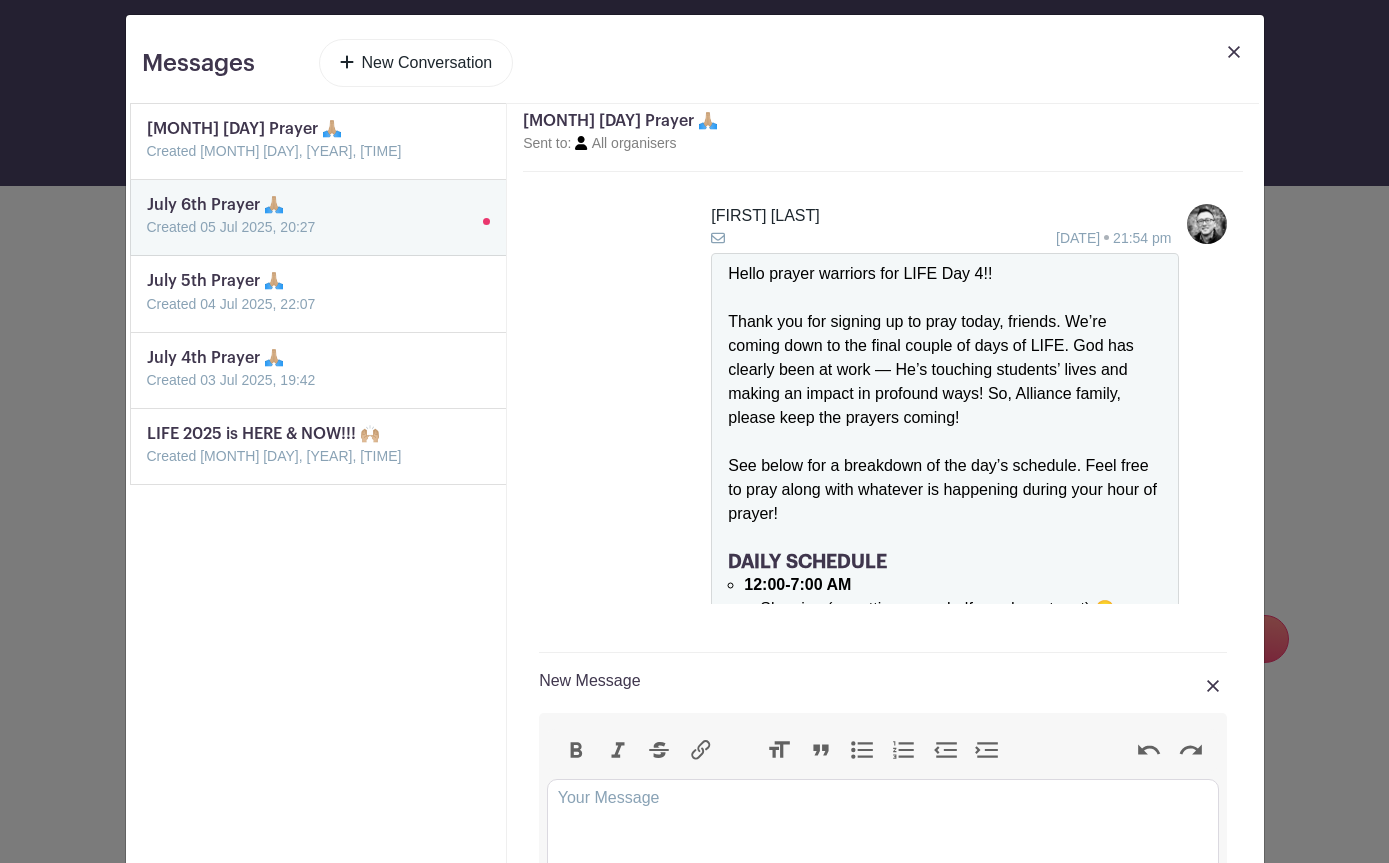 scroll, scrollTop: 0, scrollLeft: 0, axis: both 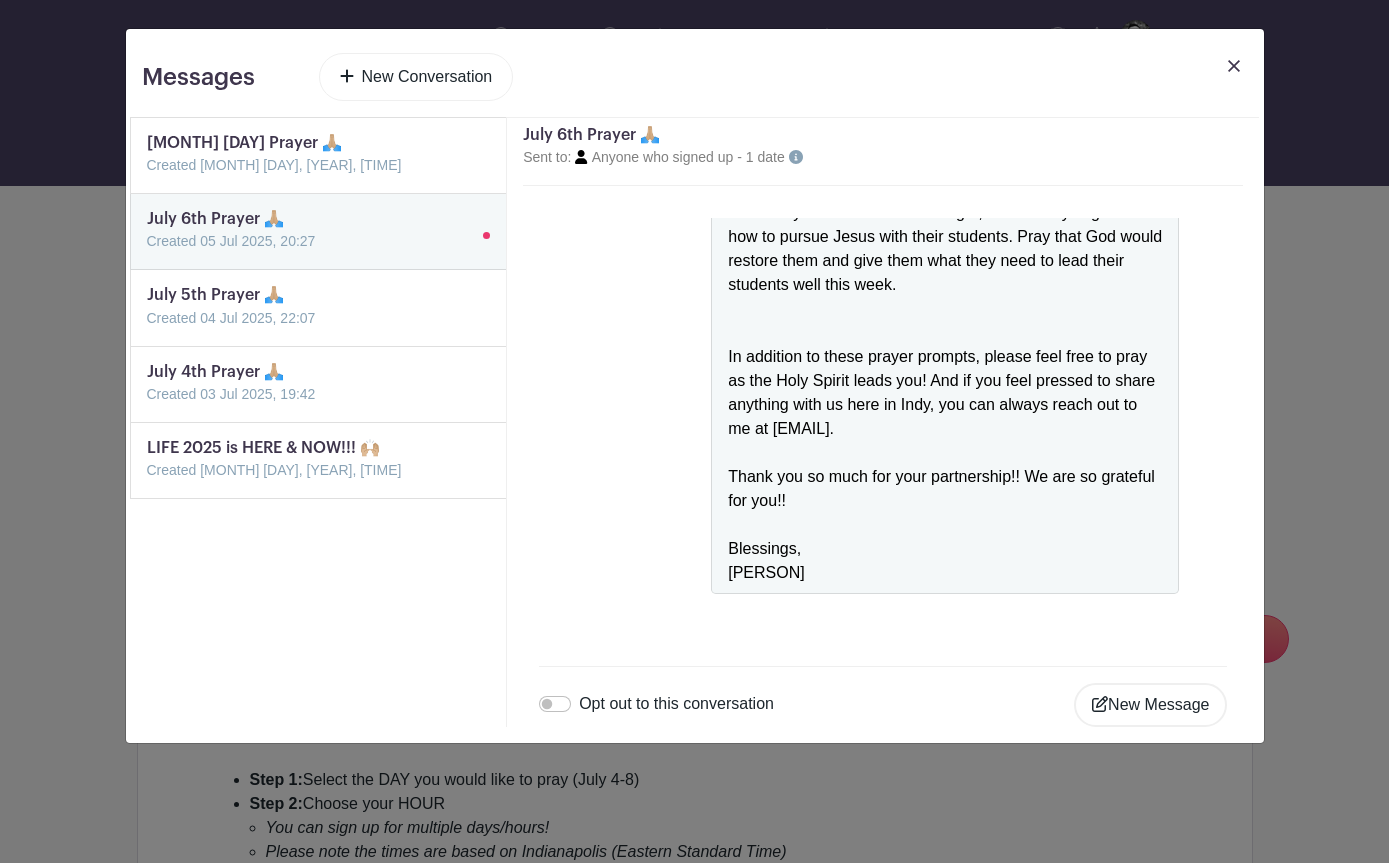 click at bounding box center [147, 177] 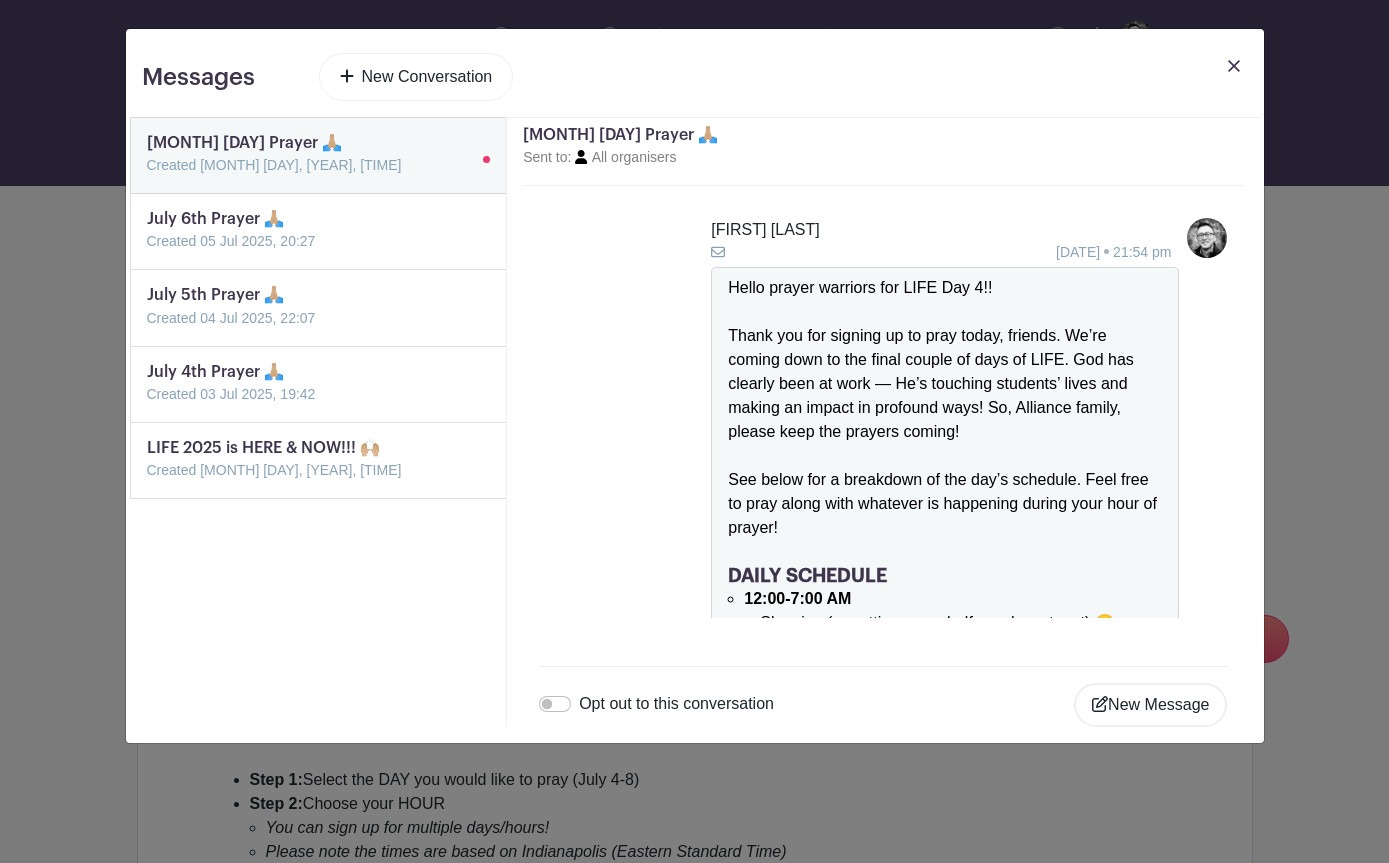 scroll, scrollTop: 2185, scrollLeft: 0, axis: vertical 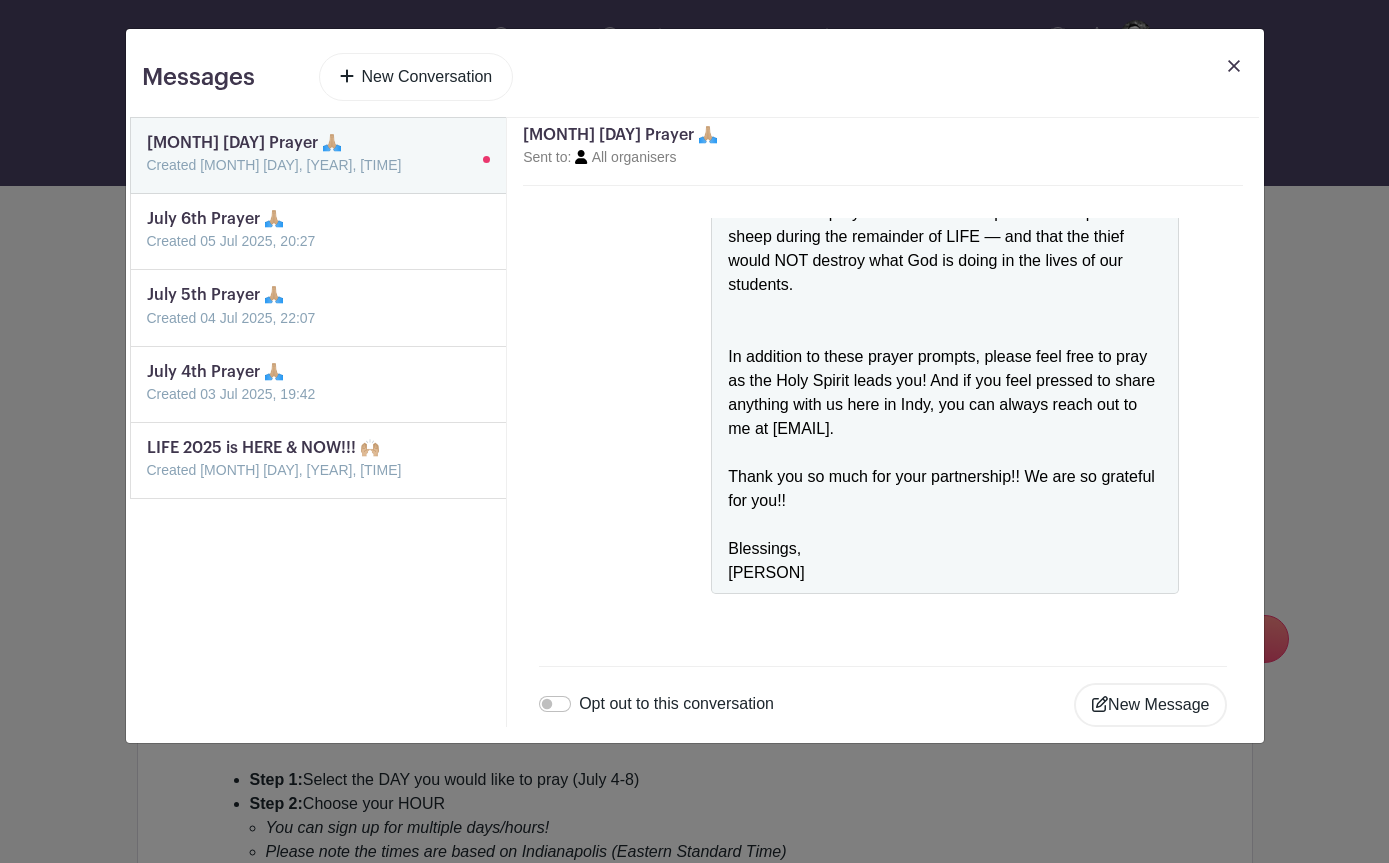 click on "Sent to:   All organisers" at bounding box center [599, 157] 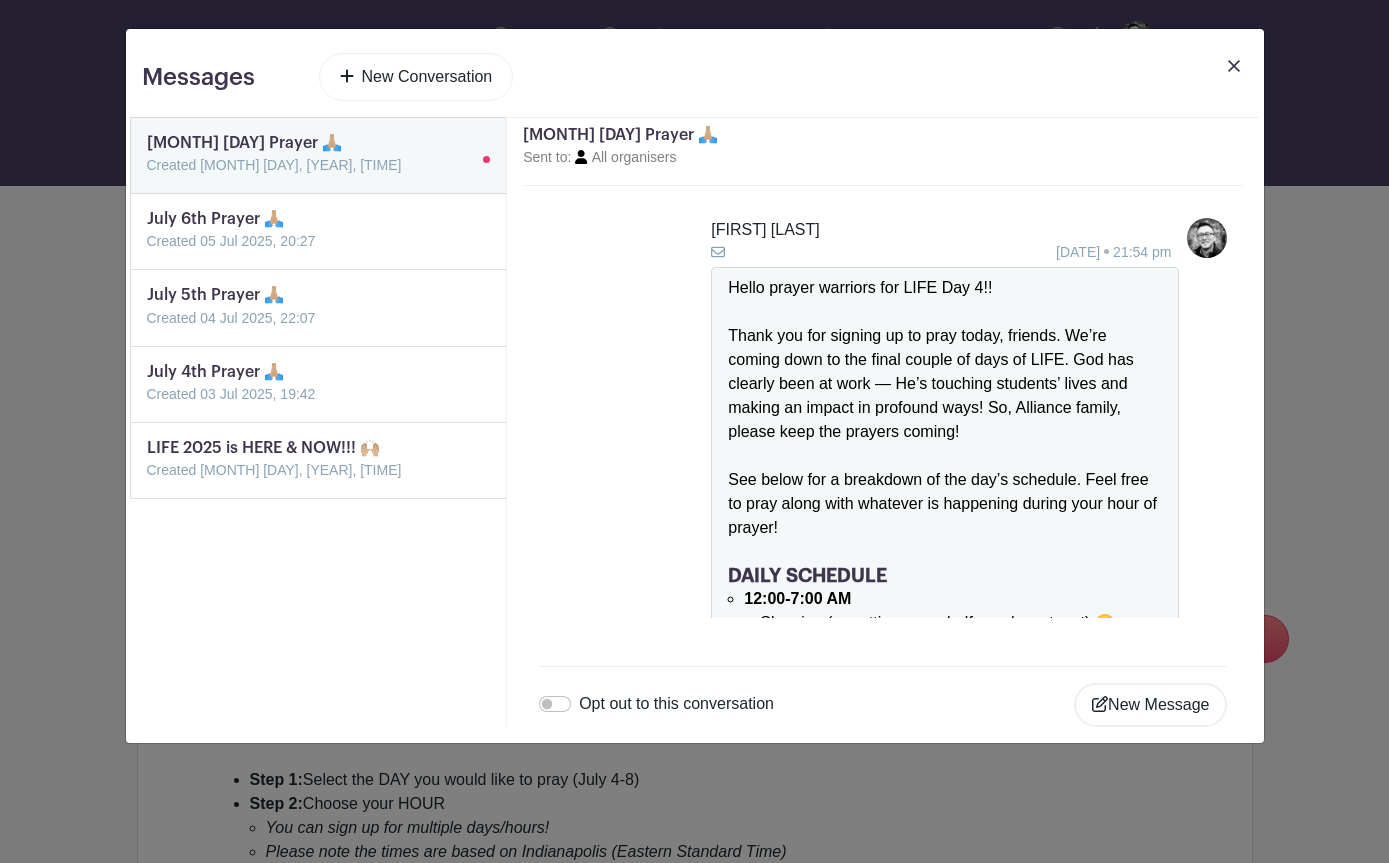 scroll, scrollTop: 0, scrollLeft: 0, axis: both 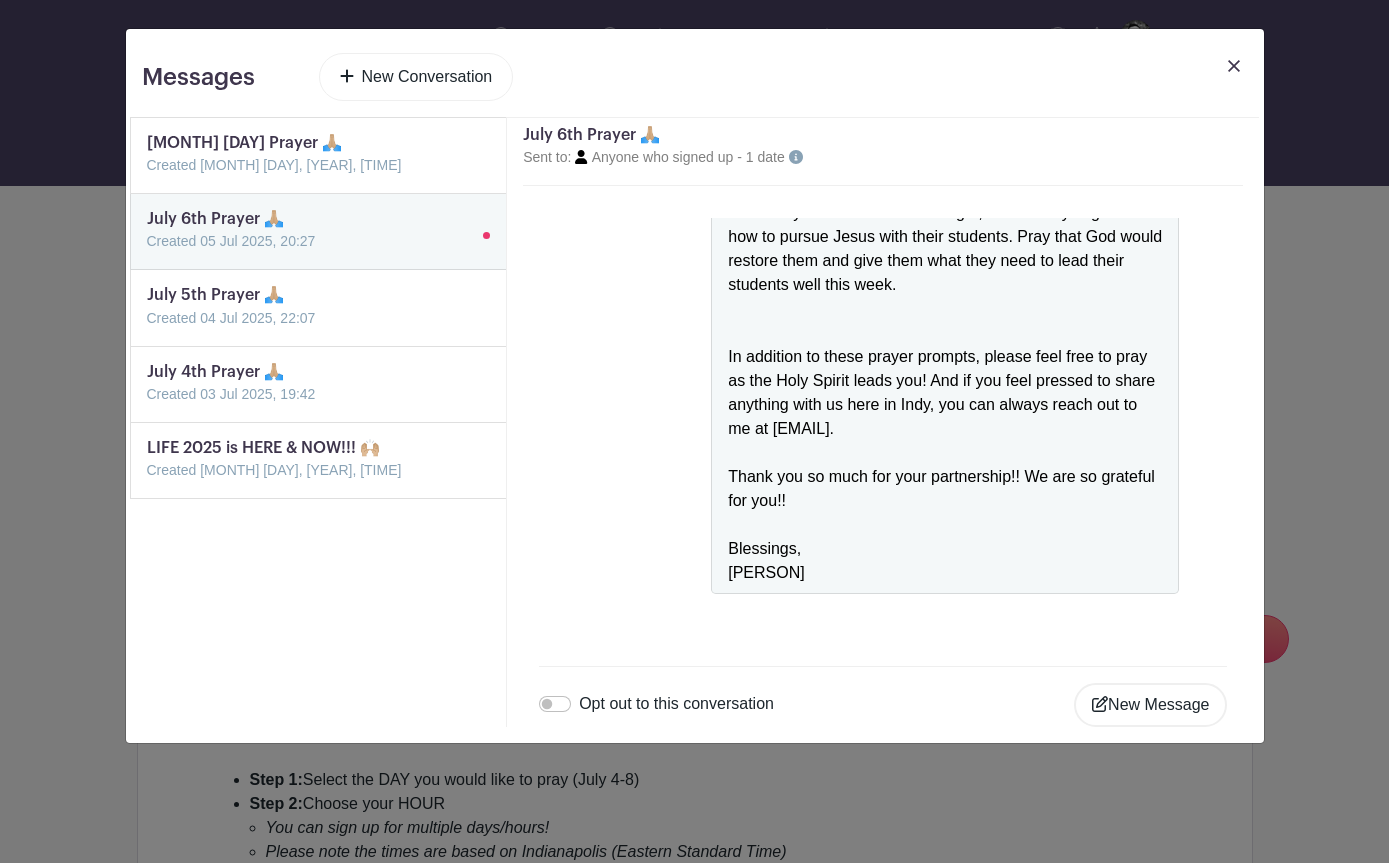 click at bounding box center (147, 177) 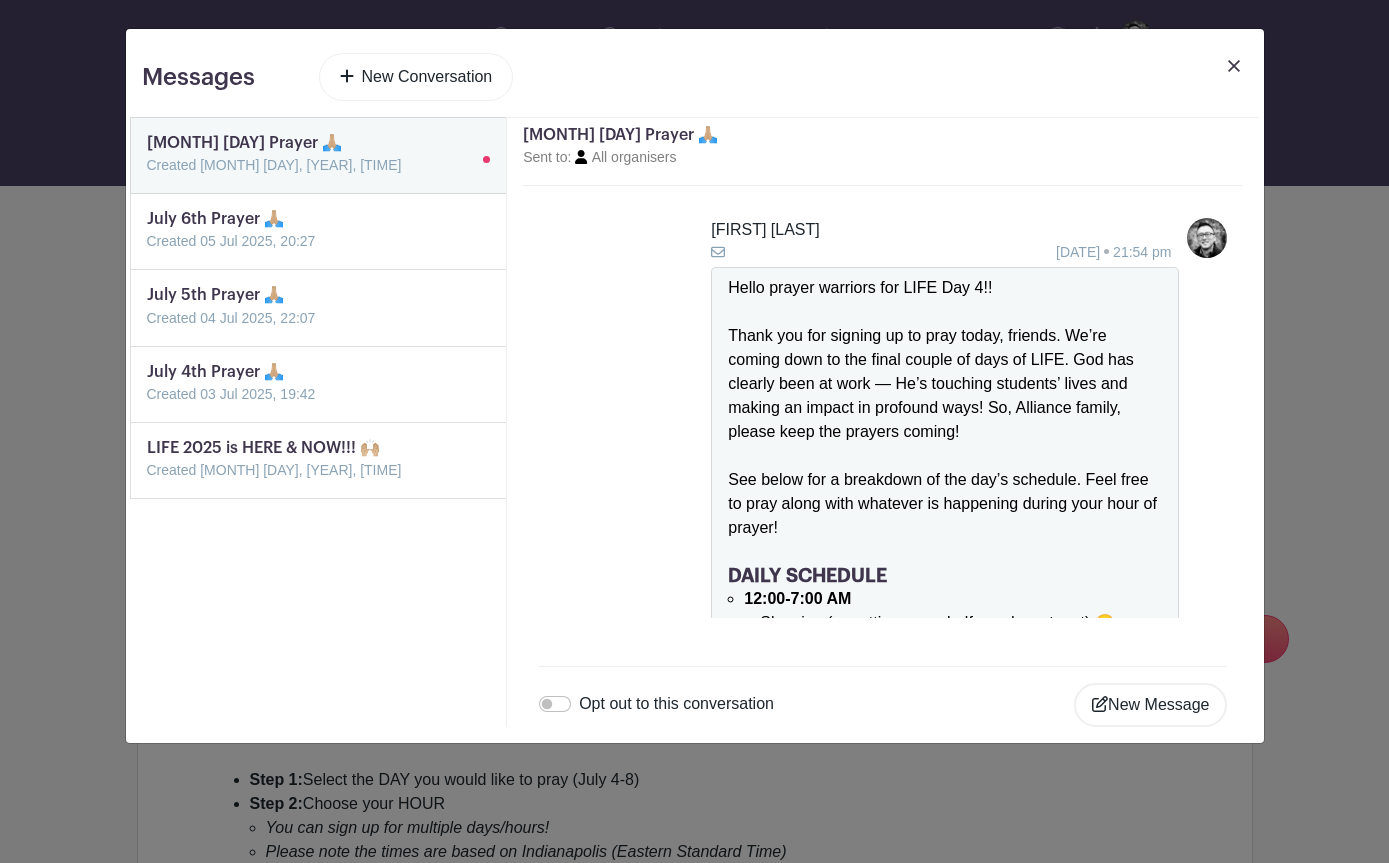 scroll, scrollTop: 2185, scrollLeft: 0, axis: vertical 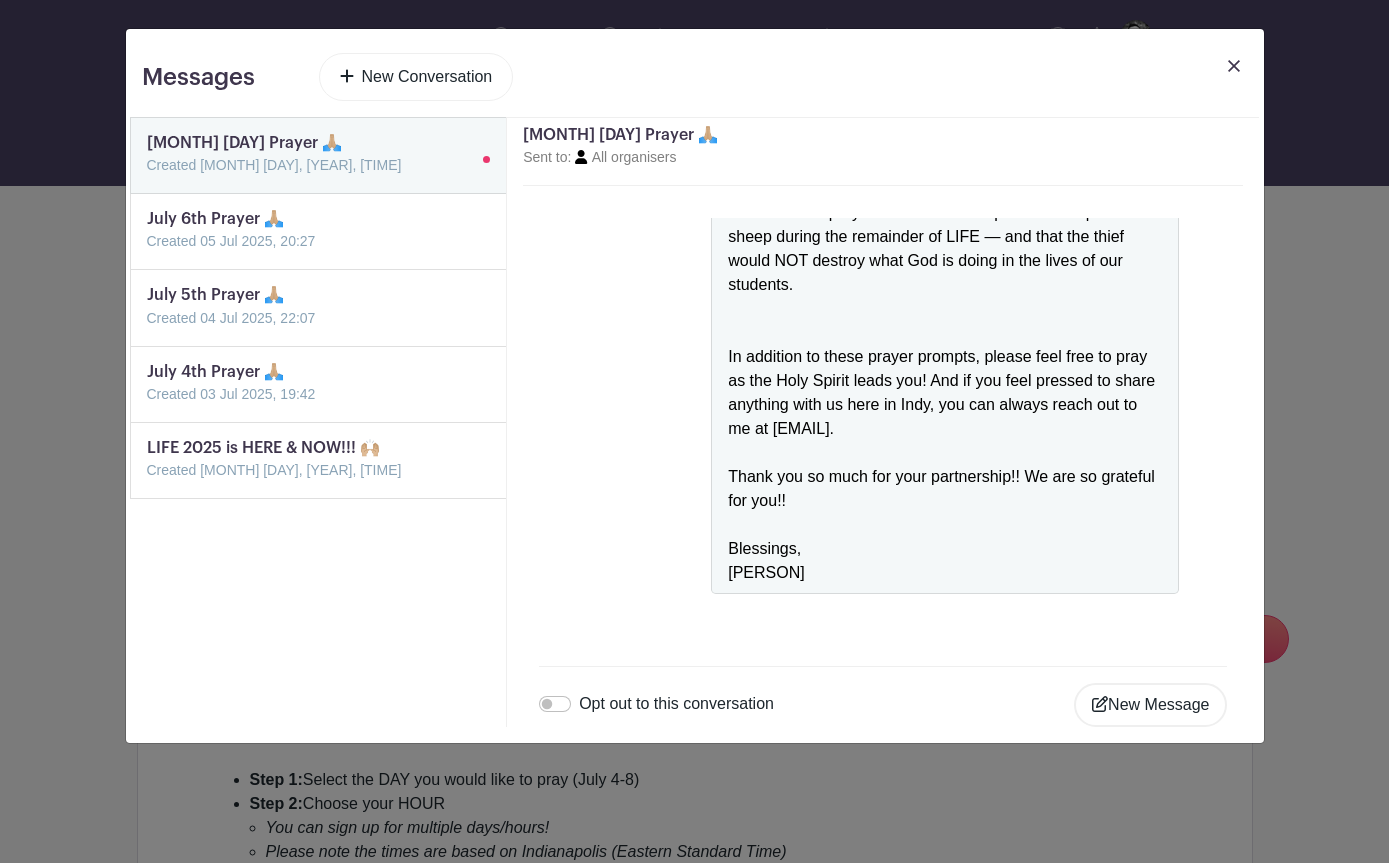 click on "July 7th Prayer 🙏🏼
Sent to:   All organisers" at bounding box center (883, 152) 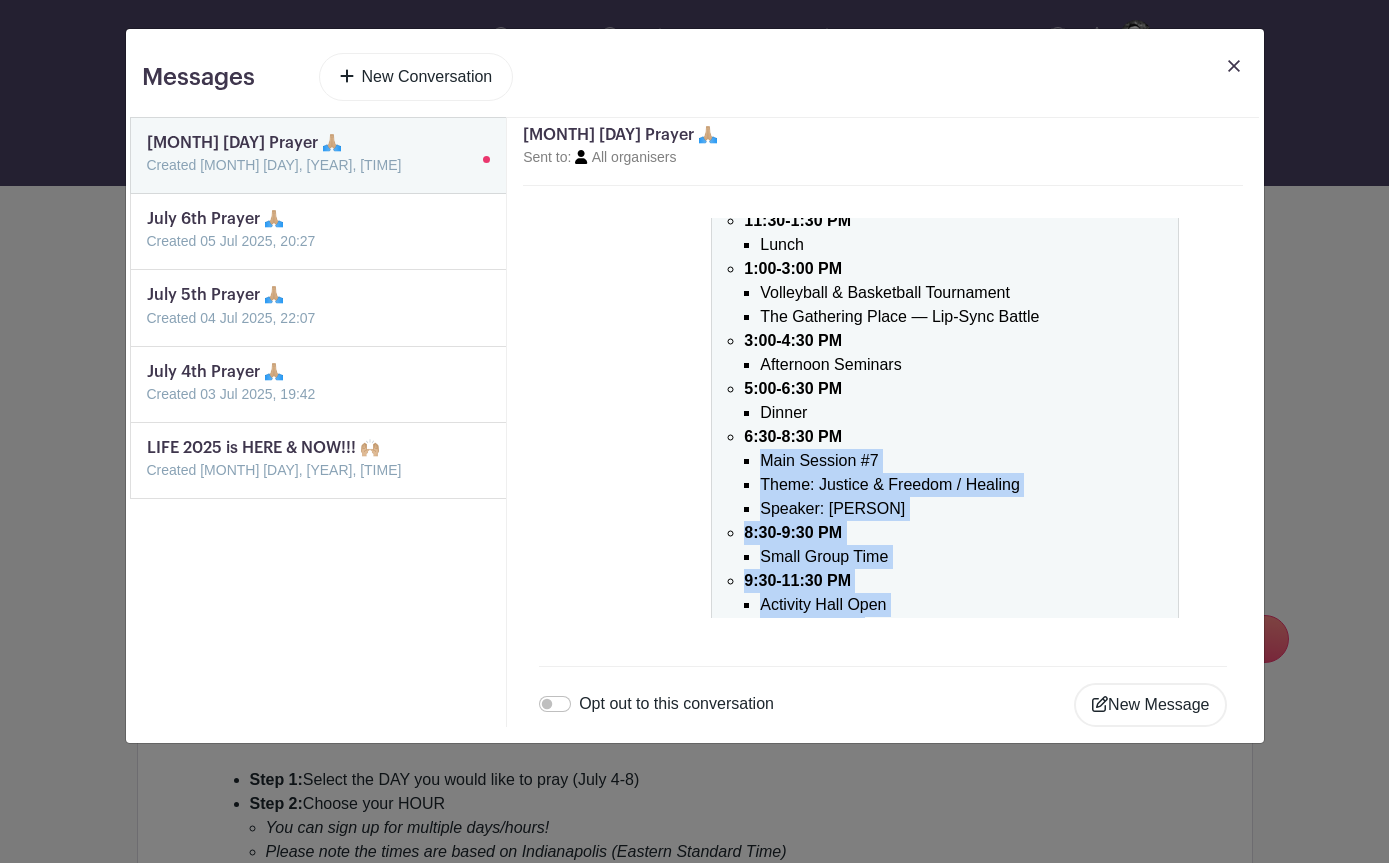 drag, startPoint x: 809, startPoint y: 575, endPoint x: 713, endPoint y: 205, distance: 382.25122 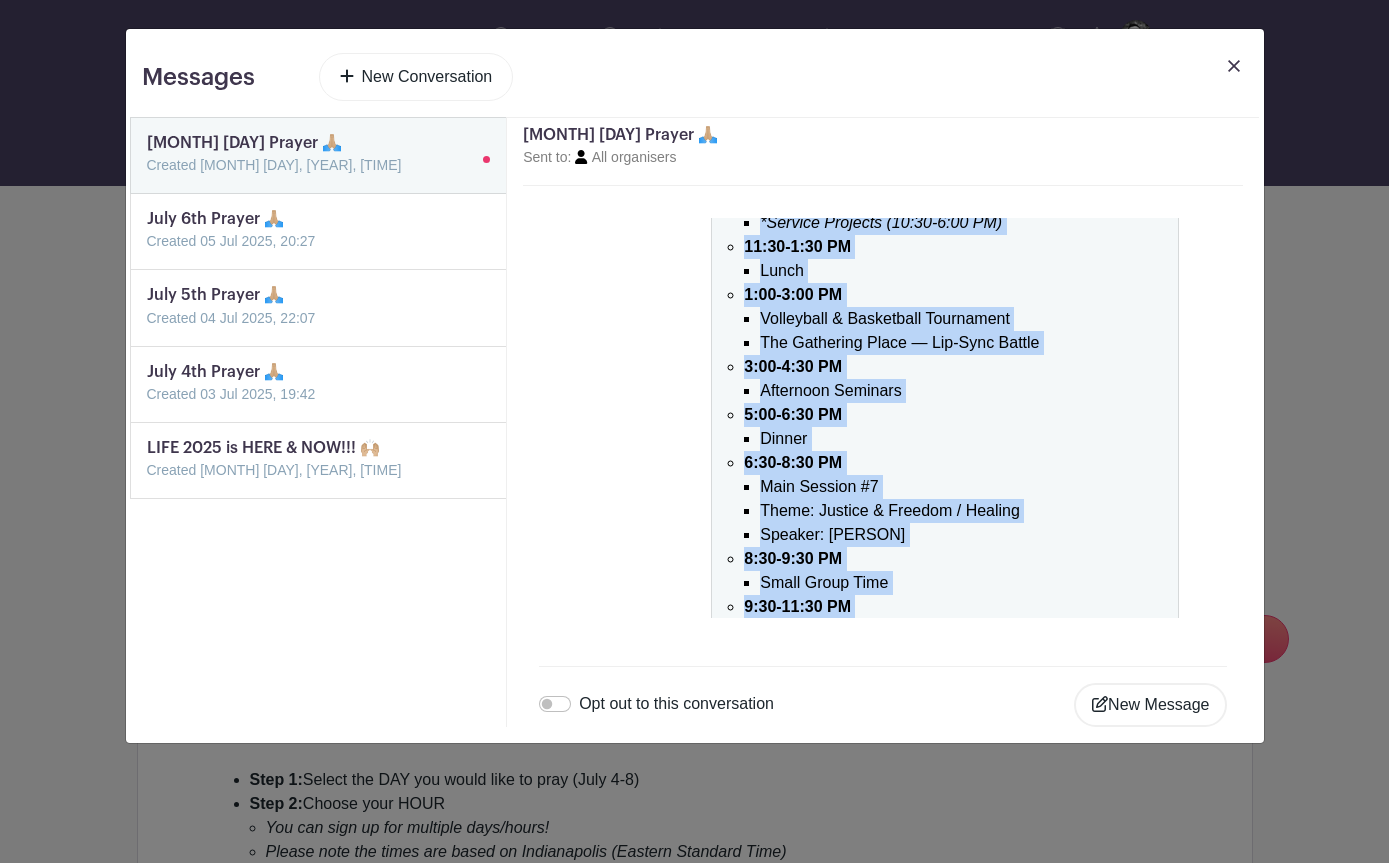 click on "6:30-8:30 PM
Main Session #7
Theme: Justice & Freedom / Healing
Speaker: Zach Meerkreebs" at bounding box center [953, 499] 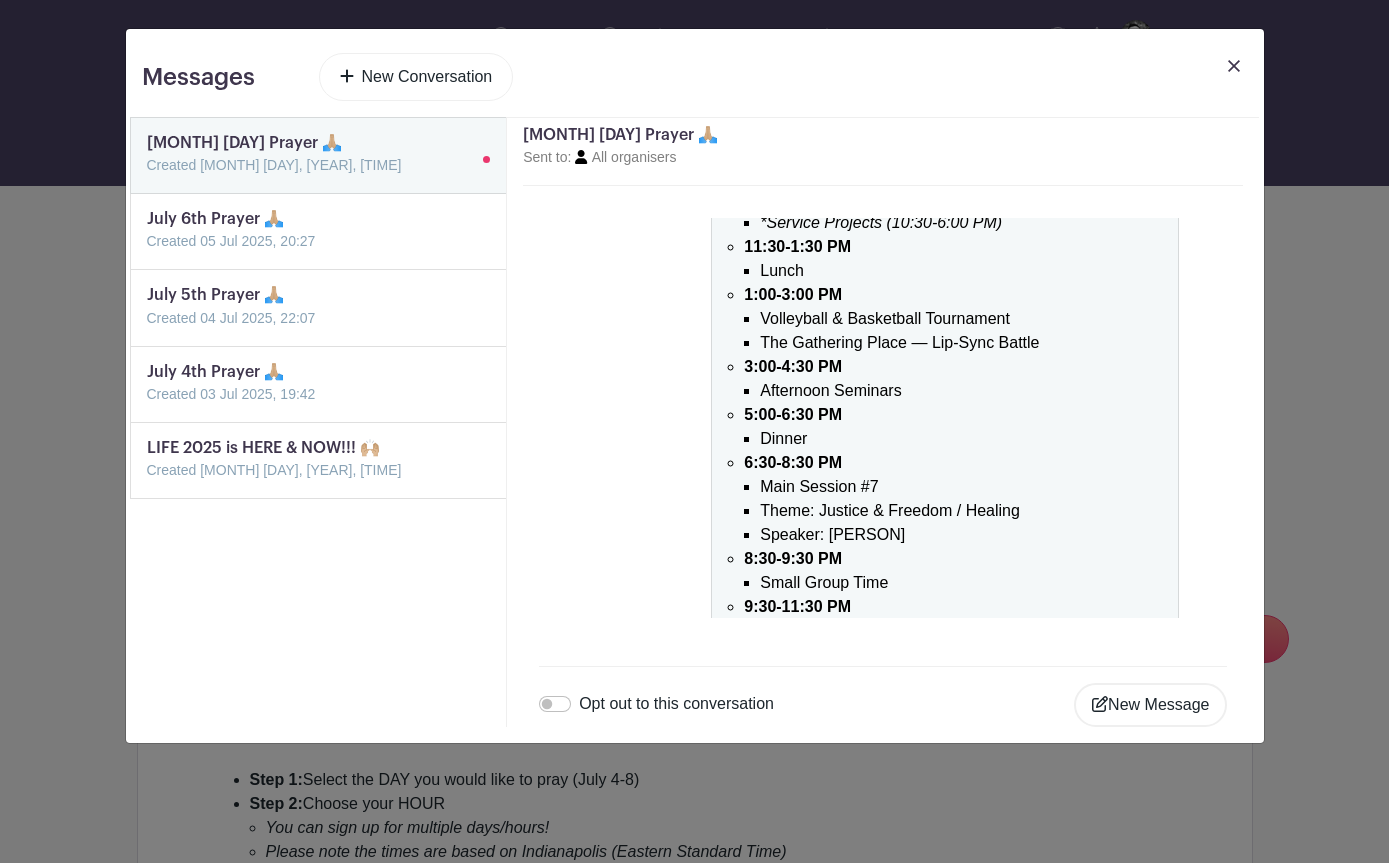 click on "Speaker: [PERSON]" at bounding box center (961, 127) 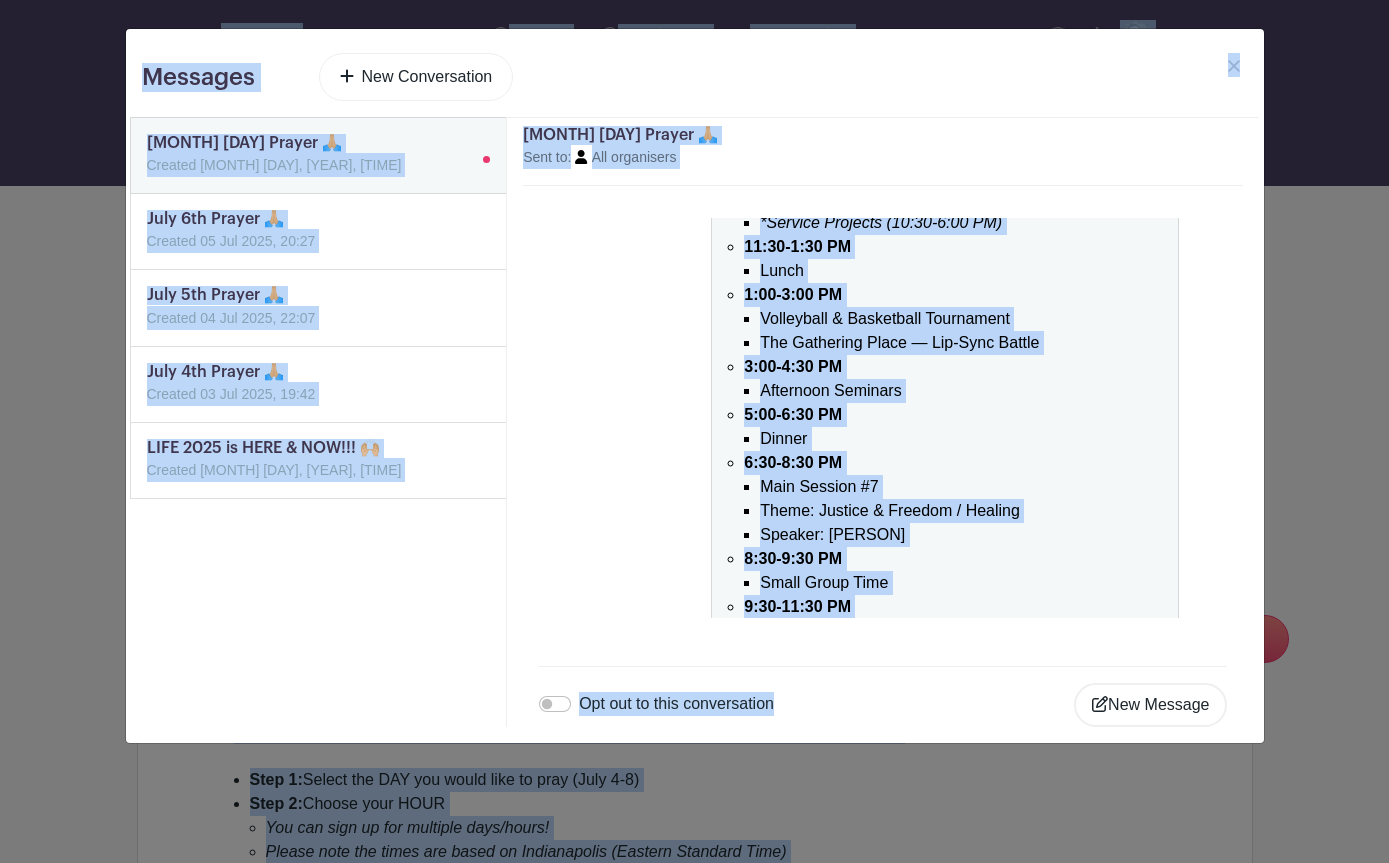click on "Speaker: [PERSON]" at bounding box center [961, 127] 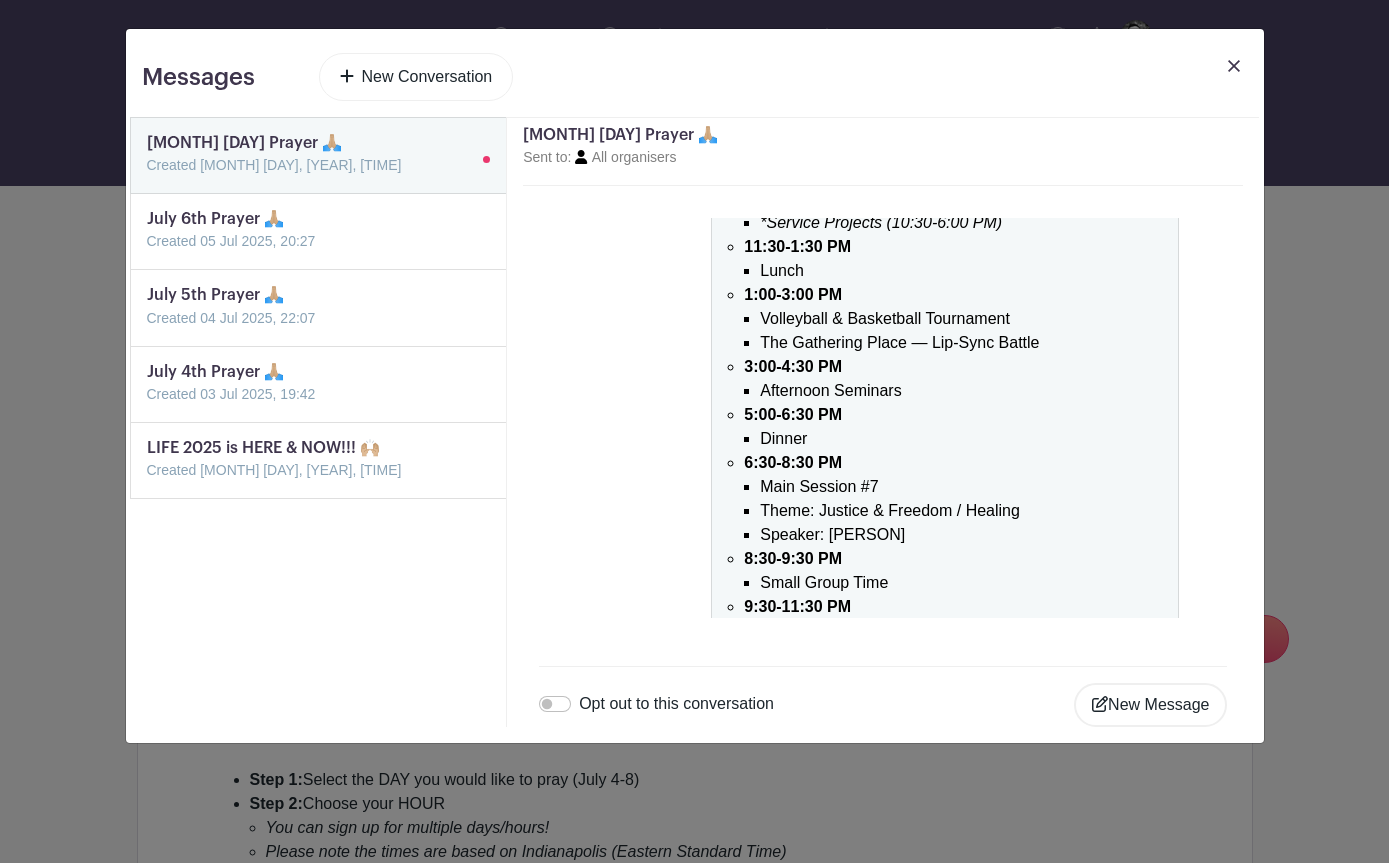 click on "New Message" at bounding box center (1150, 705) 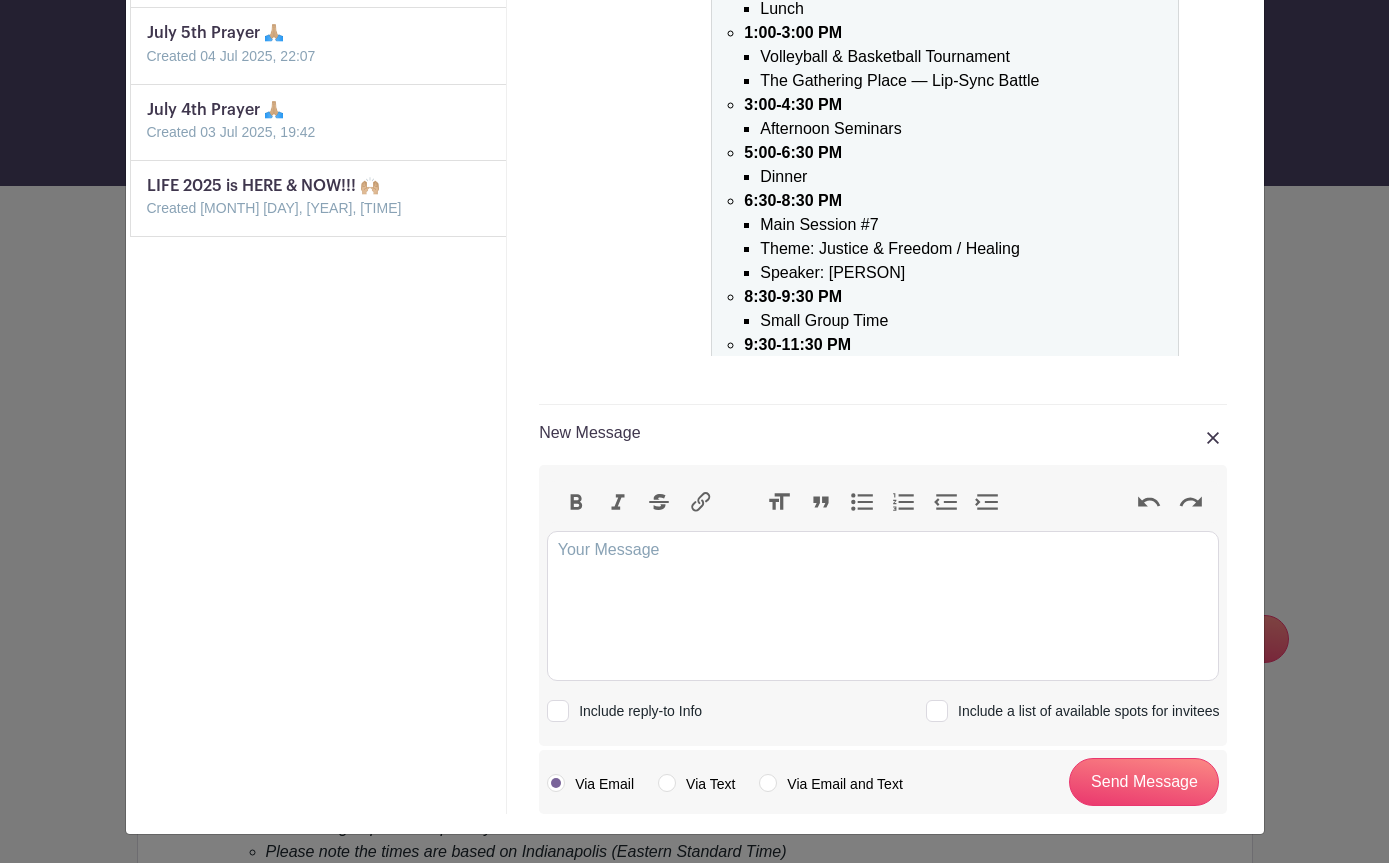 scroll, scrollTop: 262, scrollLeft: 0, axis: vertical 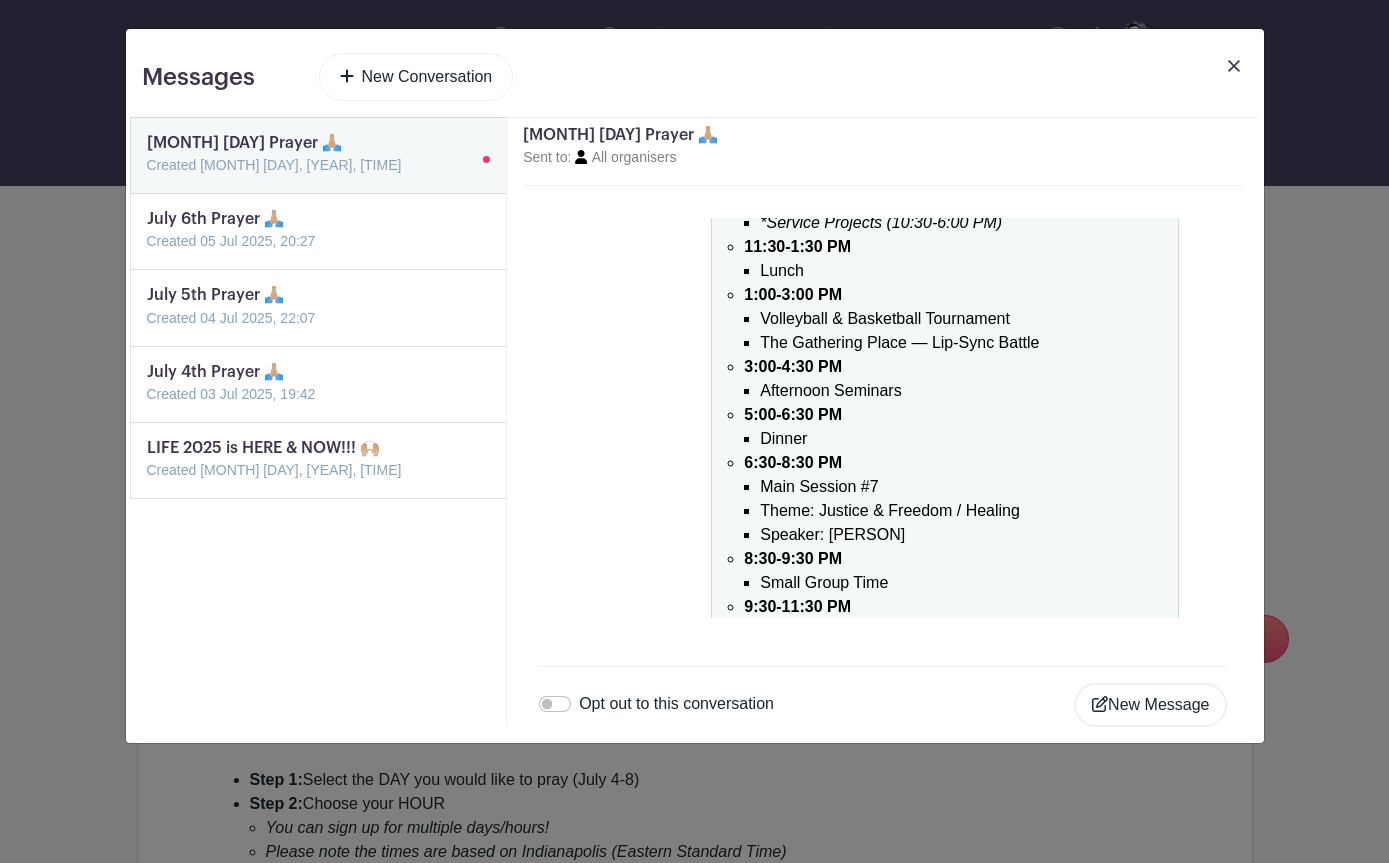 click at bounding box center [147, 253] 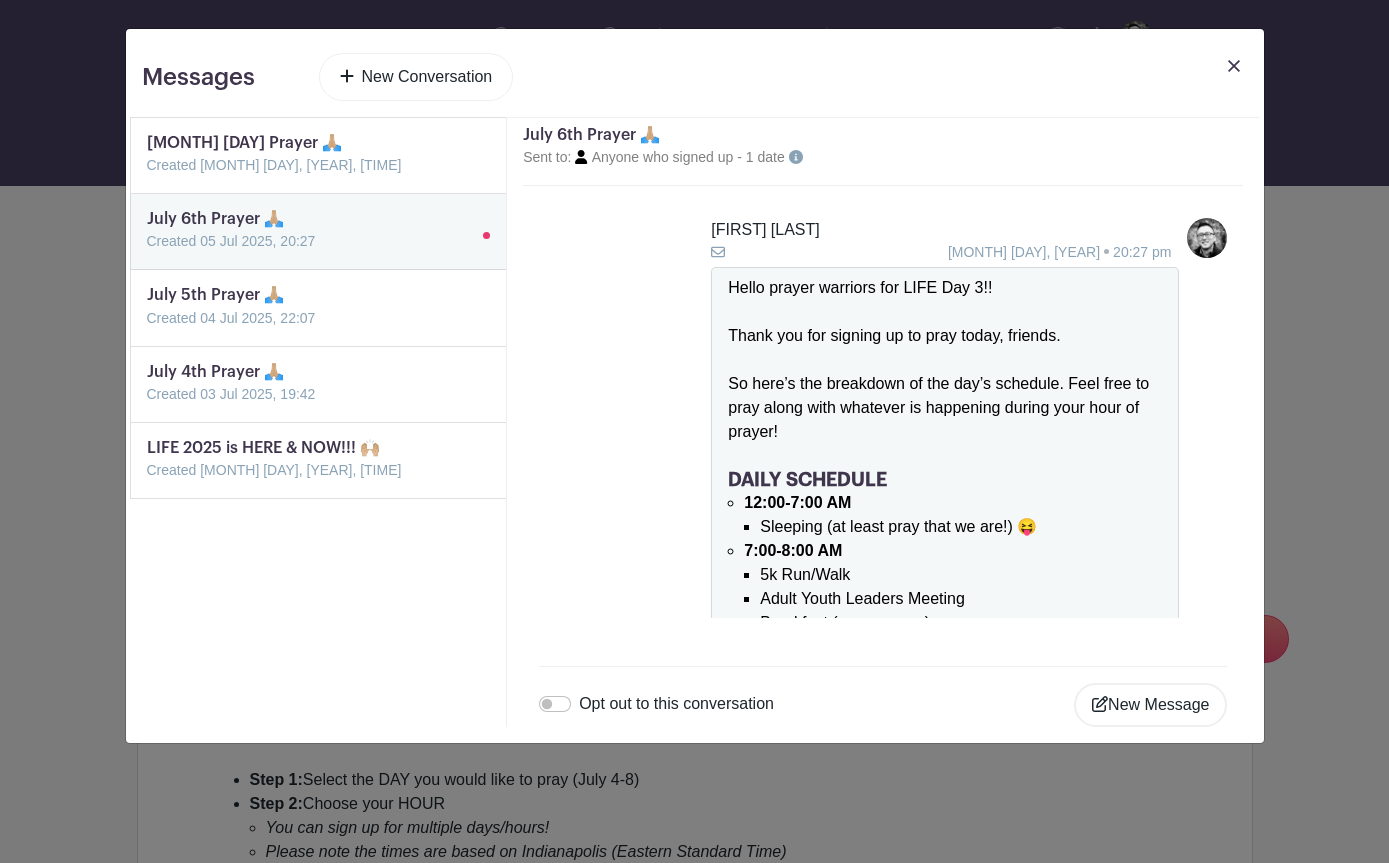 scroll, scrollTop: 1969, scrollLeft: 0, axis: vertical 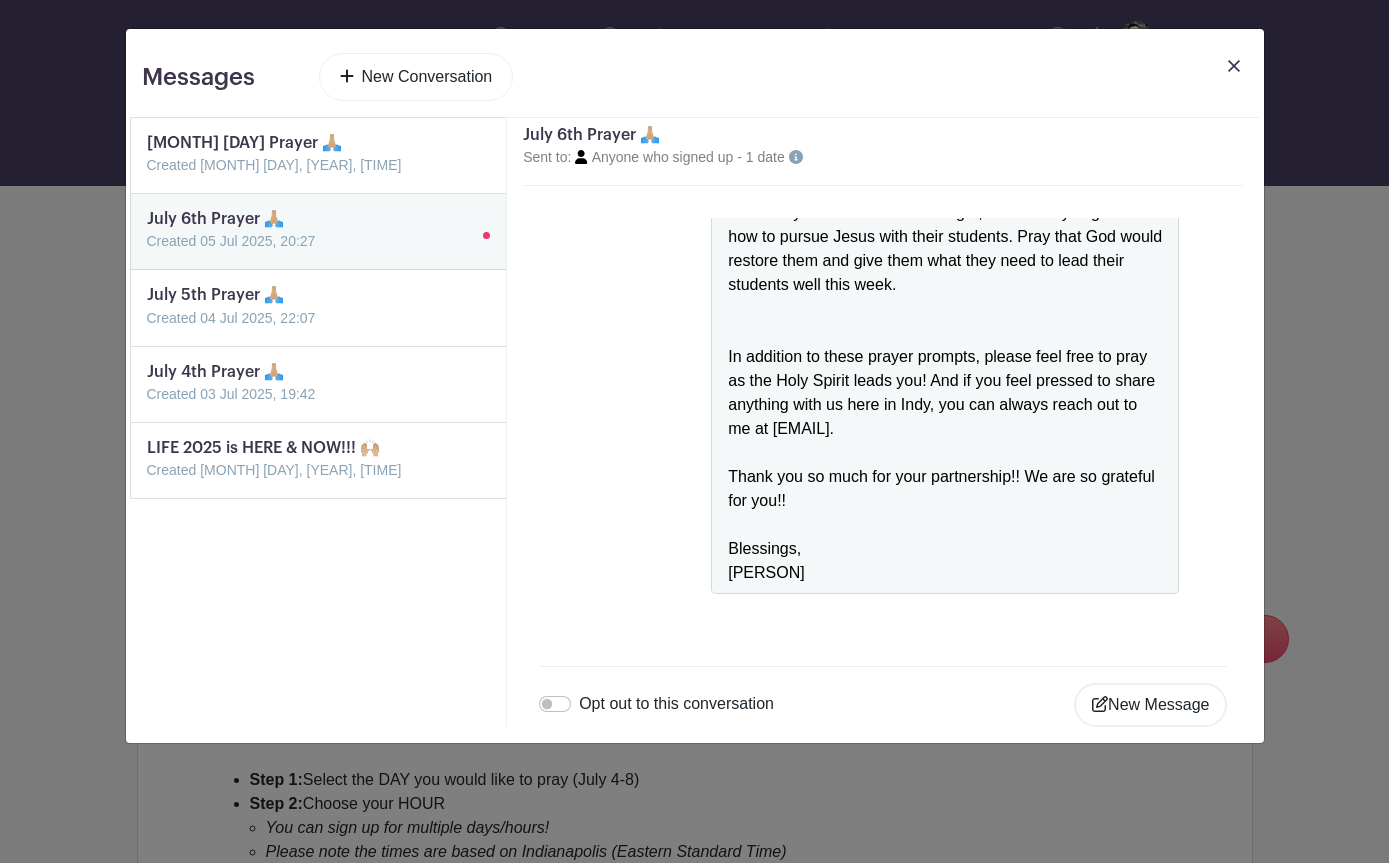 click at bounding box center (147, 177) 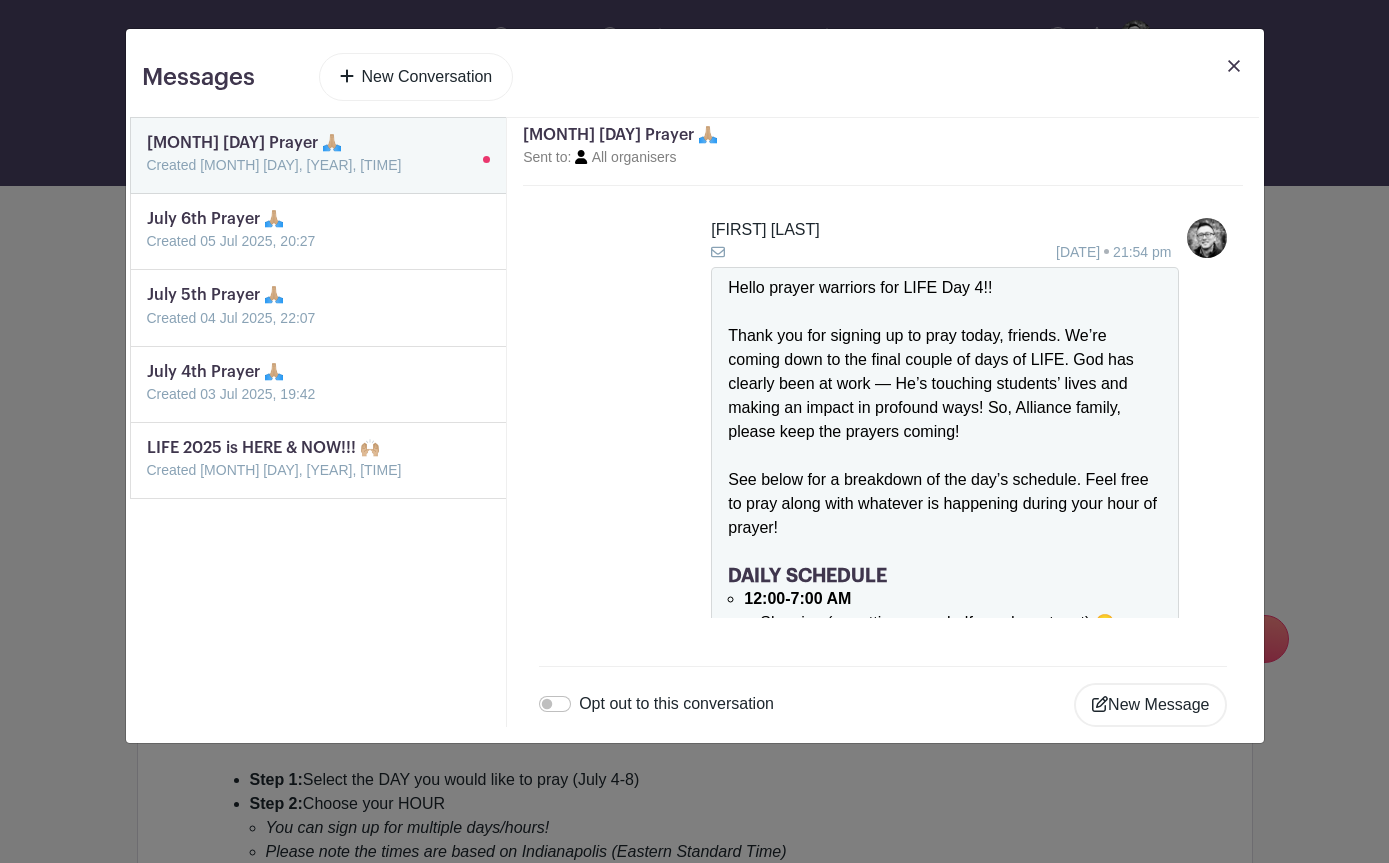 scroll, scrollTop: 2185, scrollLeft: 0, axis: vertical 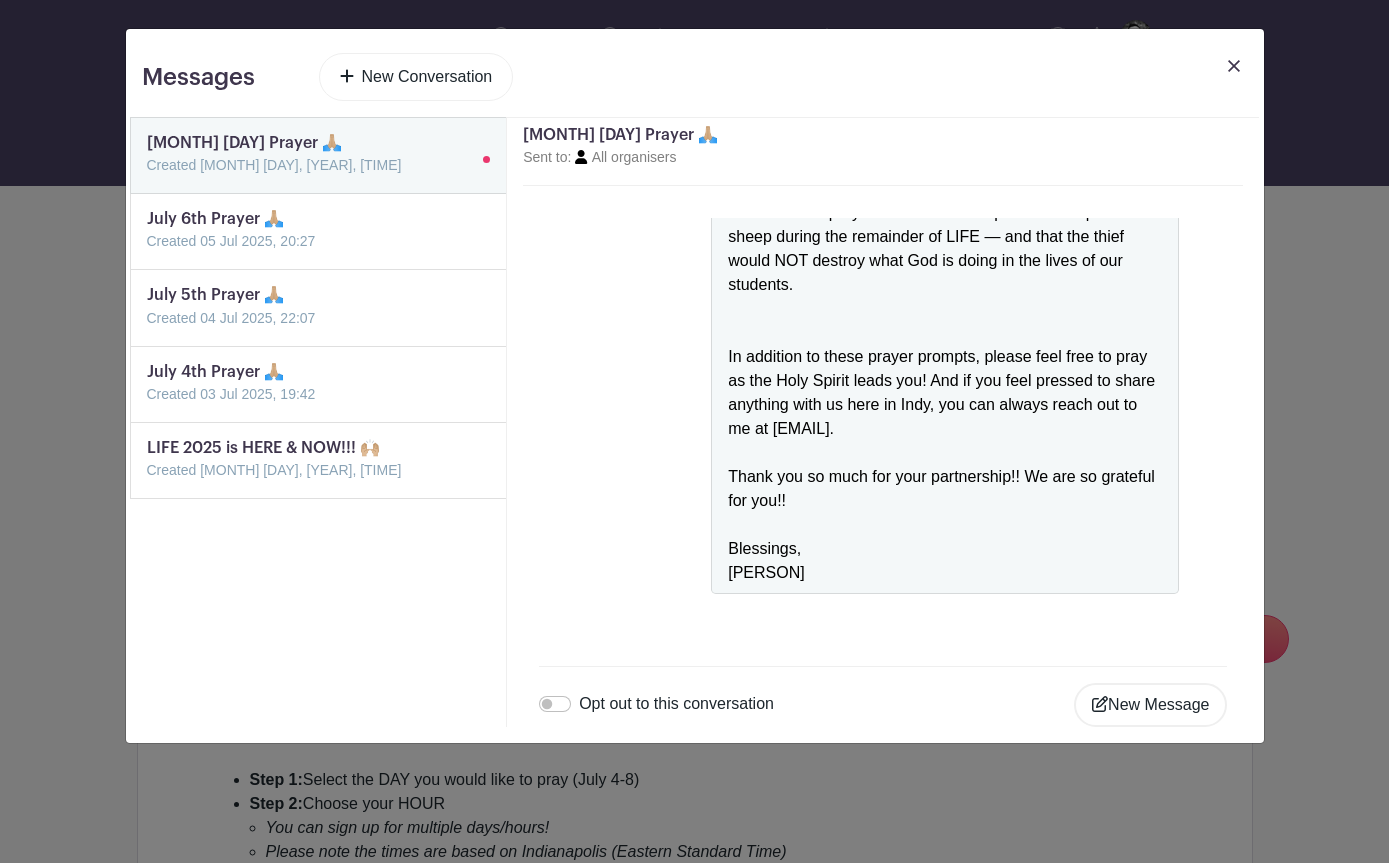 click at bounding box center [147, 330] 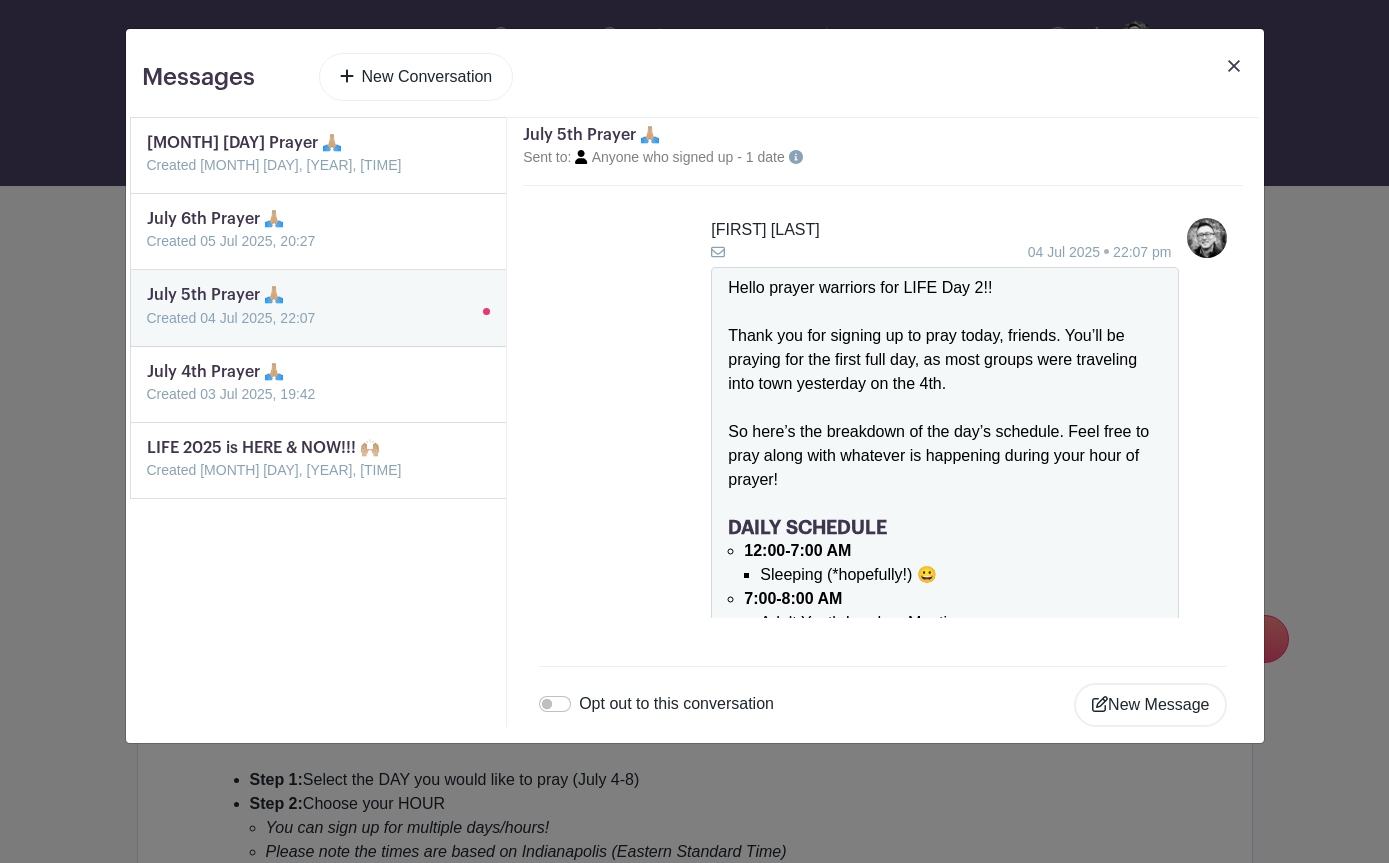 scroll, scrollTop: 2137, scrollLeft: 0, axis: vertical 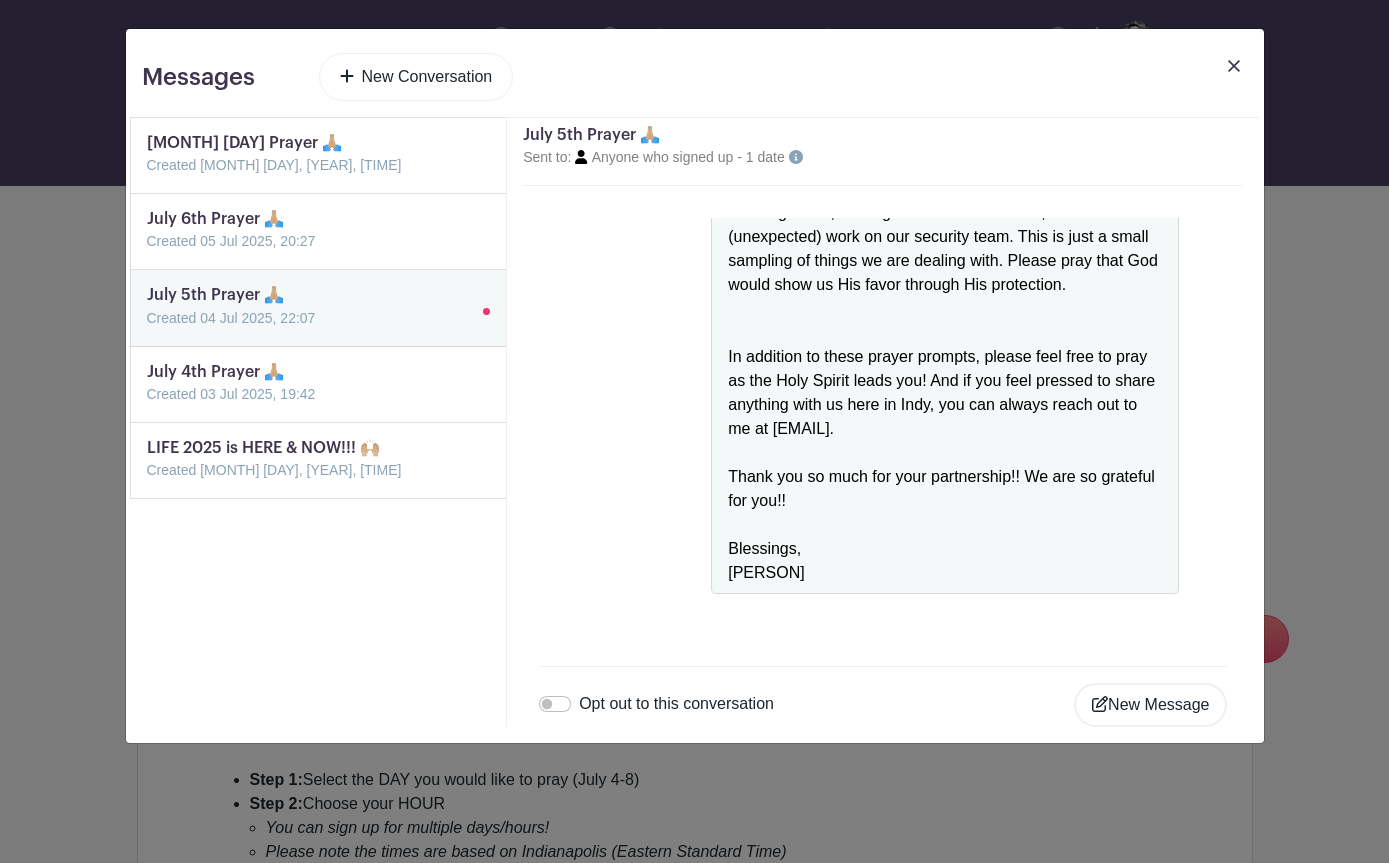 click at bounding box center (147, 177) 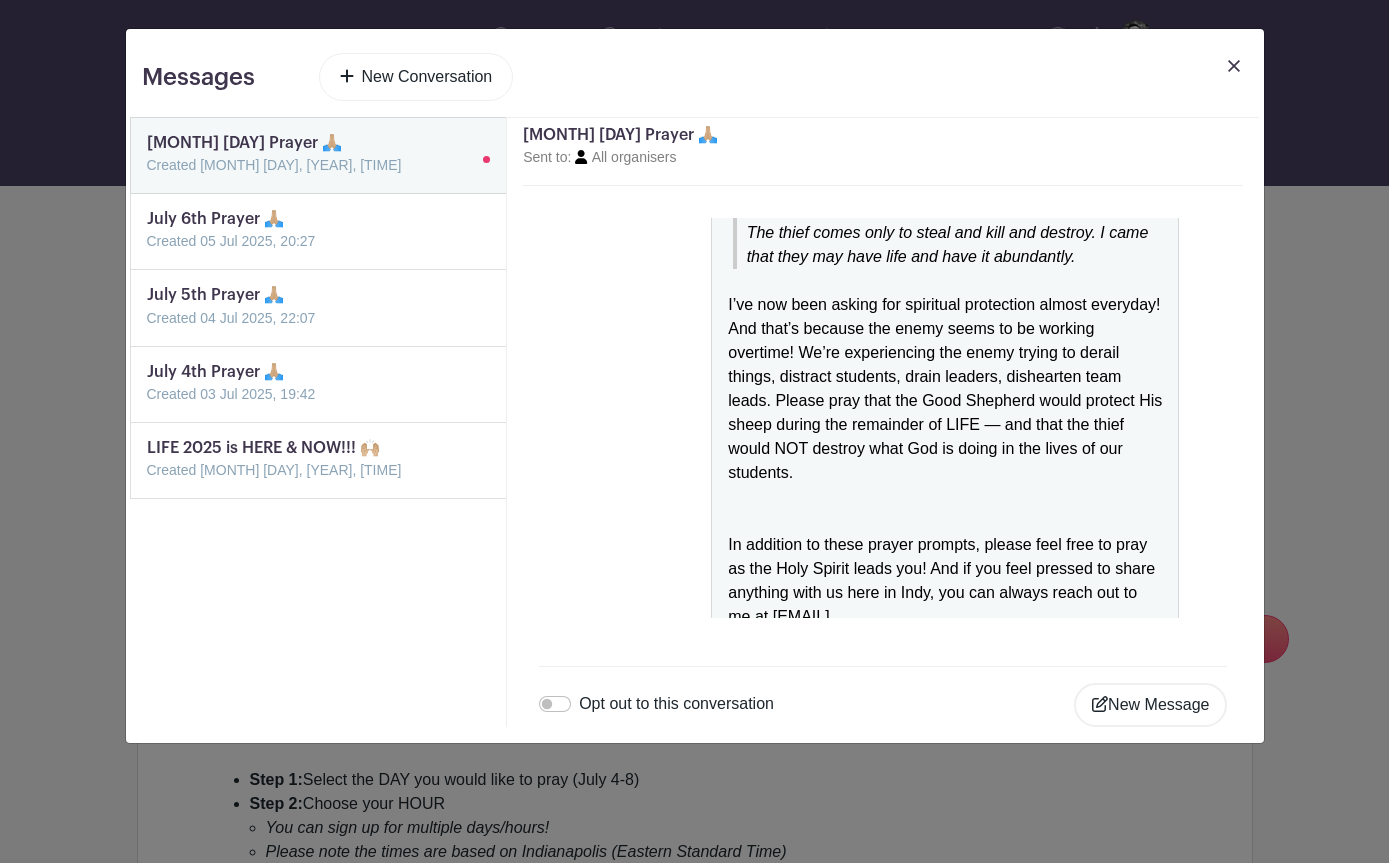 scroll, scrollTop: 1995, scrollLeft: 0, axis: vertical 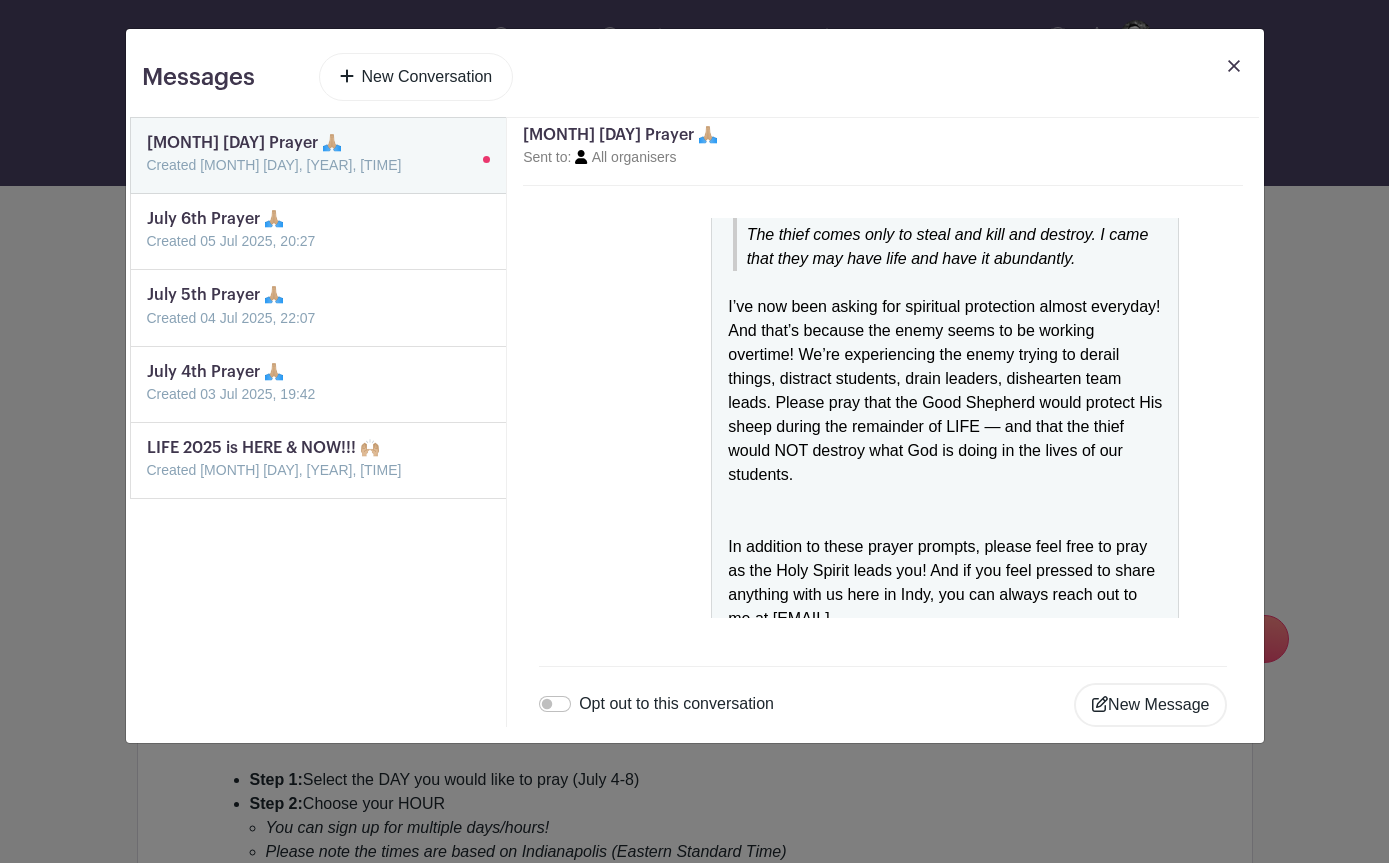 click at bounding box center [1234, 66] 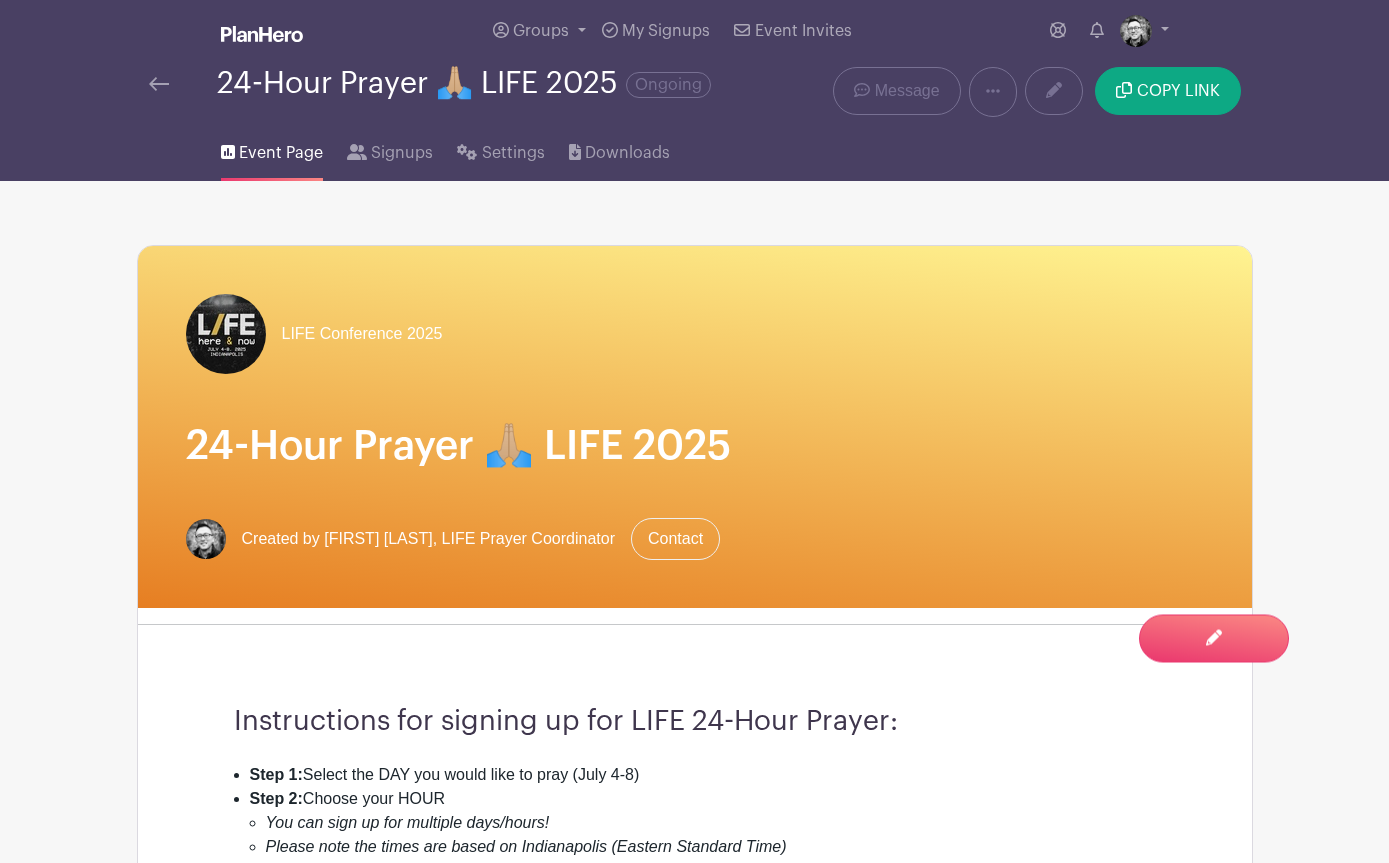 scroll, scrollTop: 0, scrollLeft: 0, axis: both 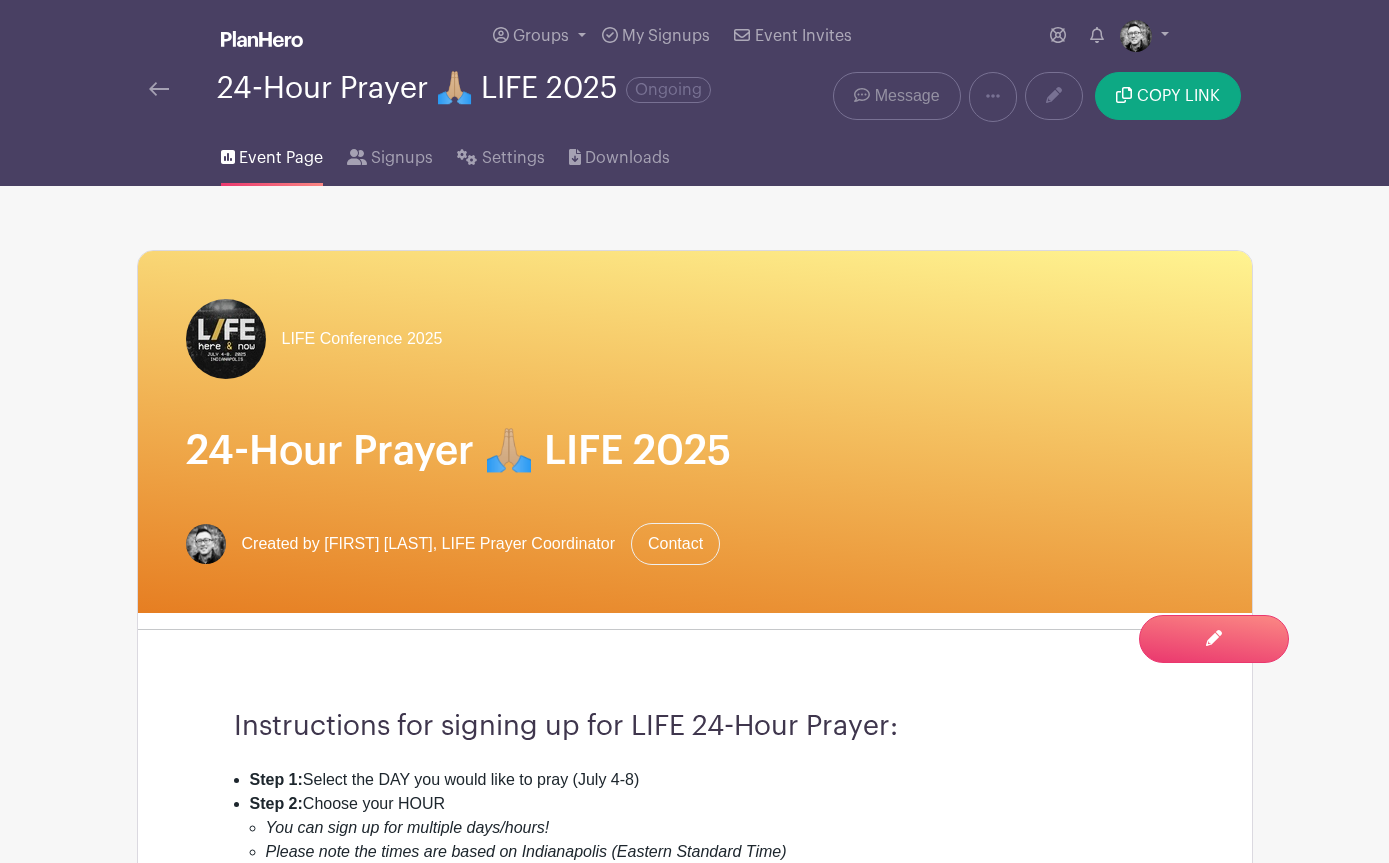 click on "Message" at bounding box center [907, 96] 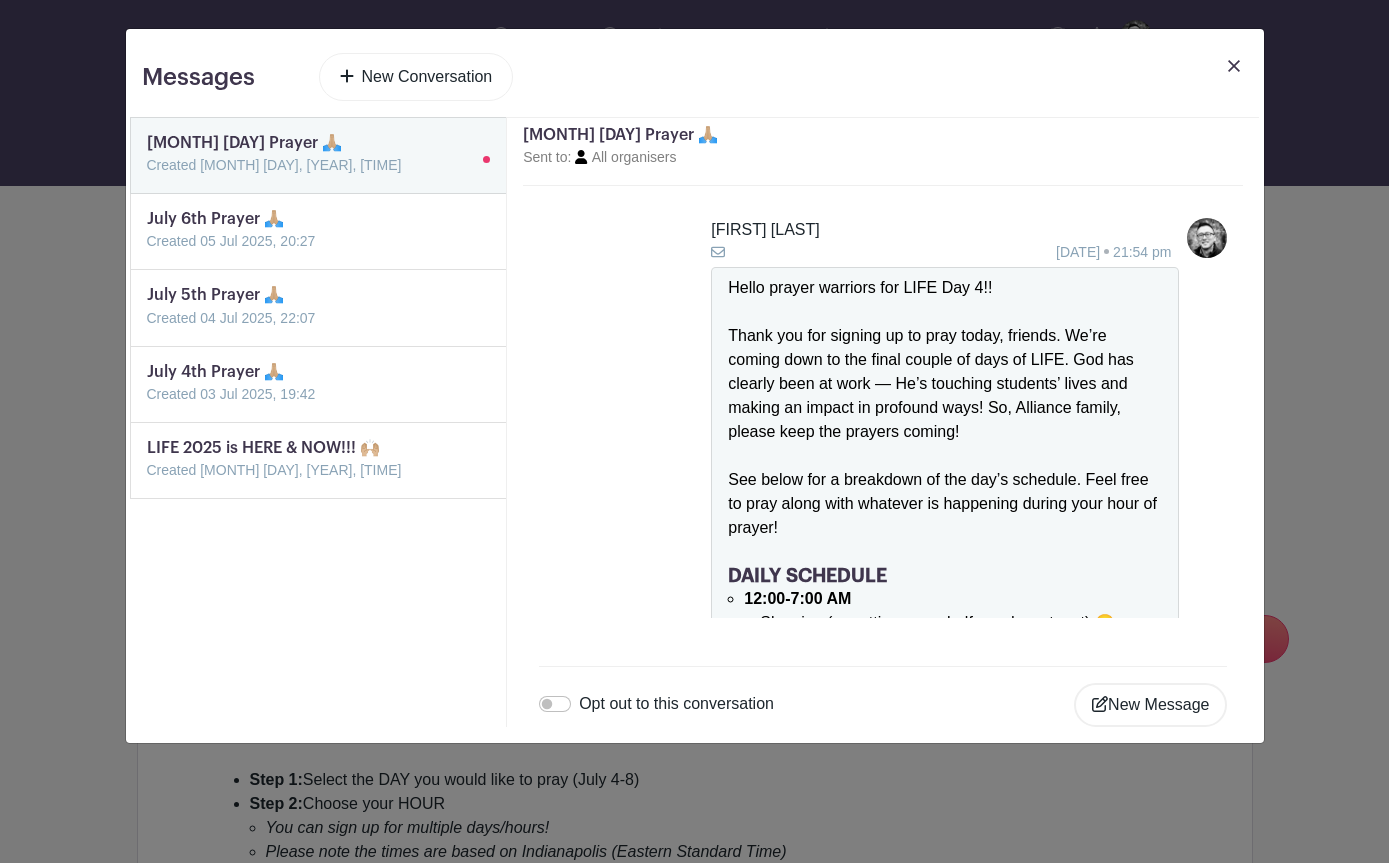 scroll, scrollTop: 2185, scrollLeft: 0, axis: vertical 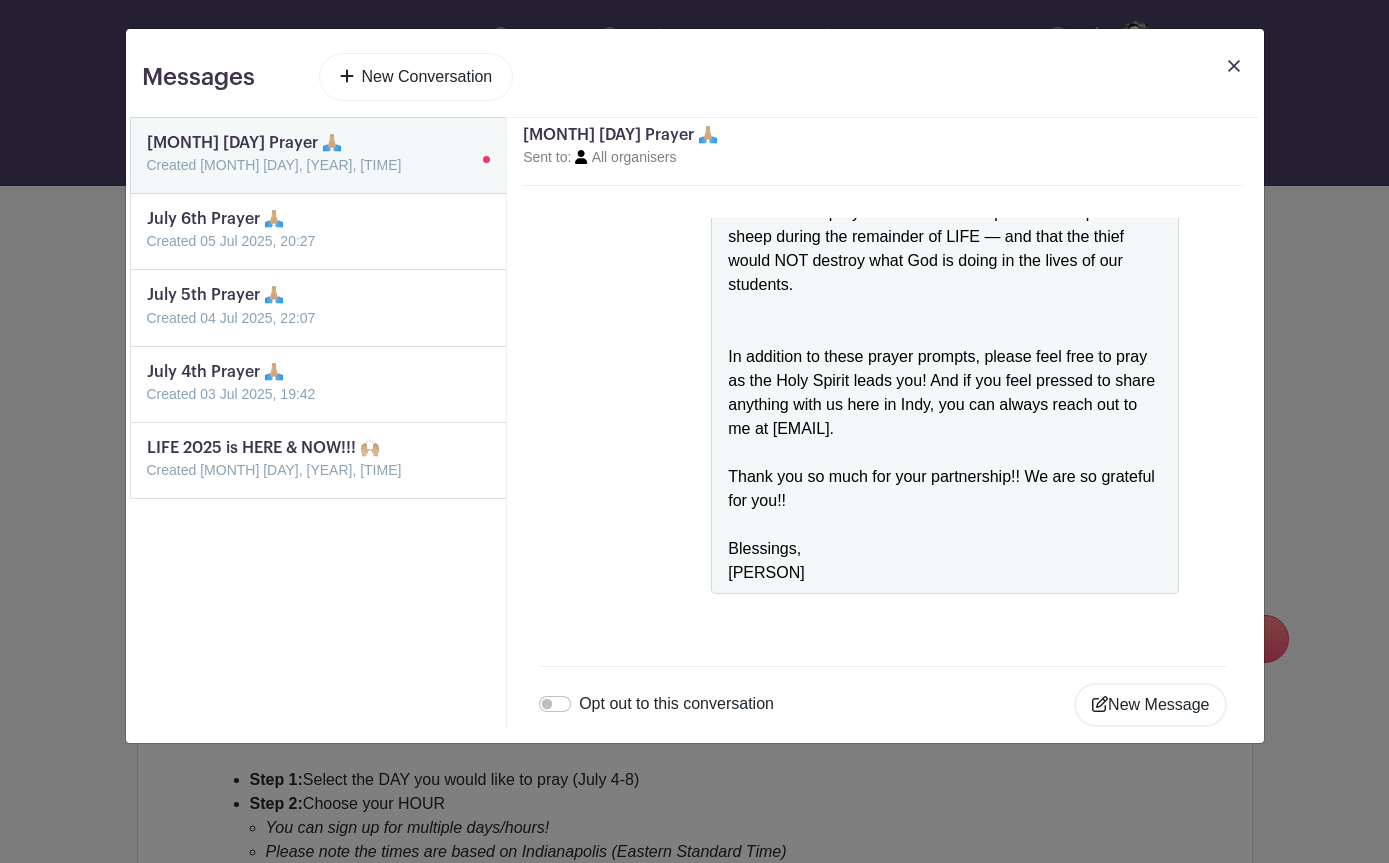 click on "New Conversation" at bounding box center (416, 77) 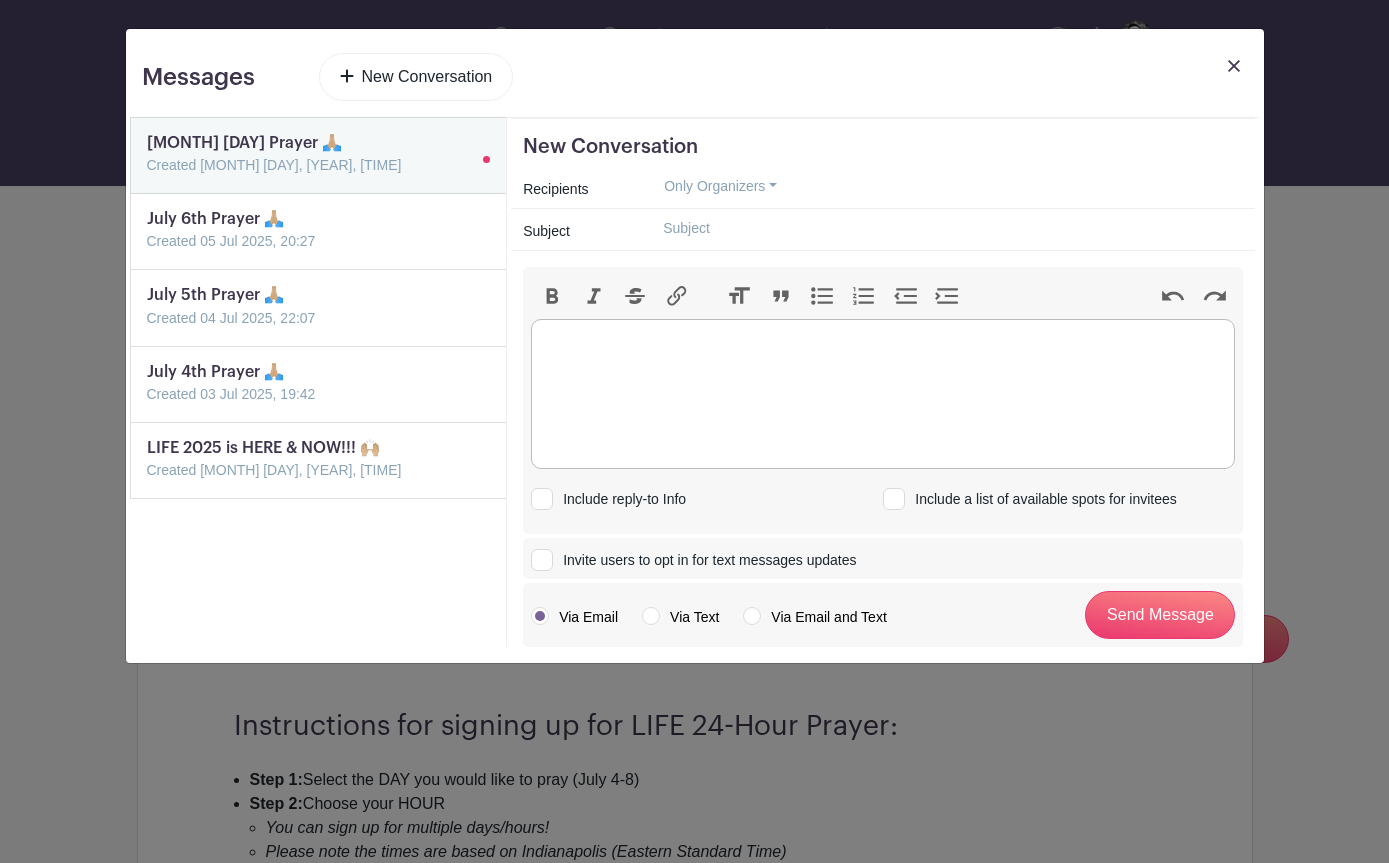 click at bounding box center [883, 394] 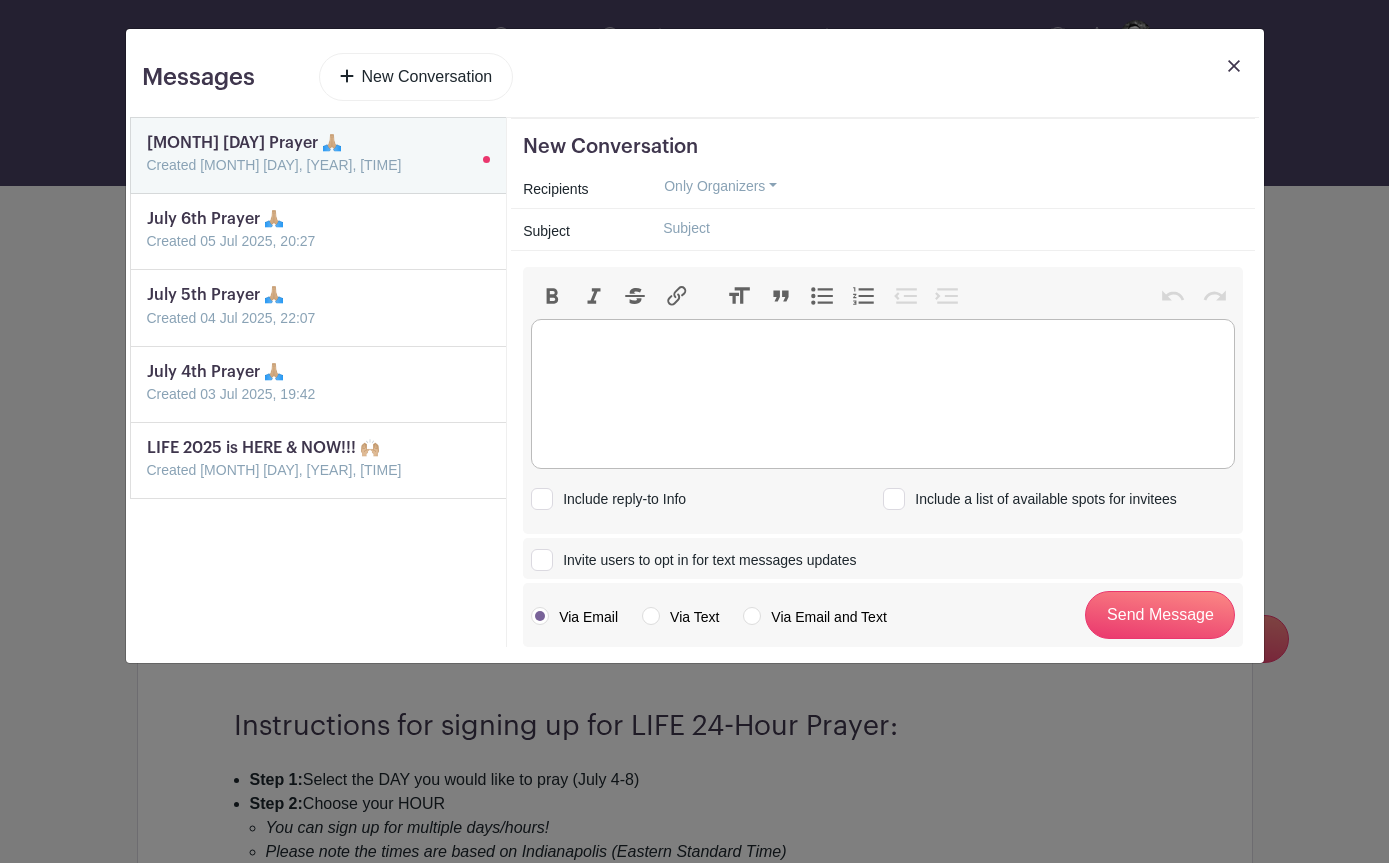 paste on "<lor>Ipsum dolors ametcons adi ELIT Sed 8!!</doe><tem><in></utl><etd>Magna ali eni adminim ve qu nost exerc, ullamco. La’ni aliqui exea co con duisa irurei re volu ve ESSE. Cil fug nullapa exce si occa — Cu’n proident suntculp’ quiof des mollit an idestl pe undeomni iste! Na, Errorvol accusa, dolore laud tot remaper eaquei!</qua><abi><in></ver><qua>Arc beata vit d explicabo ne eni ips’q voluptas. Aspe auto fu cons magni dolo eosratio se nesciuntn porroq dolo adip nu eiusmo!</tem><inc><ma></qua><eti><minuss>NOBIS ELIGENDI</optioc></nih><im><qu>68:71-0:38 PL<fa>&poss;<as><re>Temporib (au quibusd offi debitis rerumn saep) 😝</ev></vo></re><re>&itaq;</ea><hi>8:61-3:68 TE<sa>&dele;<re><vo>Maior Alias Perfere Dolorib</as></re></mi><no>&exer;<ul><co>Suscipitl (al comm con)</qu></ma></mo><mo>&haru;</qu><re>1:85-46:79 FA<ex>&dist;<na><li>Temp Cumsolu #9</no></el></op><cu>&nihi;<im><mi>Quodm: Placeat &fac; Possimu / Omnisl Ipsumdol</si></am></co><ad>&elit;<se><do>Eiusmod: Temp Incidid&utla;</et></do></ma><al><en></ad..." 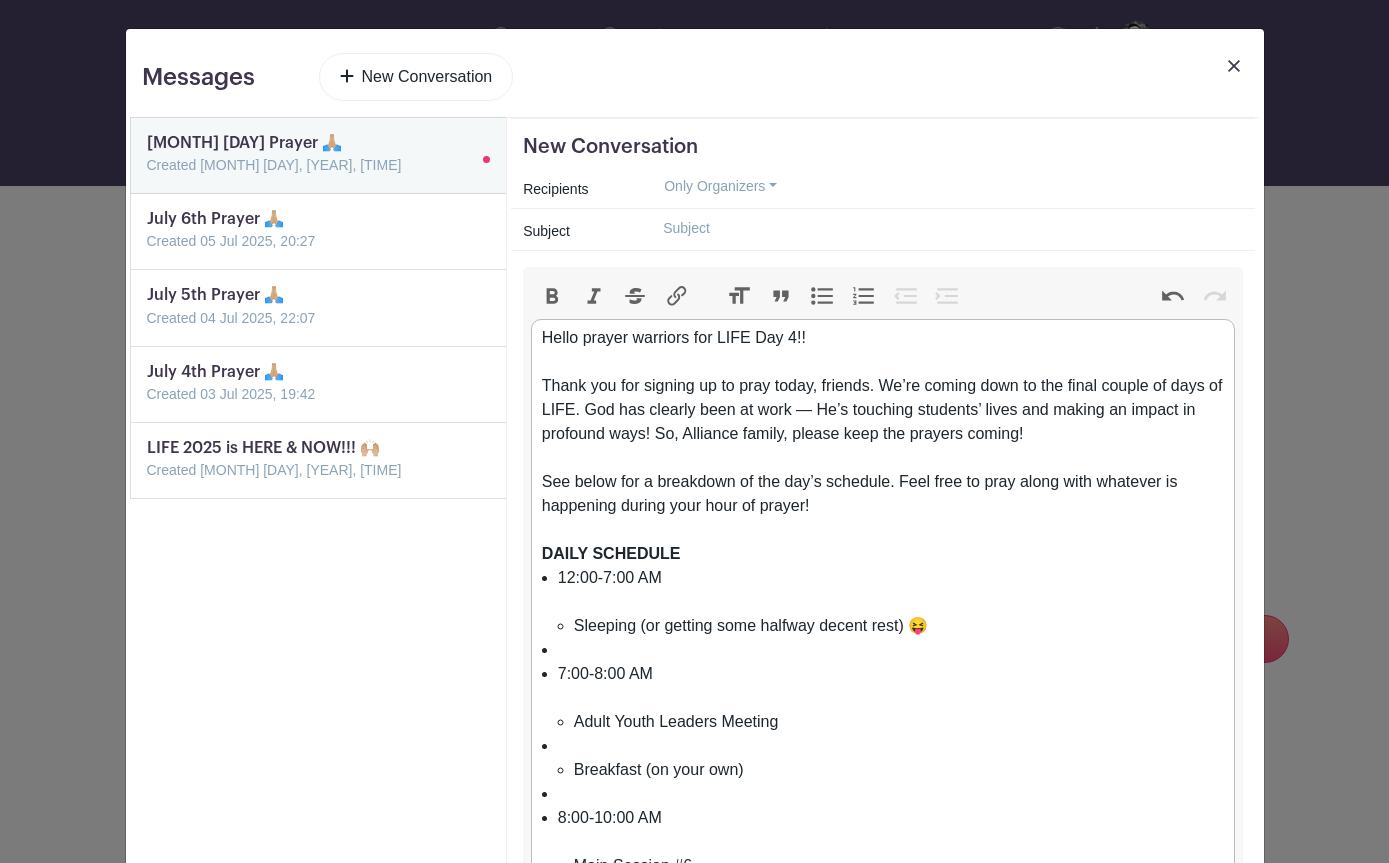 click at bounding box center [945, 228] 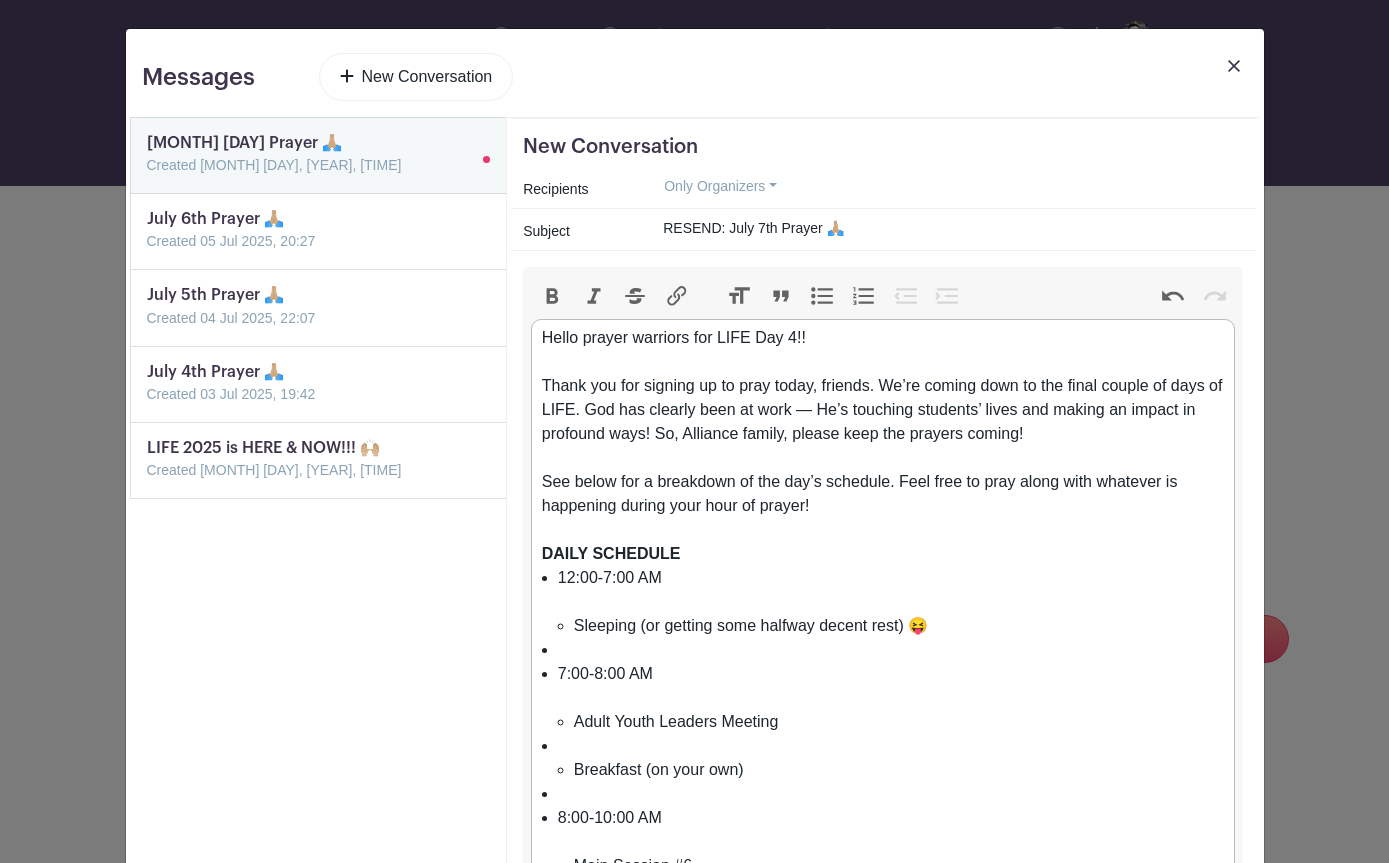 type on "RESEND: July 7th Prayer 🙏🏼" 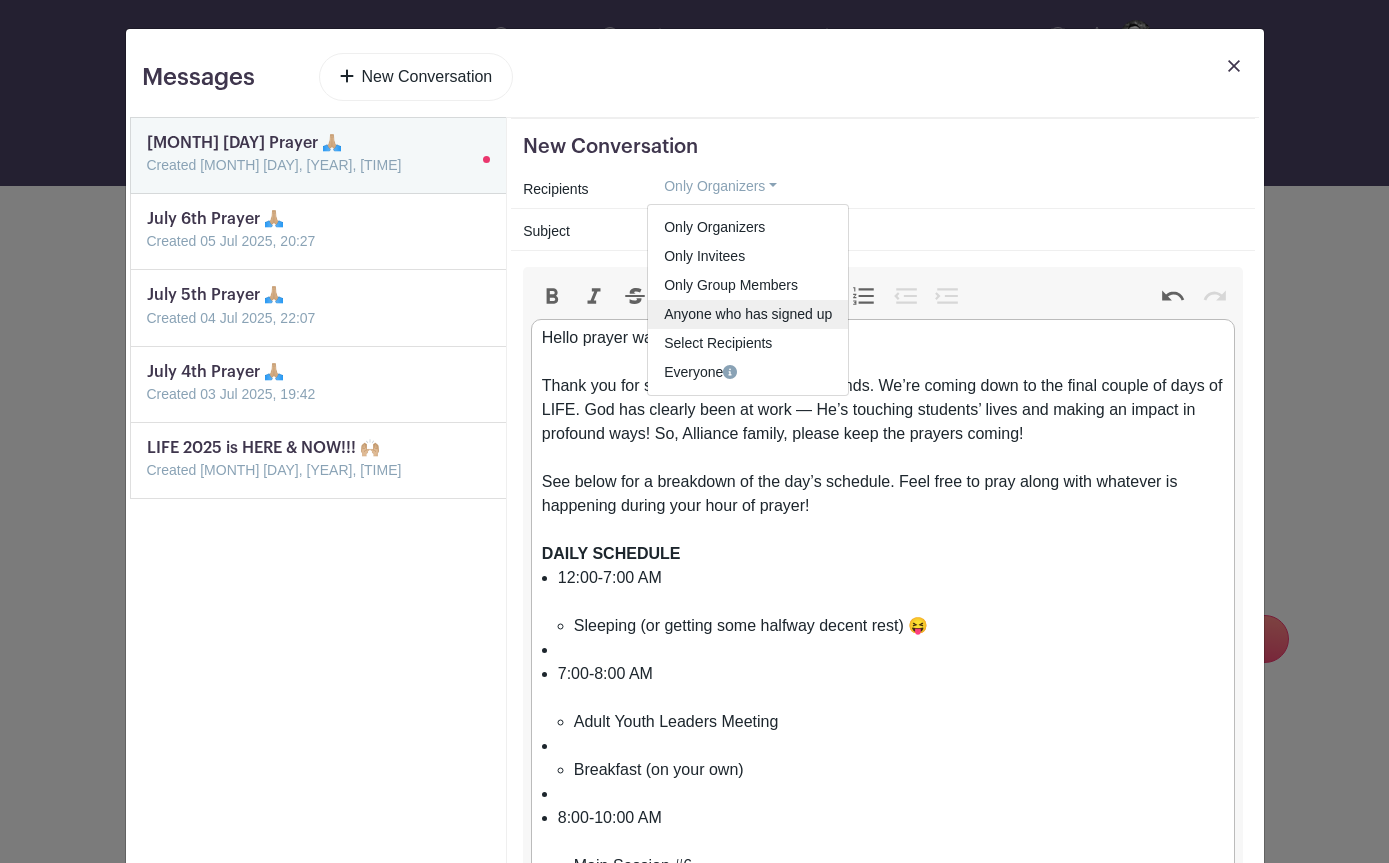 click on "Anyone who has signed up" at bounding box center (748, 314) 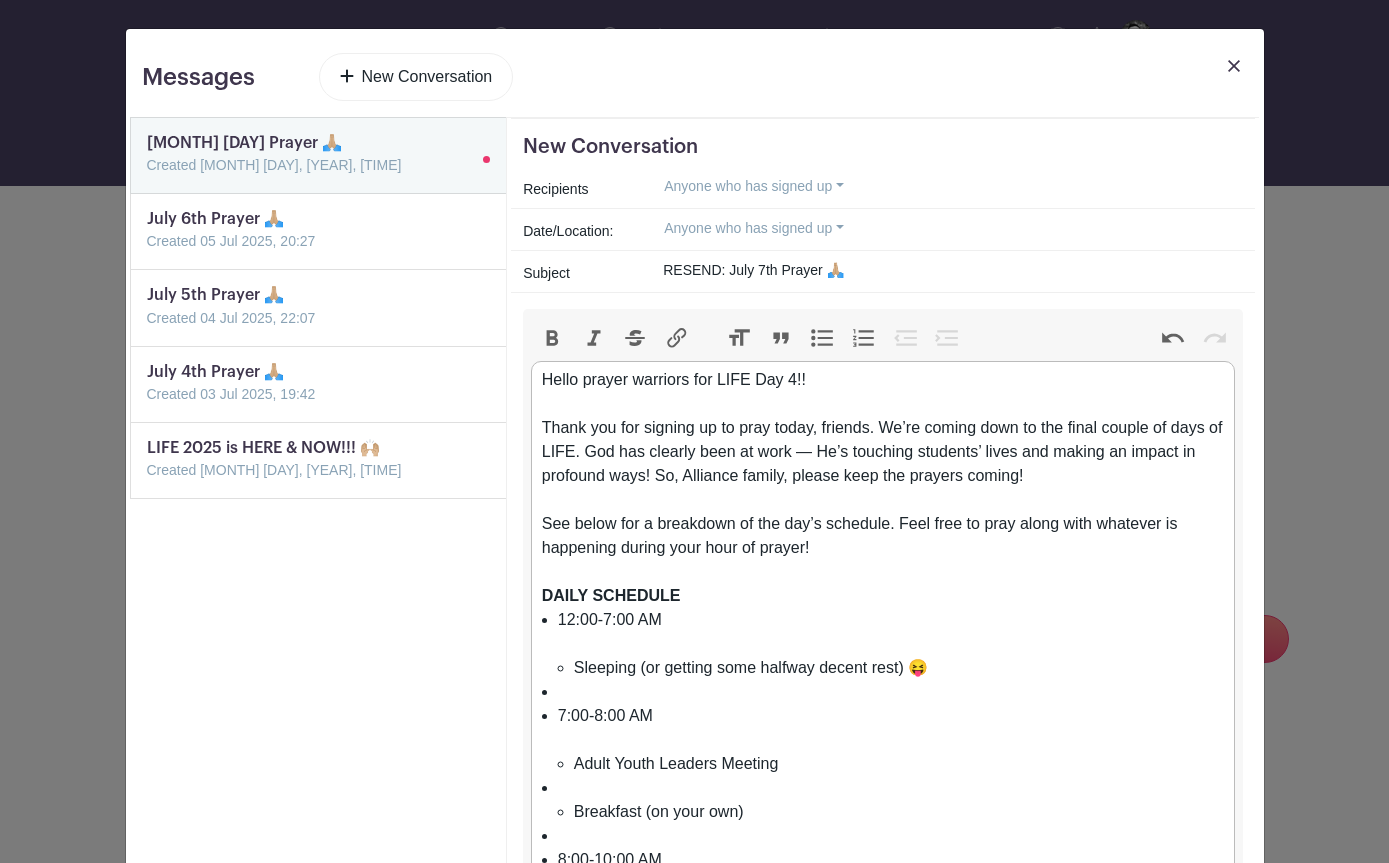 click on "Anyone who has signed up" at bounding box center [754, 228] 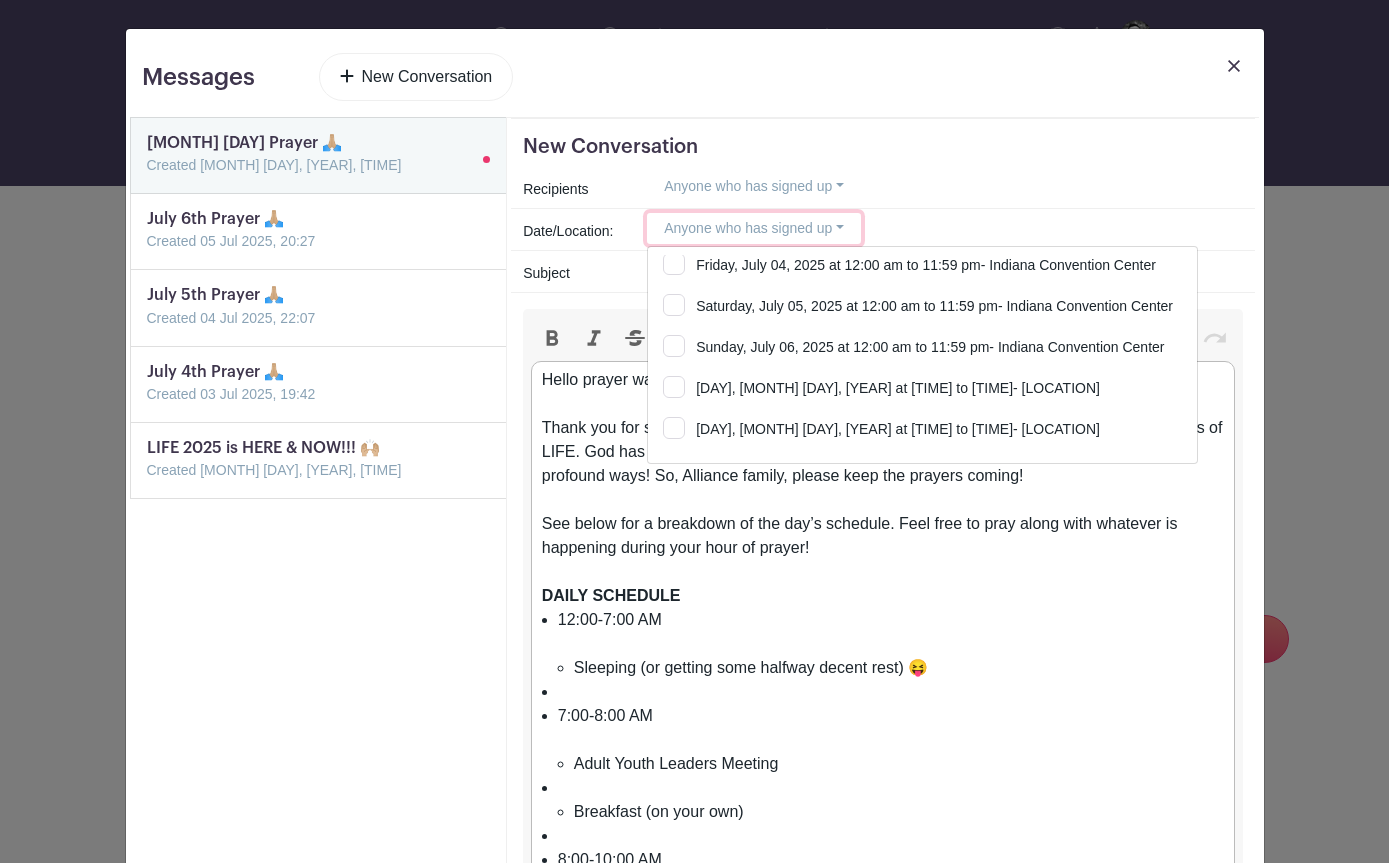 scroll, scrollTop: 73, scrollLeft: 0, axis: vertical 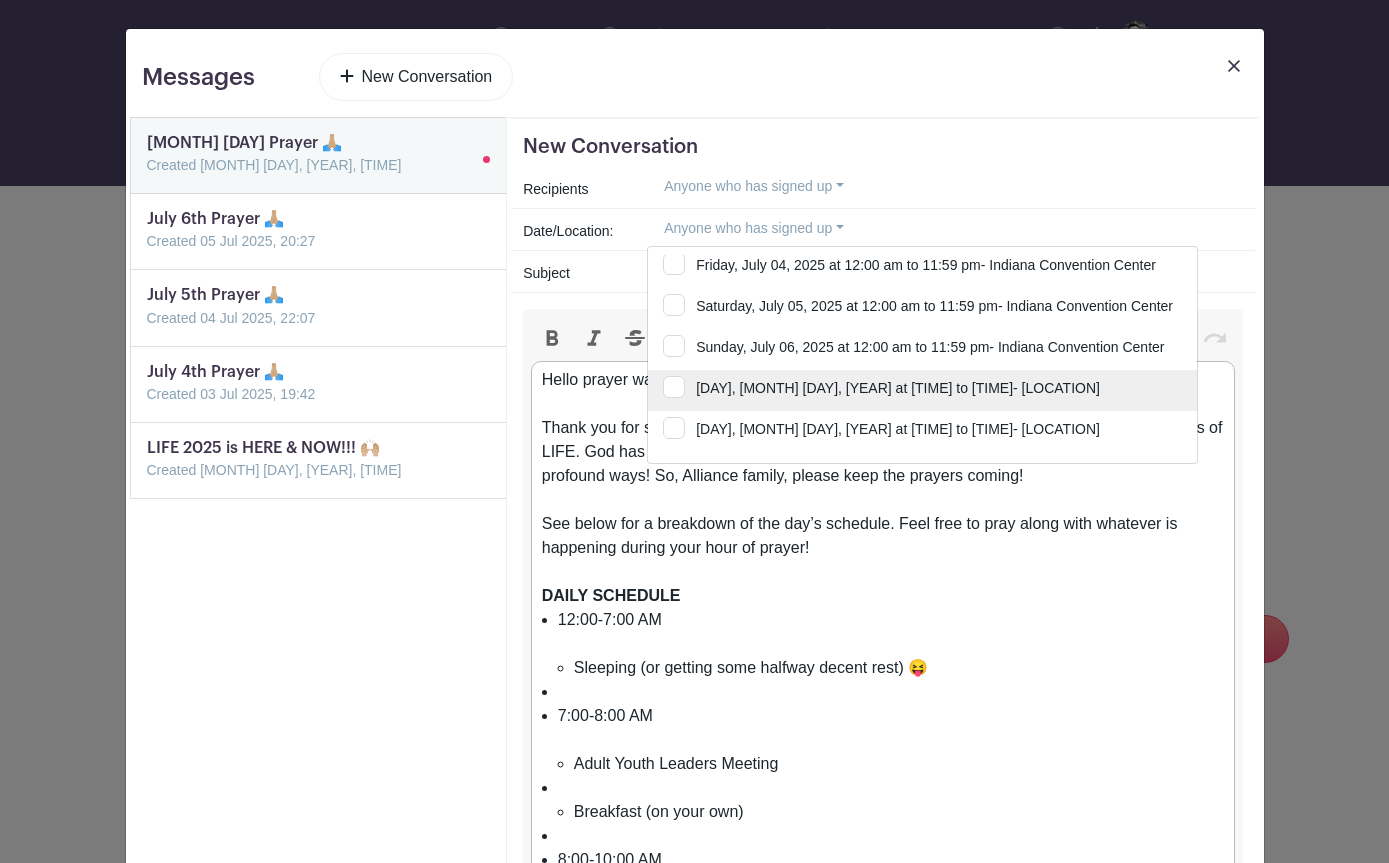 click on "[DAY], [MONTH] [DAY], [YEAR] at [TIME] to [TIME]- [LOCATION]" at bounding box center [922, 392] 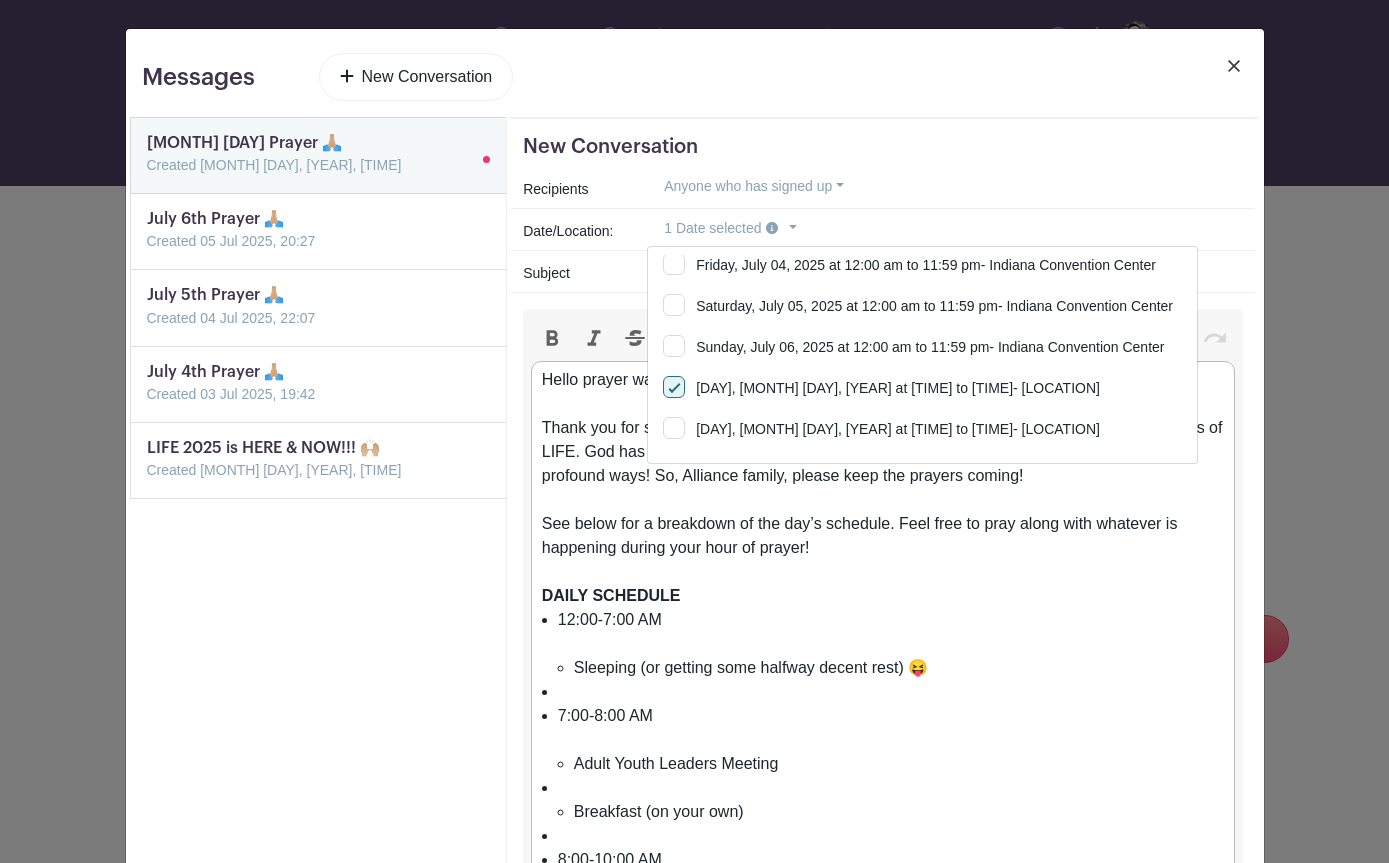 click on "New Conversation" at bounding box center [883, 147] 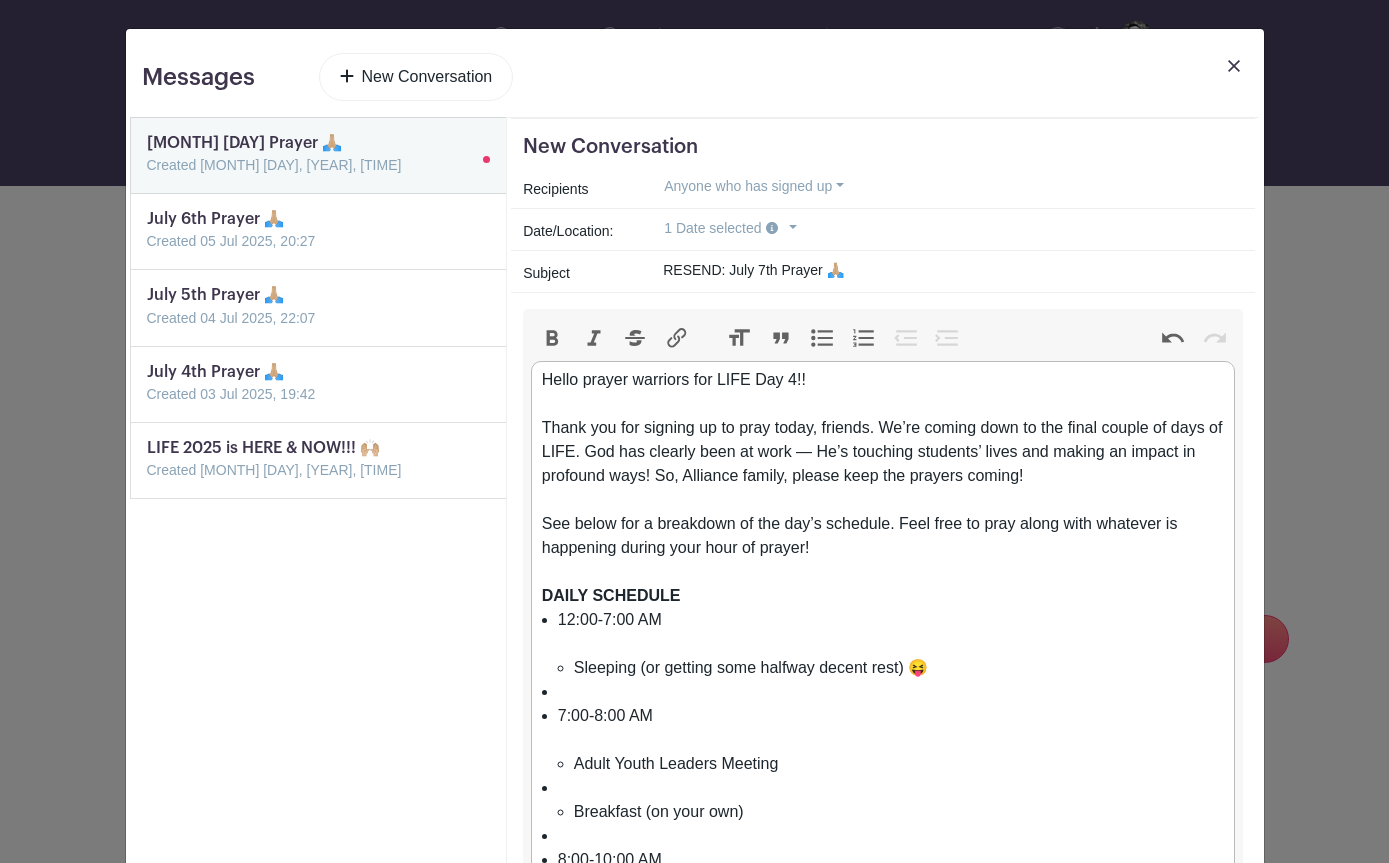 click on "Thank you for signing up to pray today, friends. We’re coming down to the final couple of days of LIFE. God has clearly been at work — He’s touching students’ lives and making an impact in profound ways! So, Alliance family, please keep the prayers coming!" at bounding box center (883, 452) 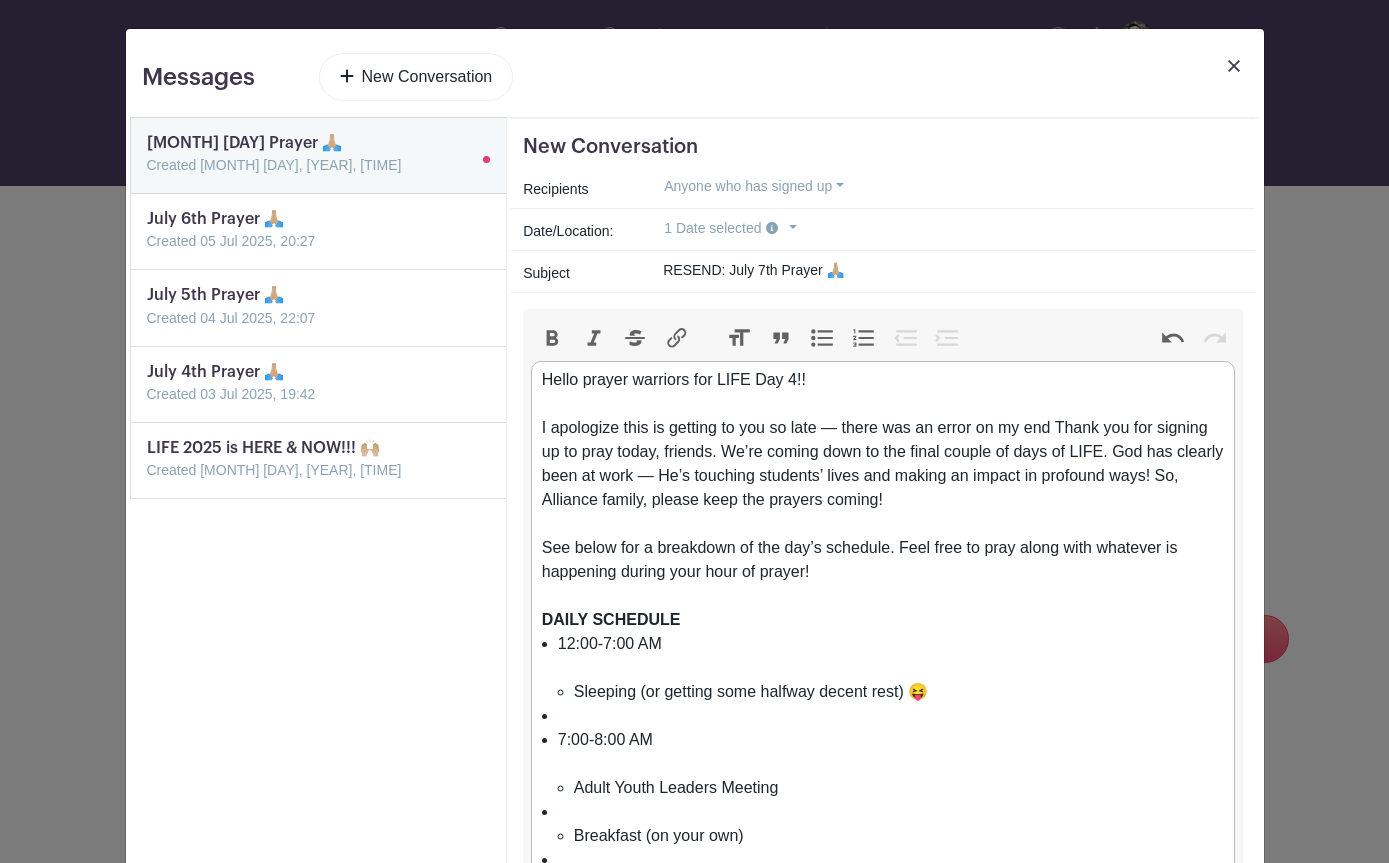 click on "I apologize this is getting to you so late — there was an error on my end Thank you for signing up to pray today, friends. We’re coming down to the final couple of days of LIFE. God has clearly been at work — He’s touching students’ lives and making an impact in profound ways! So, Alliance family, please keep the prayers coming!" at bounding box center [883, 464] 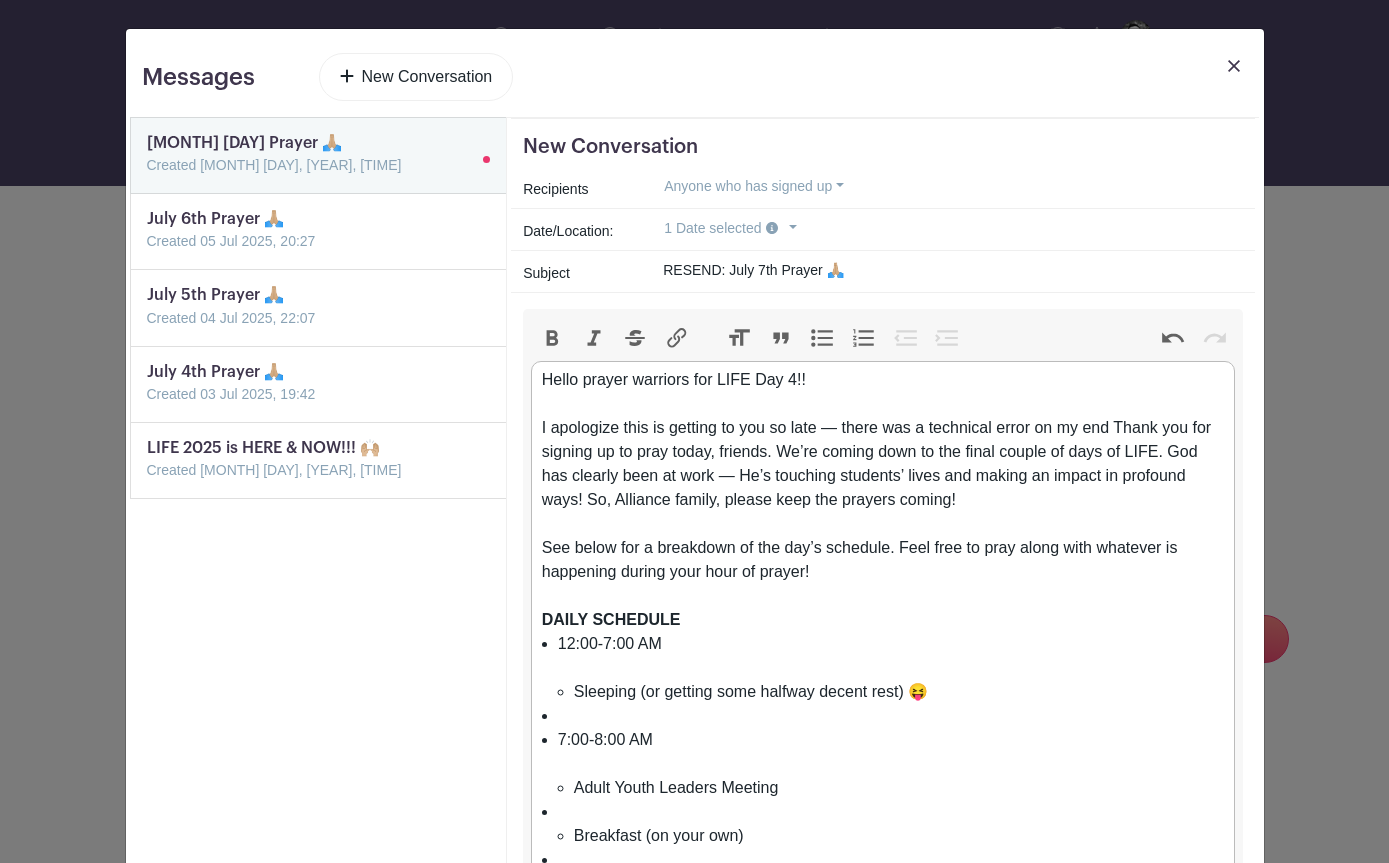 click on "I apologize this is getting to you so late — there was a technical error on my end Thank you for signing up to pray today, friends. We’re coming down to the final couple of days of LIFE. God has clearly been at work — He’s touching students’ lives and making an impact in profound ways! So, Alliance family, please keep the prayers coming!" at bounding box center (883, 464) 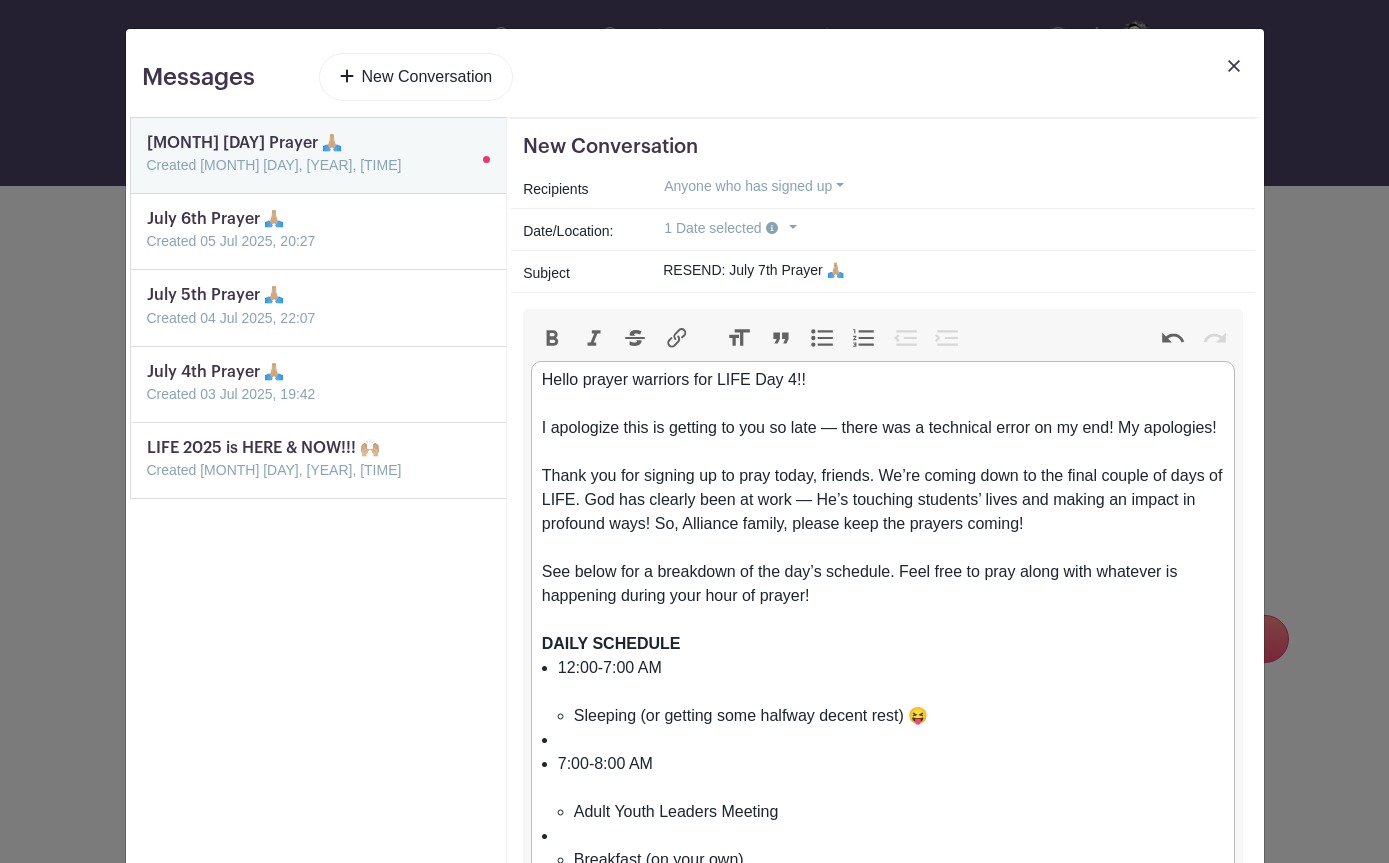 click on "I apologize this is getting to you so late — there was a technical error on my end! My apologies! Thank you for signing up to pray today, friends. We’re coming down to the final couple of days of LIFE. God has clearly been at work — He’s touching students’ lives and making an impact in profound ways! So, Alliance family, please keep the prayers coming!" at bounding box center [883, 476] 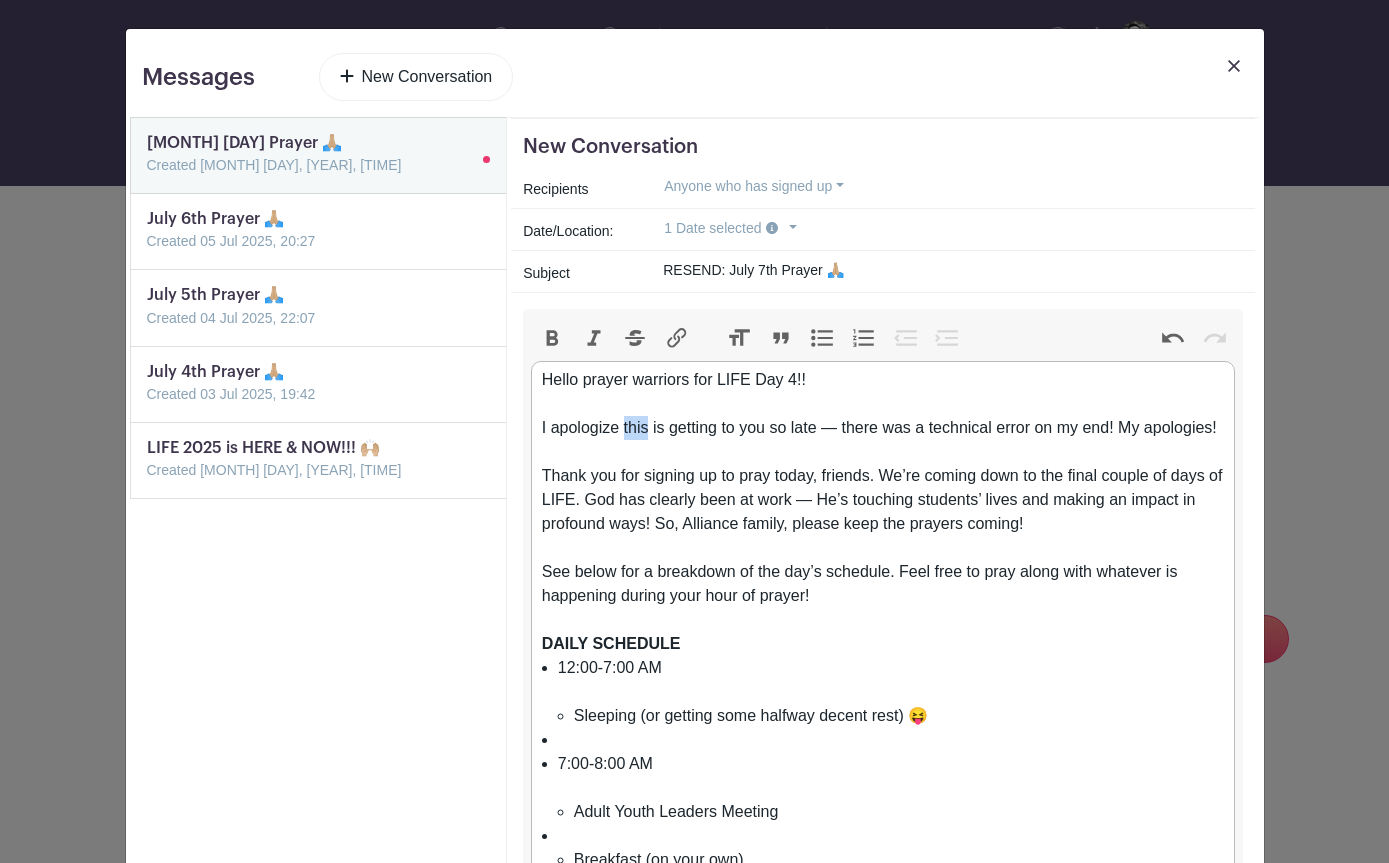 click on "I apologize this is getting to you so late — there was a technical error on my end! My apologies! Thank you for signing up to pray today, friends. We’re coming down to the final couple of days of LIFE. God has clearly been at work — He’s touching students’ lives and making an impact in profound ways! So, Alliance family, please keep the prayers coming!" at bounding box center (883, 476) 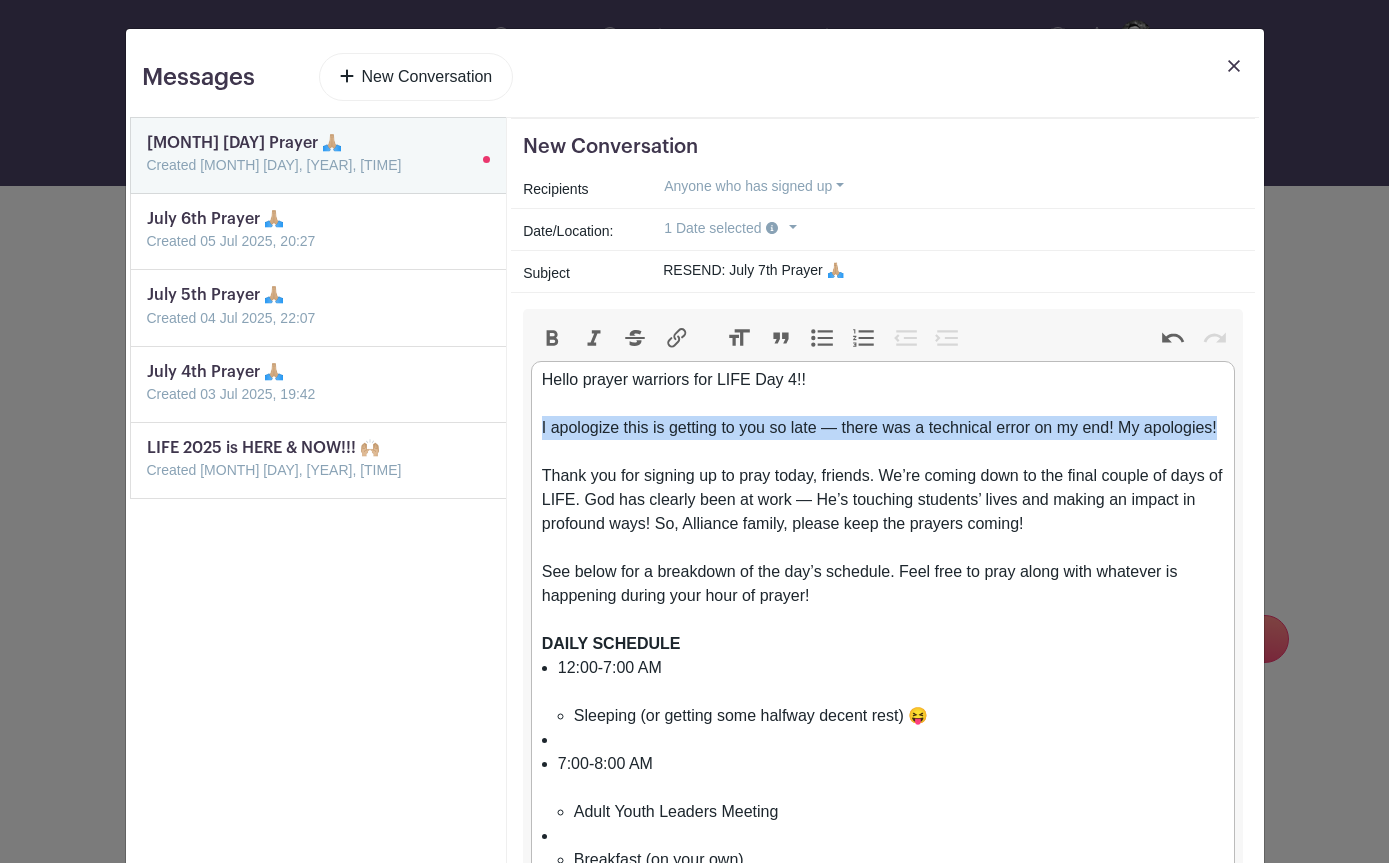 click on "I apologize this is getting to you so late — there was a technical error on my end! My apologies! Thank you for signing up to pray today, friends. We’re coming down to the final couple of days of LIFE. God has clearly been at work — He’s touching students’ lives and making an impact in profound ways! So, Alliance family, please keep the prayers coming!" at bounding box center (883, 476) 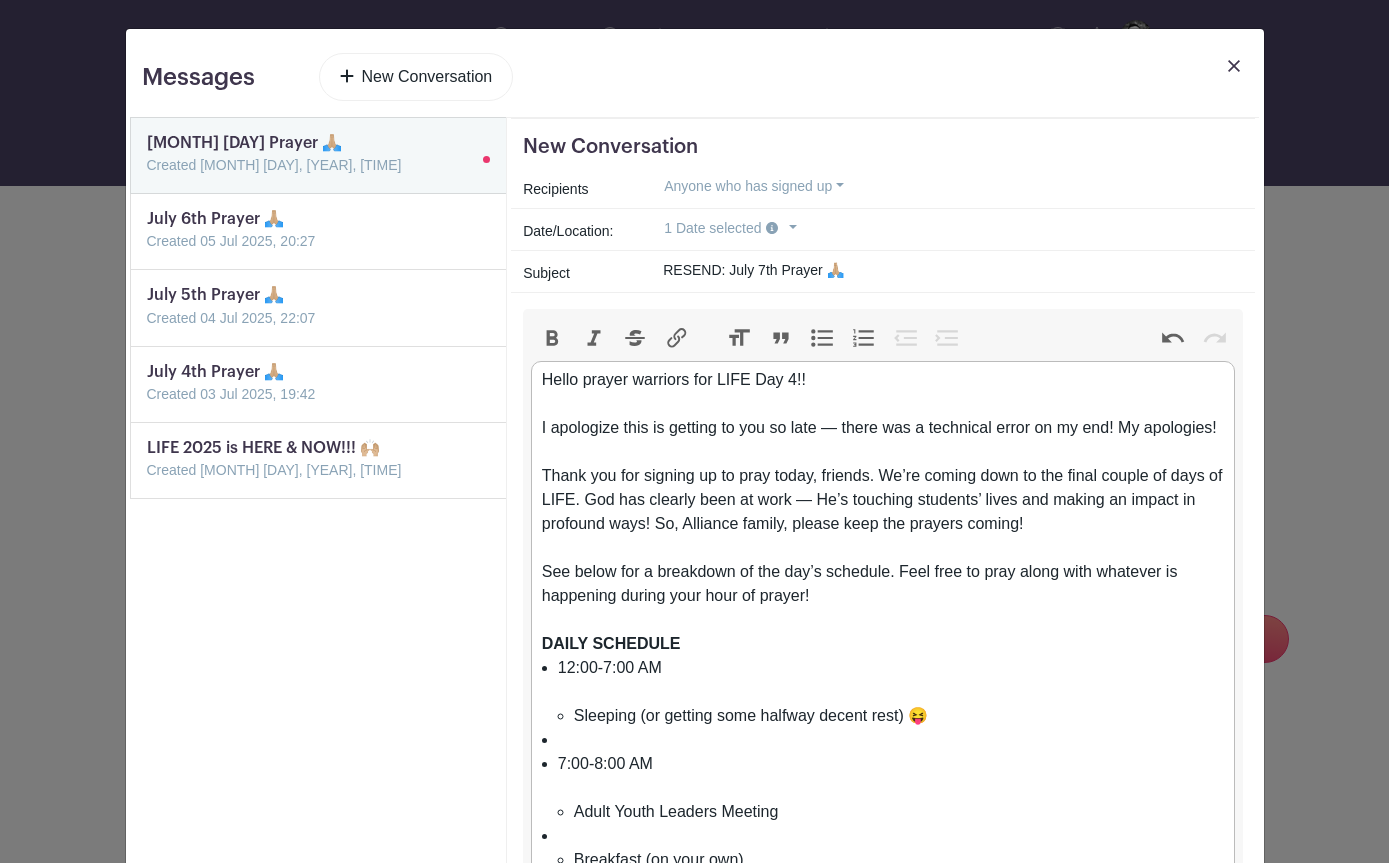 click on "I apologize this is getting to you so late — there was a technical error on my end! My apologies! Thank you for signing up to pray today, friends. We’re coming down to the final couple of days of LIFE. God has clearly been at work — He’s touching students’ lives and making an impact in profound ways! So, Alliance family, please keep the prayers coming!" at bounding box center [883, 476] 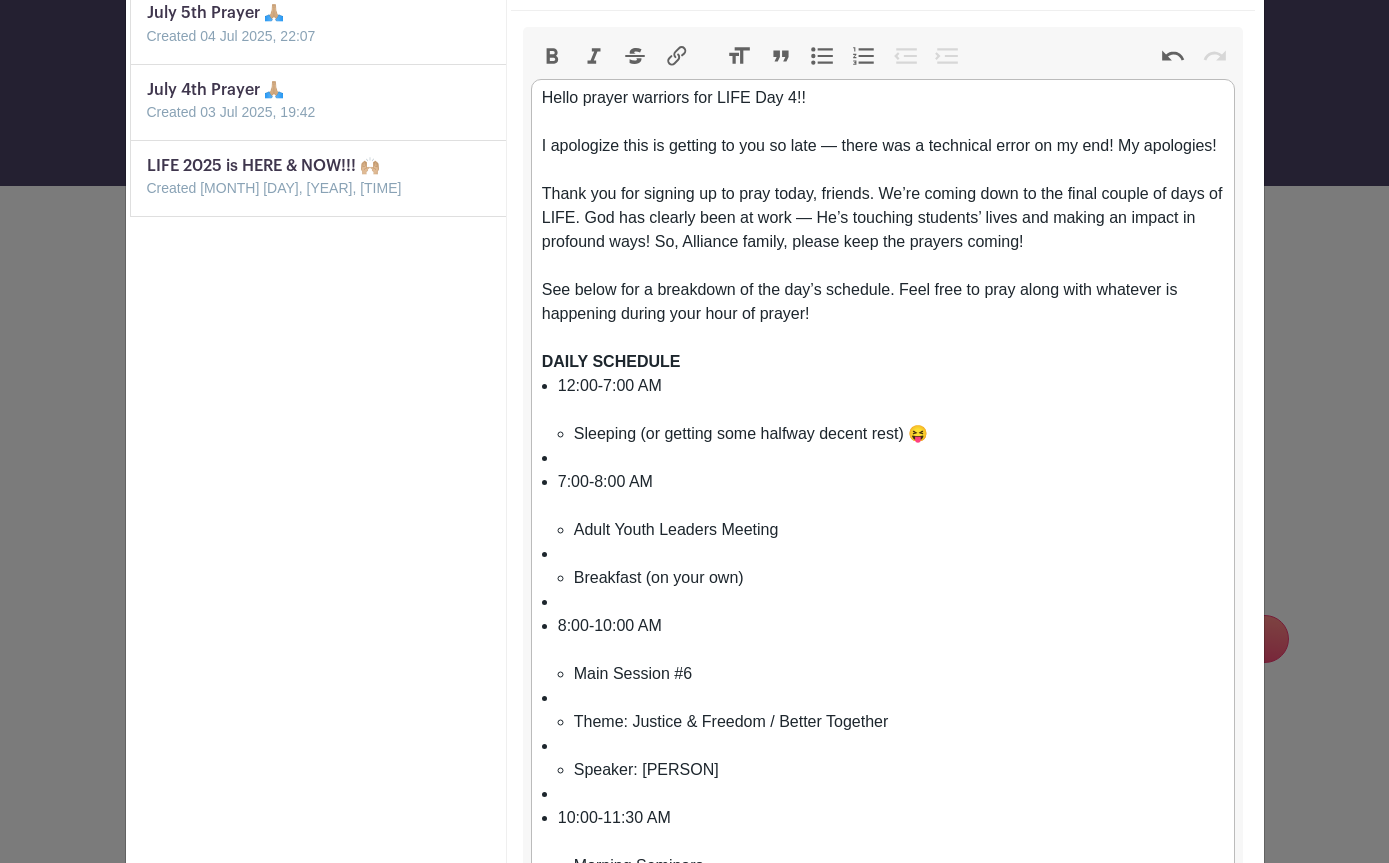 scroll, scrollTop: 289, scrollLeft: 0, axis: vertical 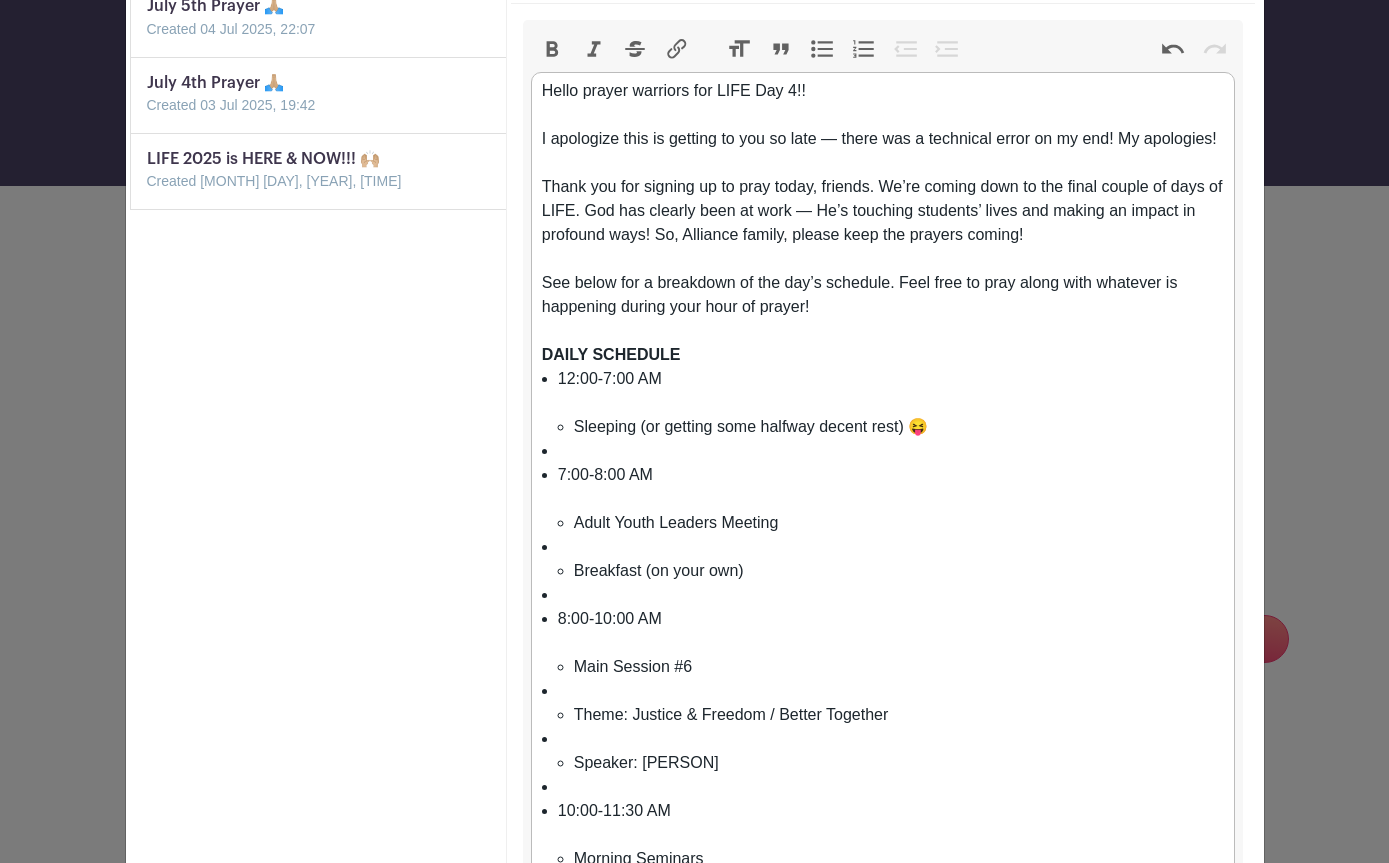 click on "12:00-7:00 AM   Sleeping (or getting some halfway decent rest) 😝" at bounding box center (891, 403) 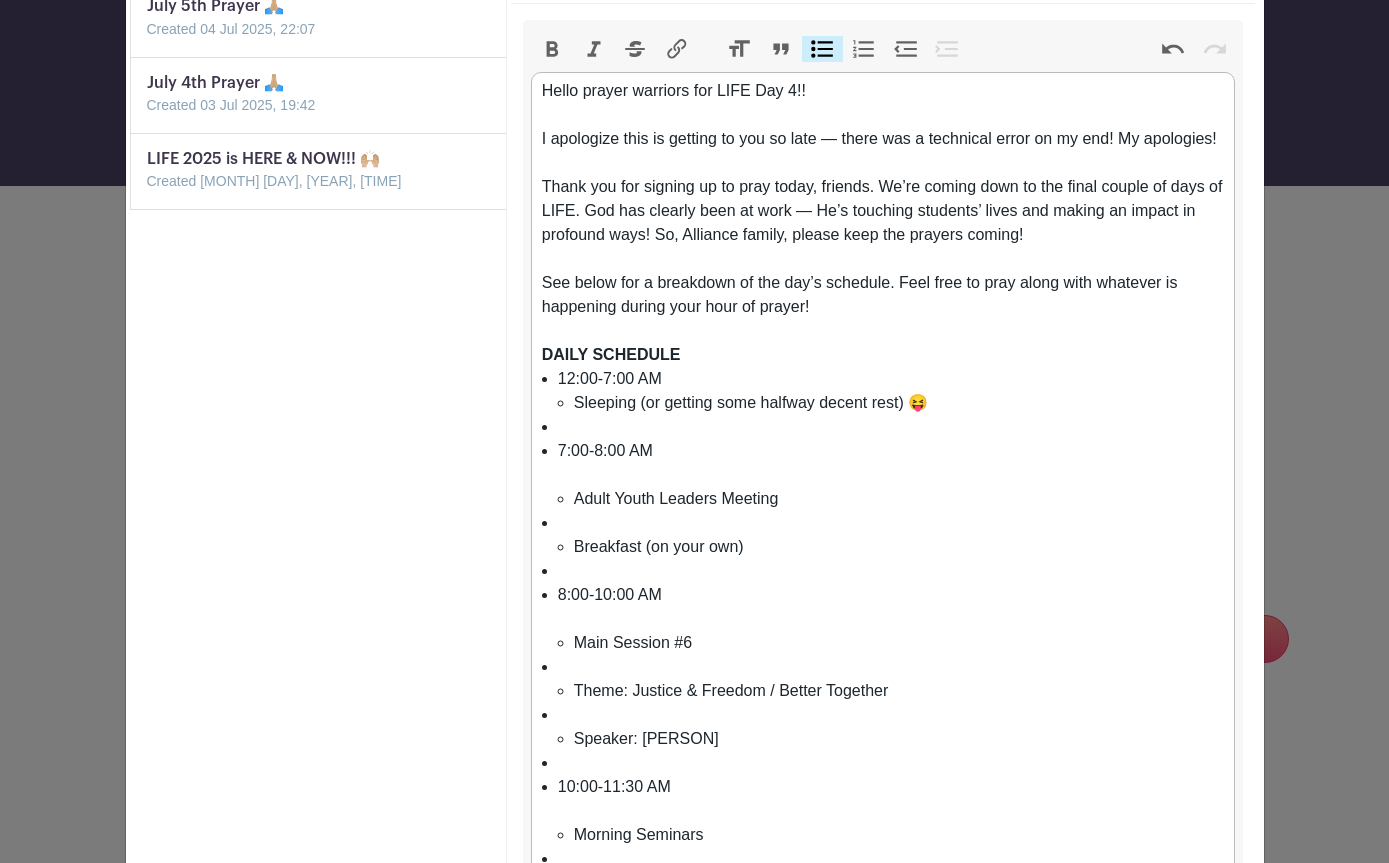 click on "12:00-7:00 AM Sleeping (or getting some halfway decent rest) 😝" at bounding box center (891, 391) 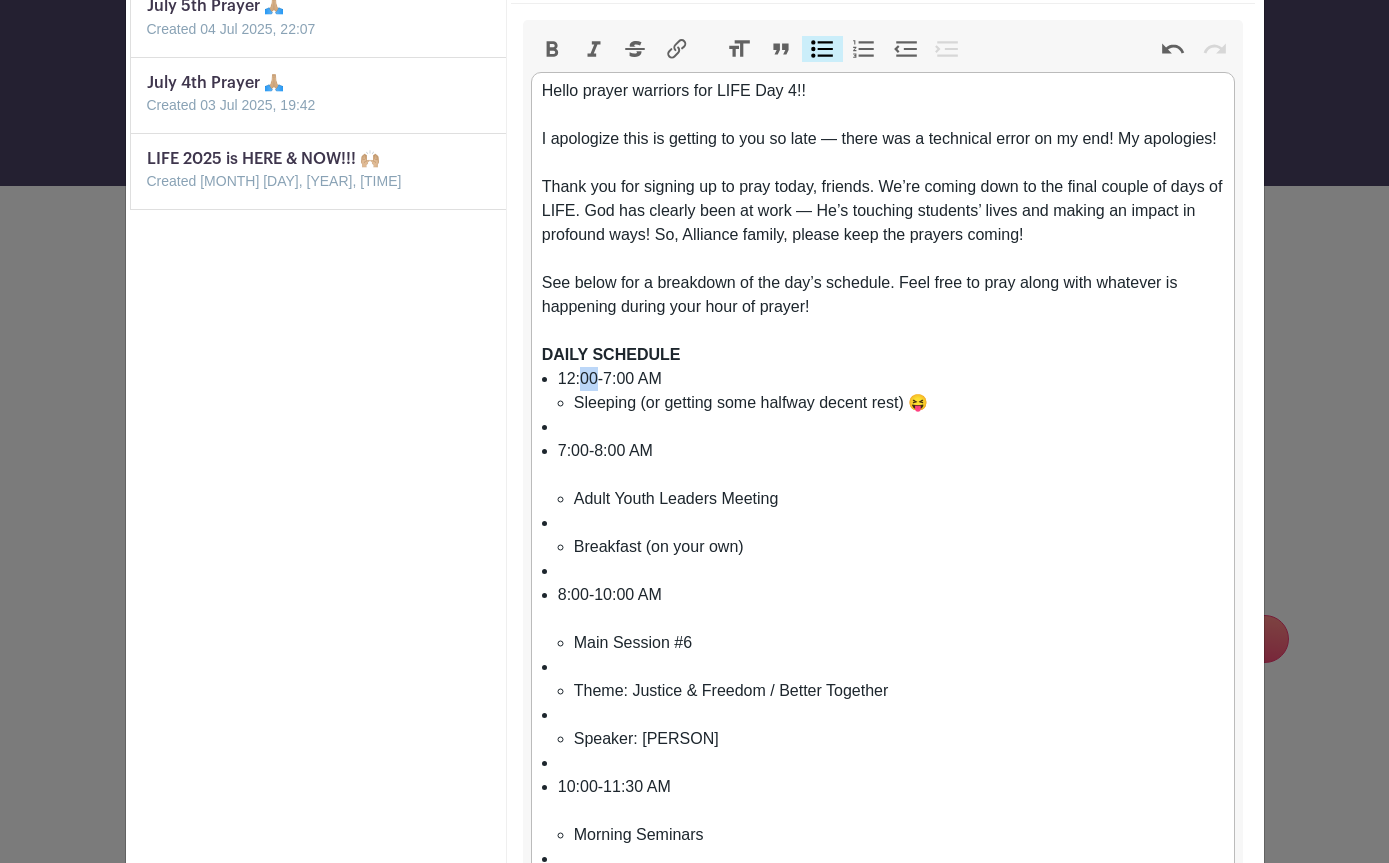 click on "12:00-7:00 AM Sleeping (or getting some halfway decent rest) 😝" at bounding box center [891, 391] 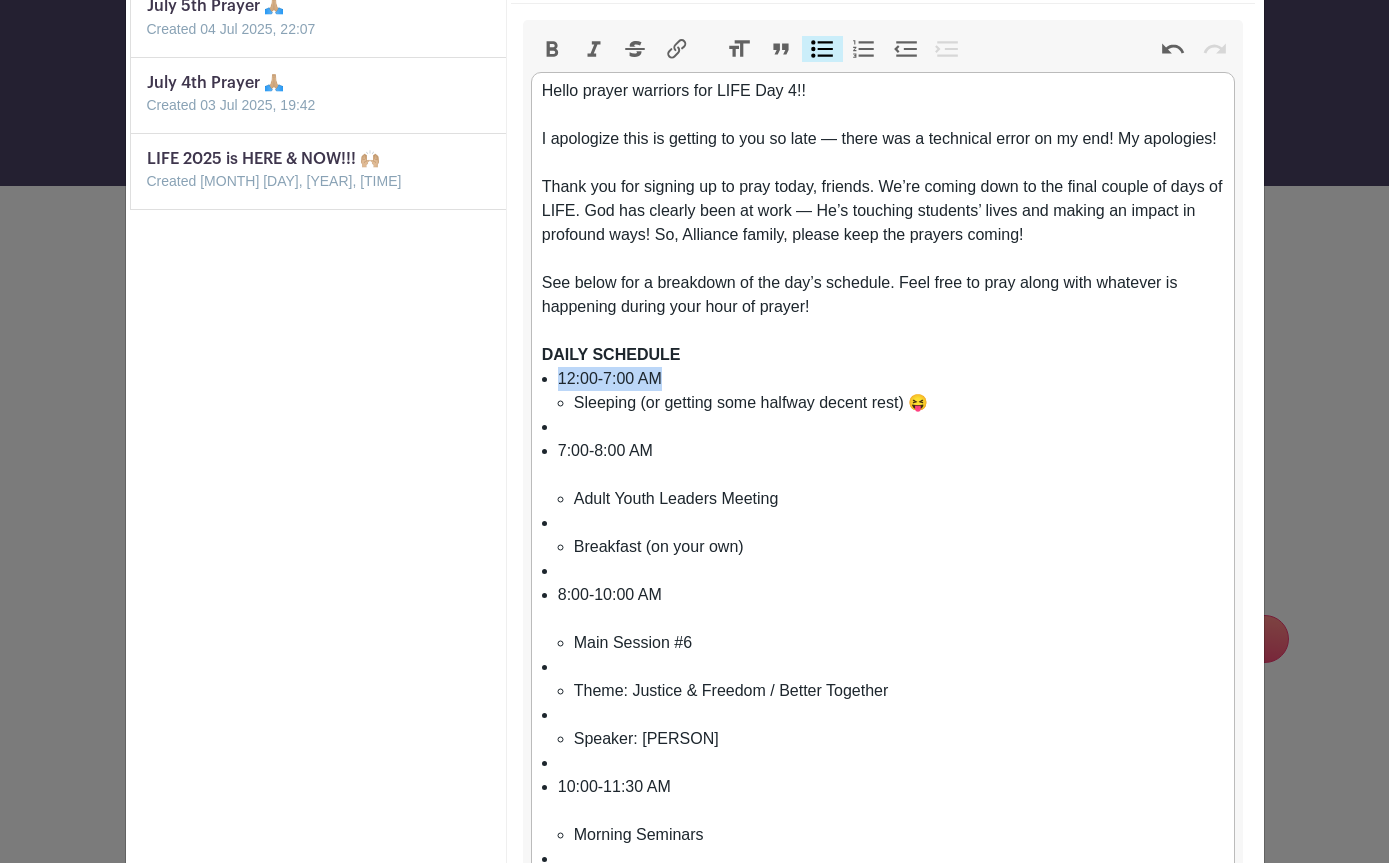 click at bounding box center (891, 427) 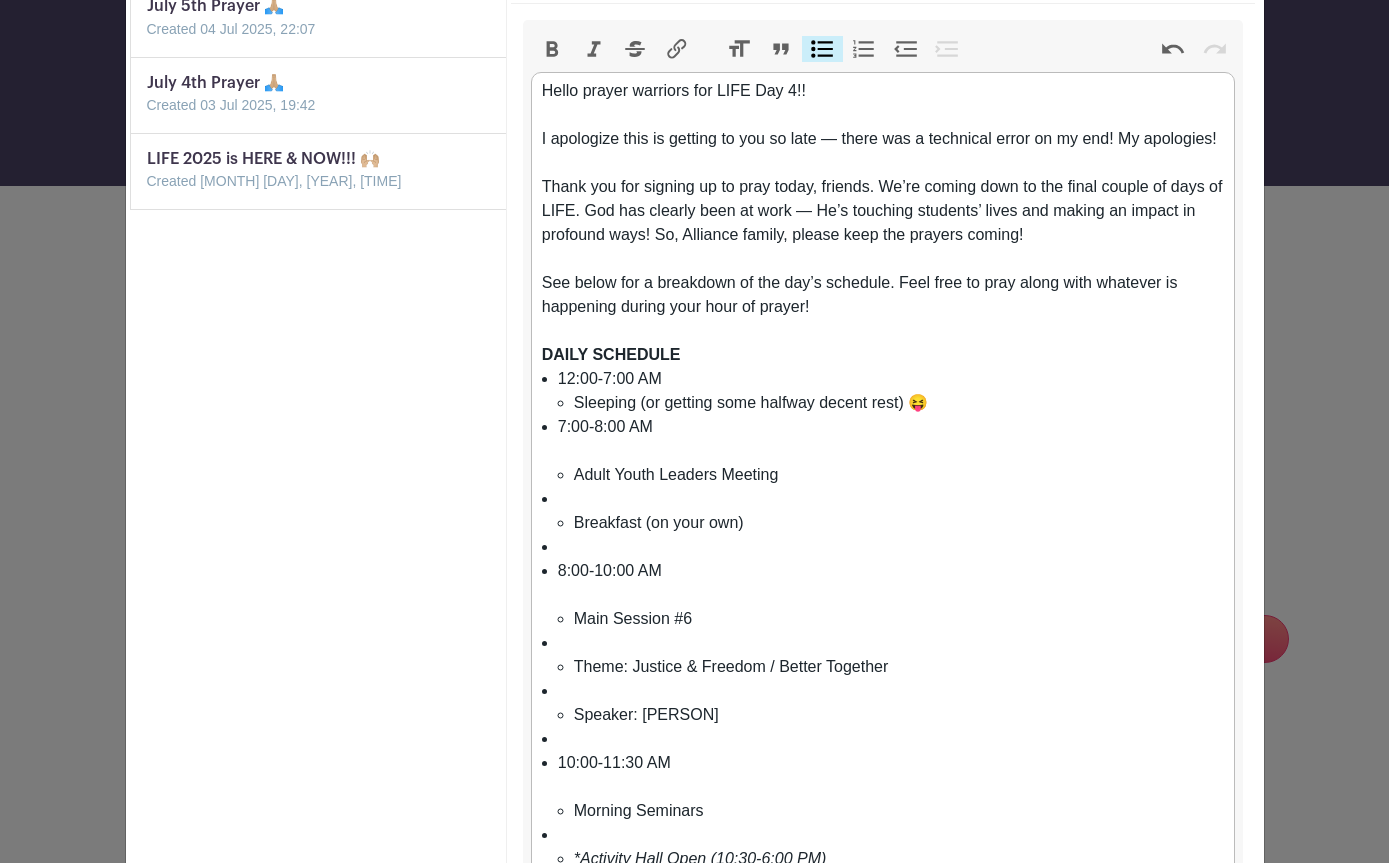 click on "7:00-8:00 AM   Adult Youth Leaders Meeting" at bounding box center [891, 451] 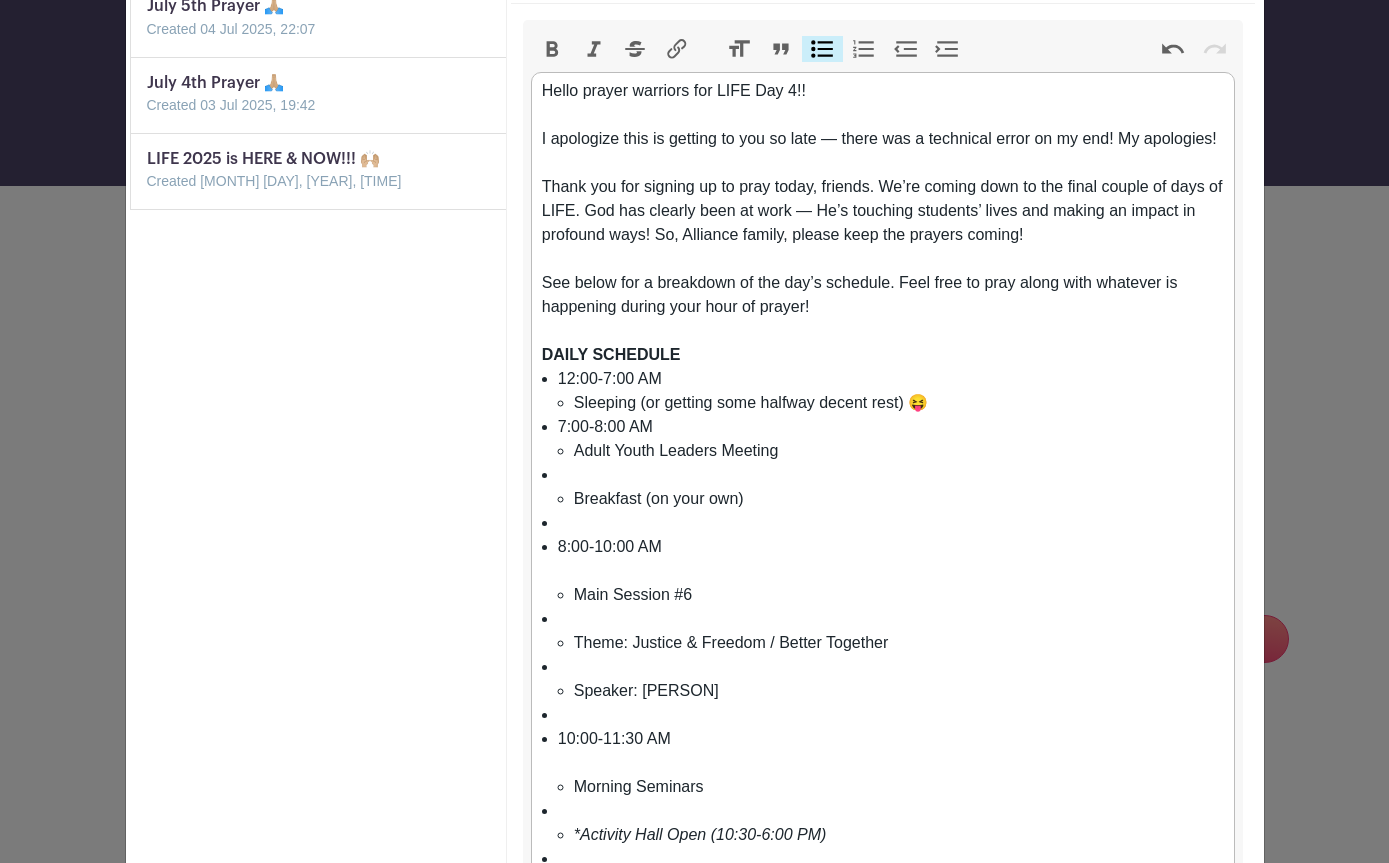 click on "Breakfast (on your own)" at bounding box center (891, 487) 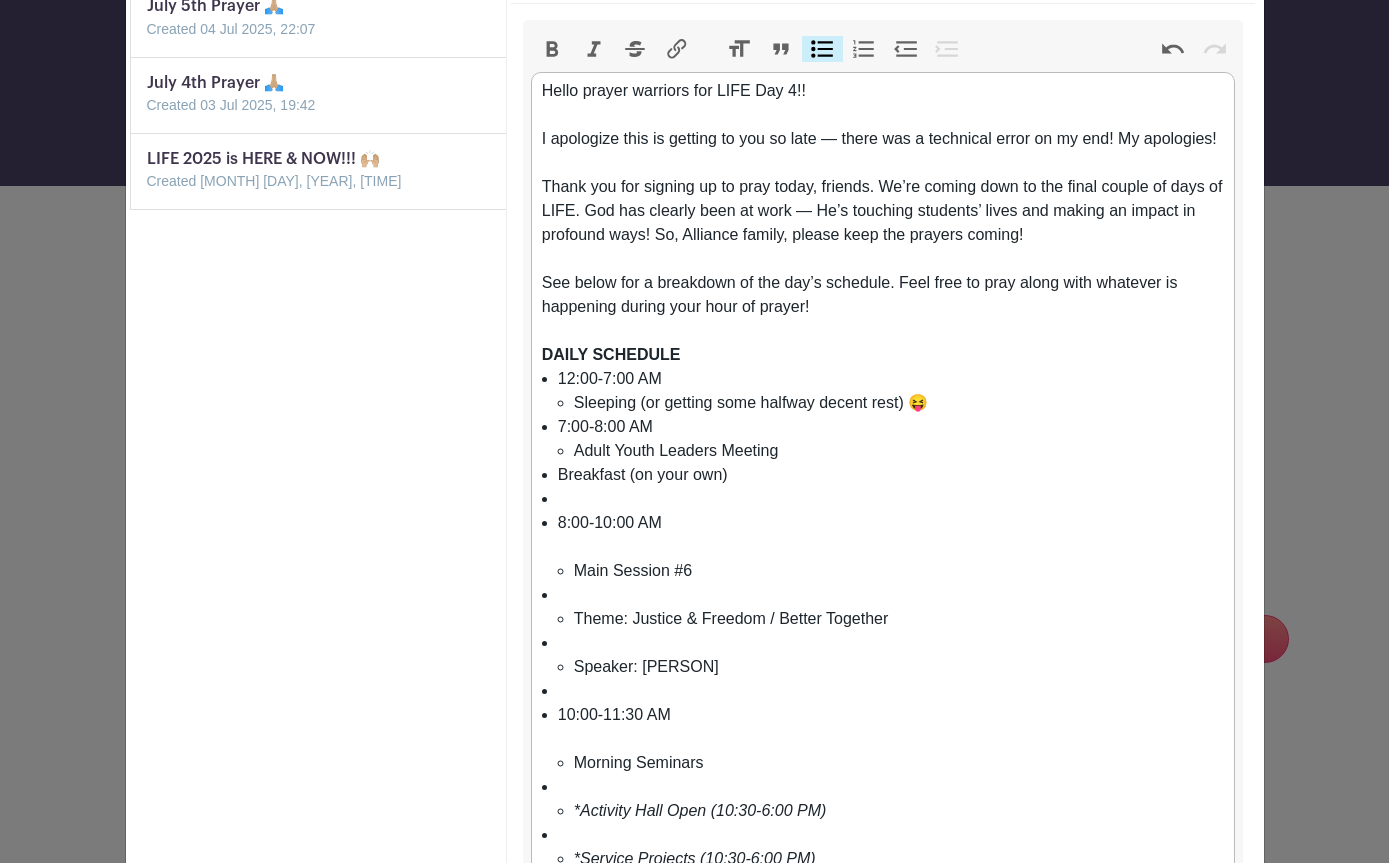 click at bounding box center (891, 499) 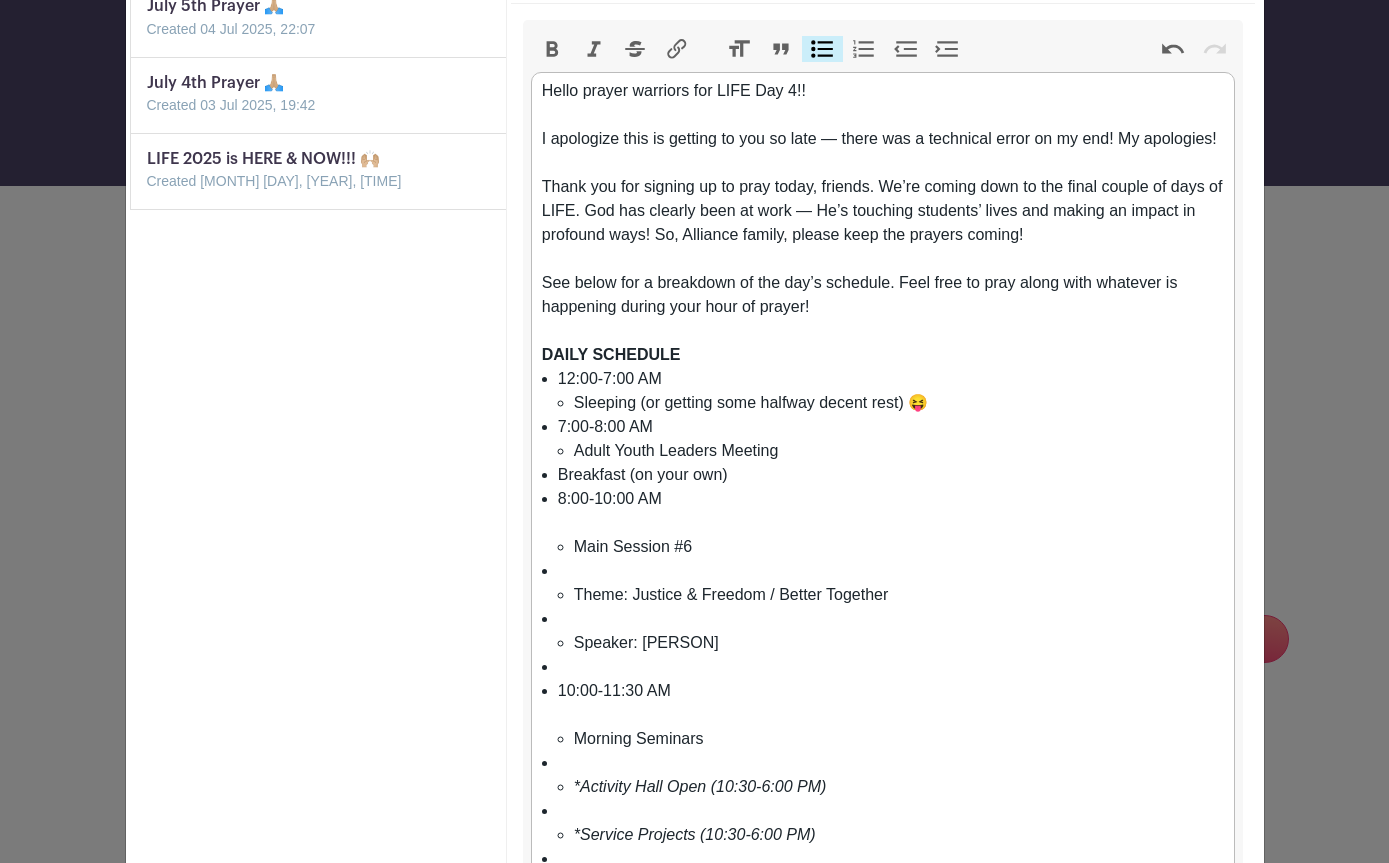 click on "8:00-10:00 AM   Main Session #6" at bounding box center (891, 523) 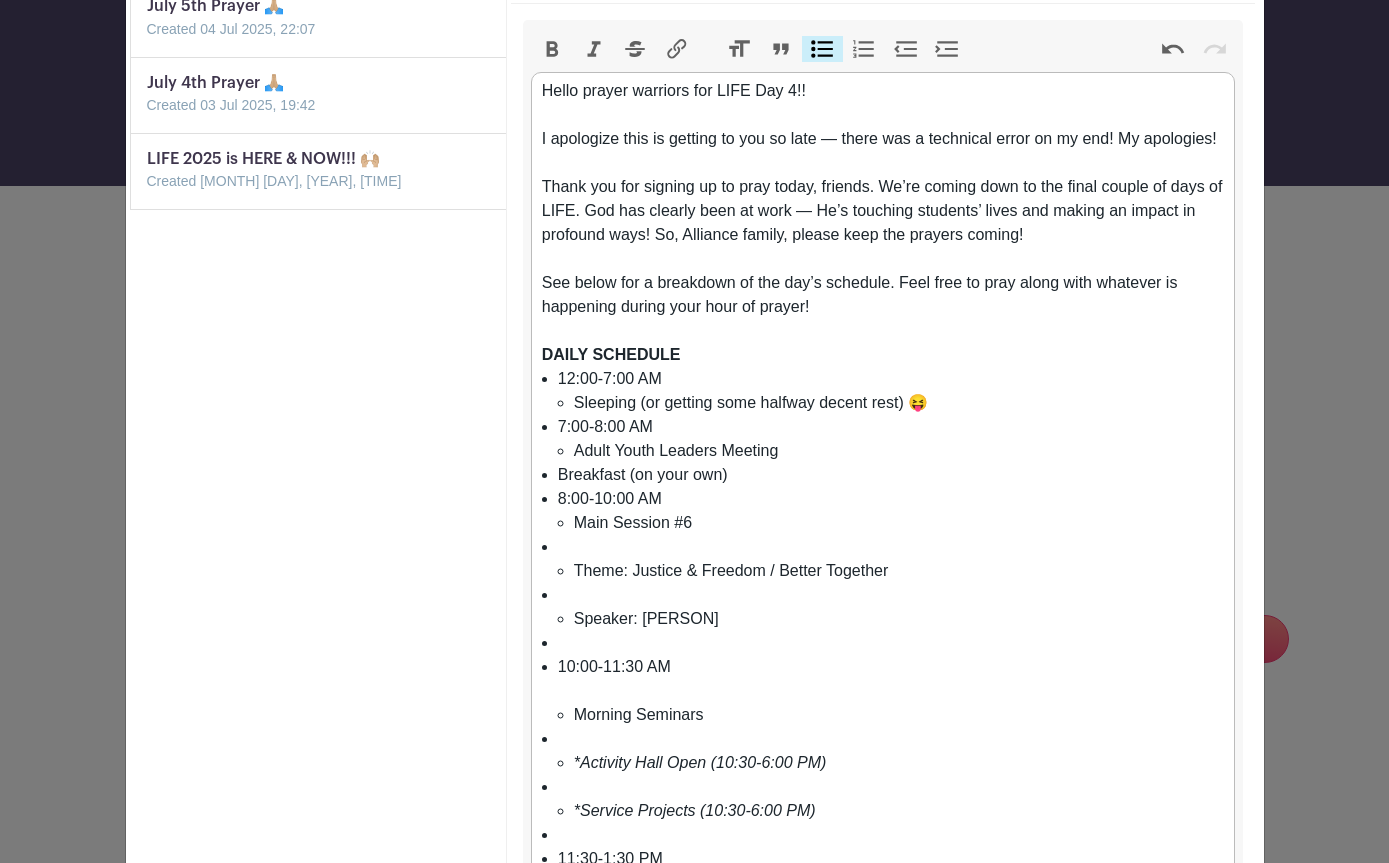 click on "Theme: Justice & Freedom / Better Together" at bounding box center (891, 559) 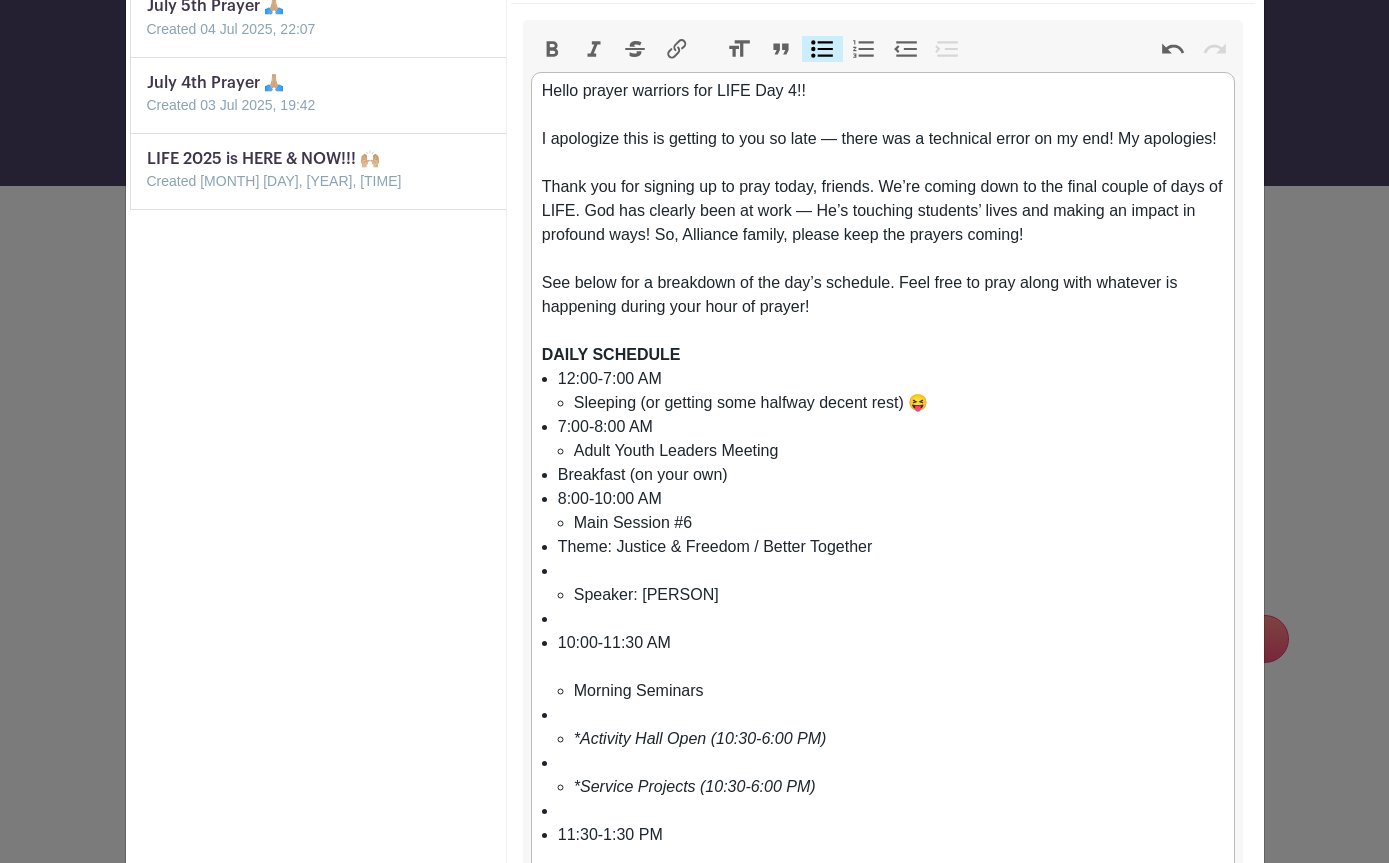 click on "Speaker: [PERSON]" at bounding box center (891, 583) 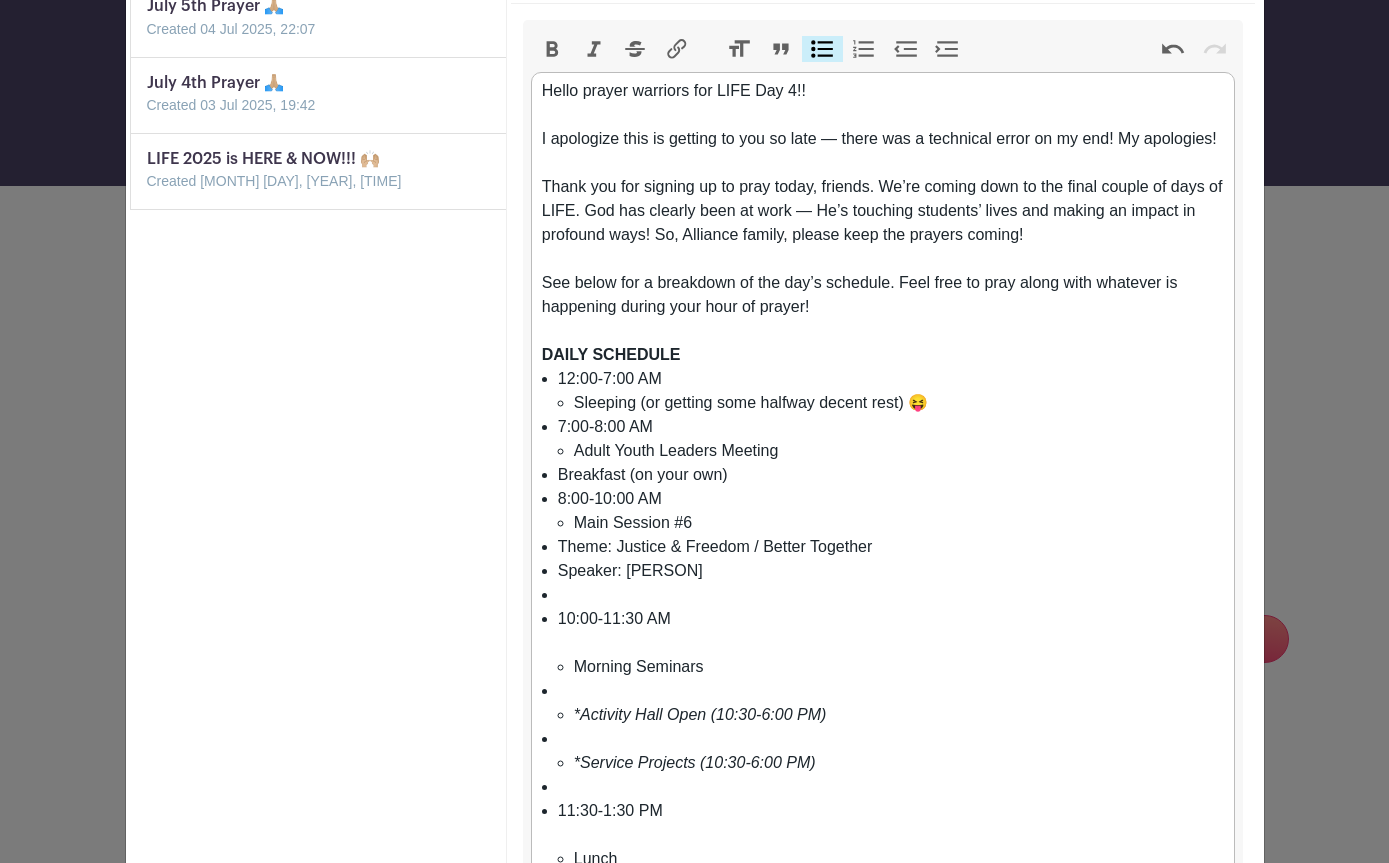 click at bounding box center [891, 595] 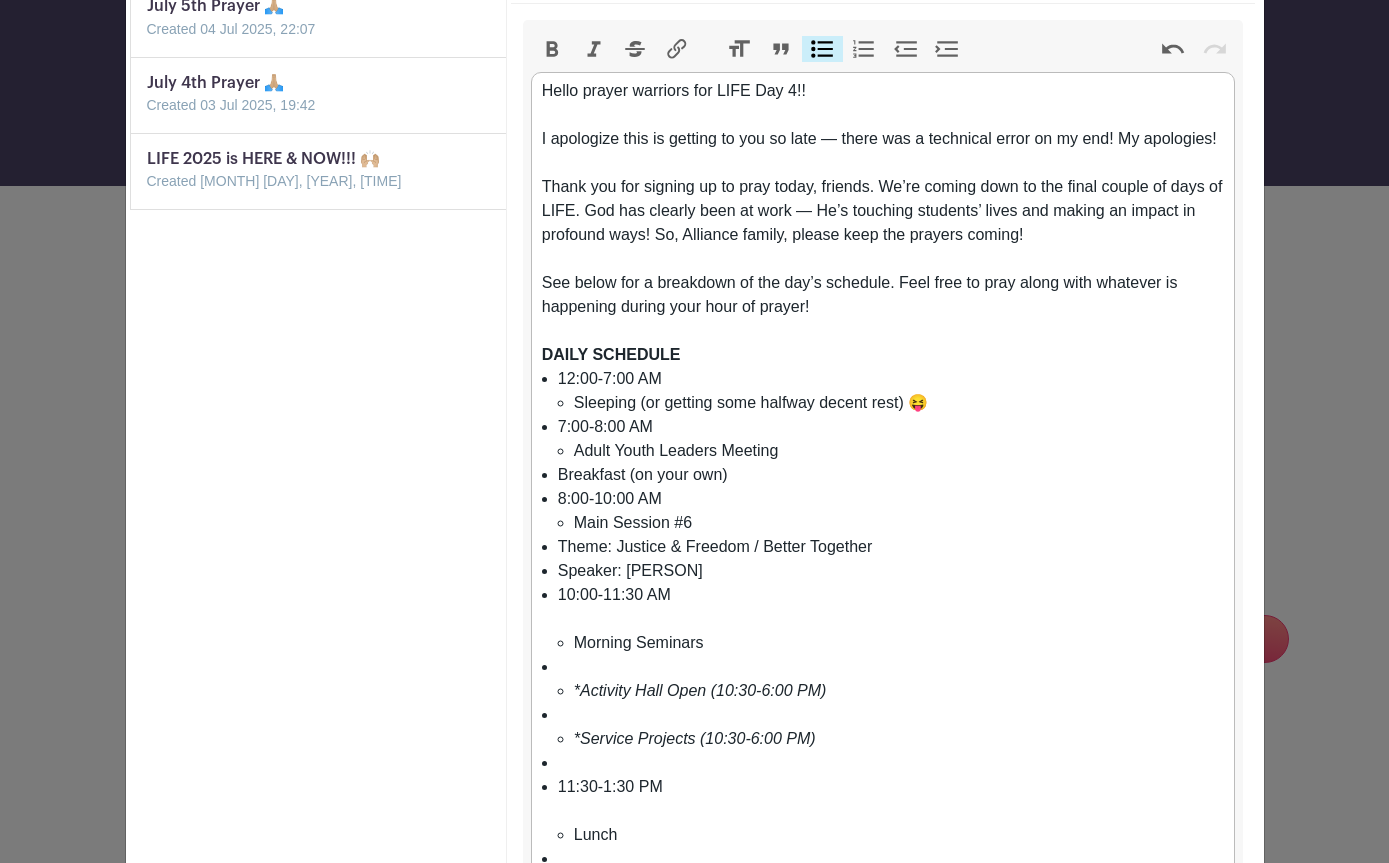 click on "10:00-11:30 AM   Morning Seminars" at bounding box center (891, 619) 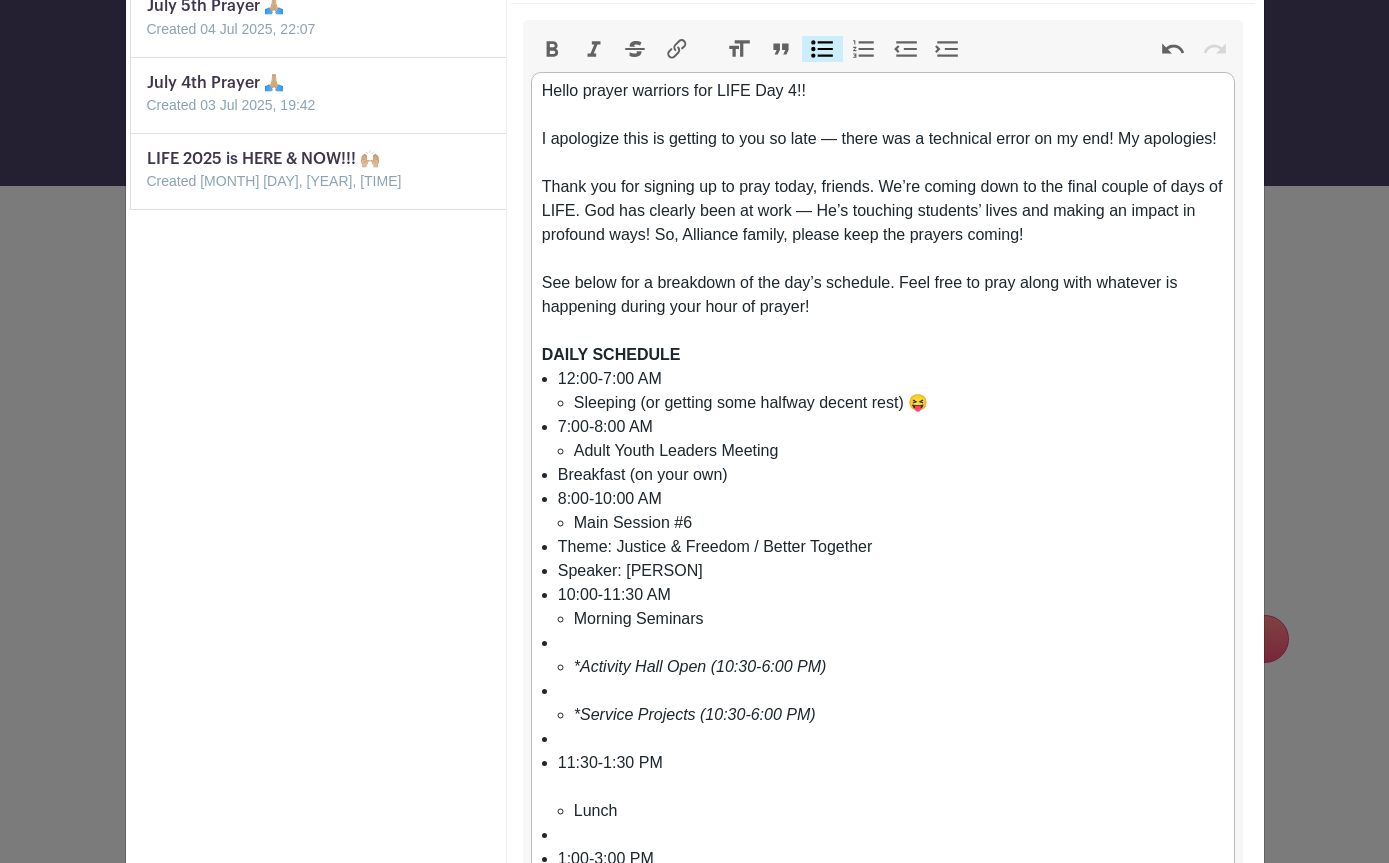 click on "*Activity Hall Open (10:30-6:00 PM)" at bounding box center (891, 655) 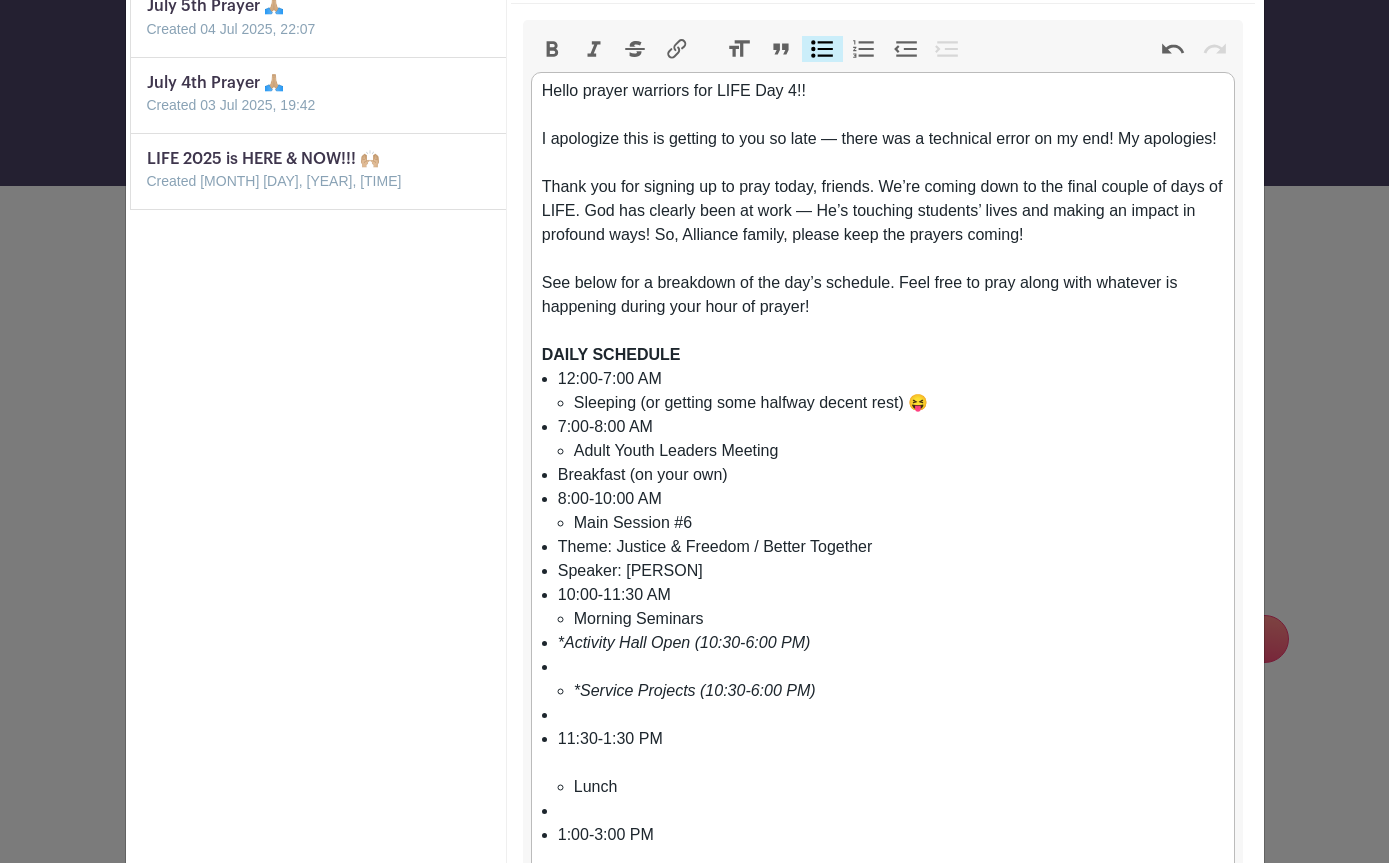 click on "*Service Projects (10:30-6:00 PM)" at bounding box center (891, 679) 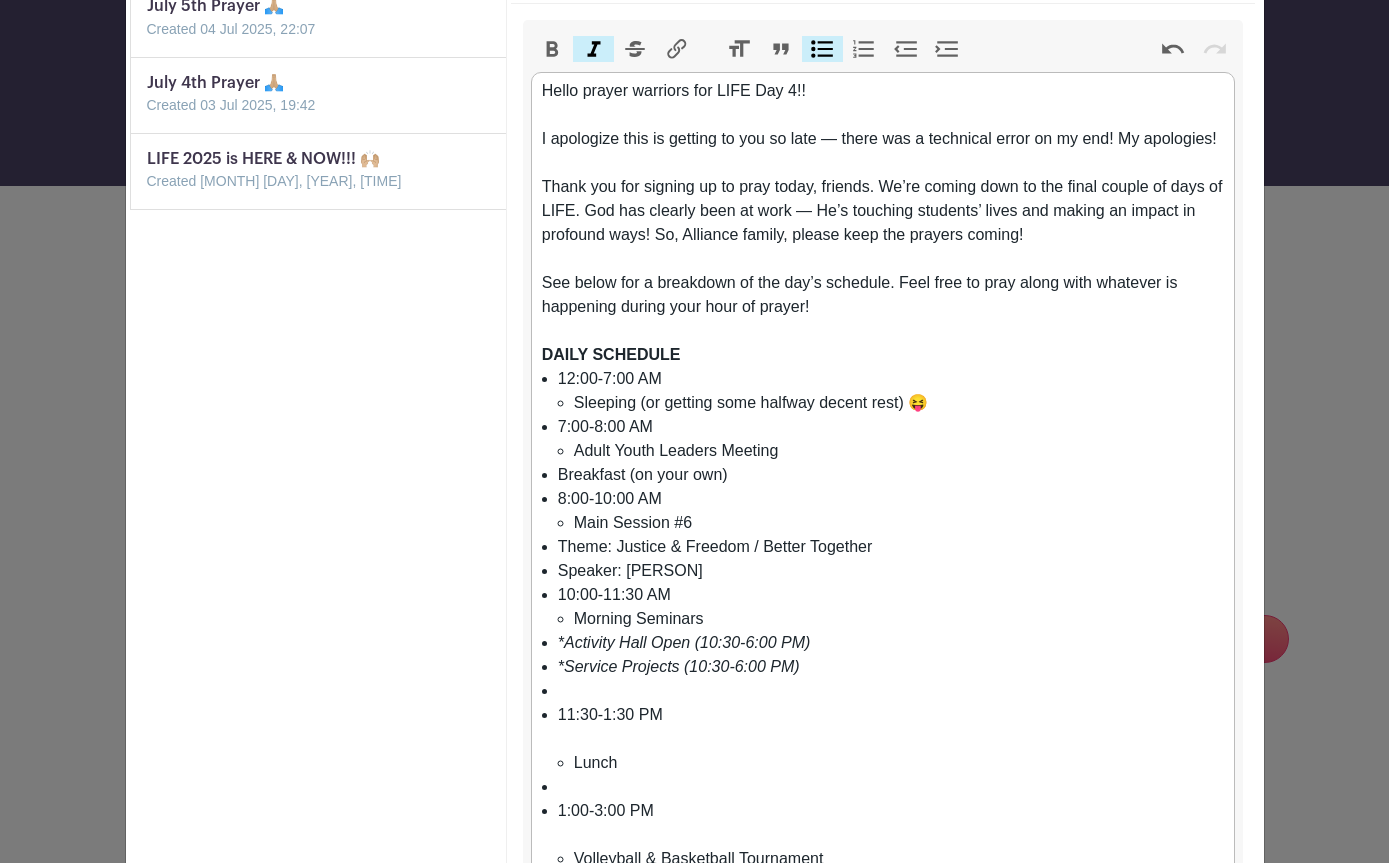 click at bounding box center [891, 691] 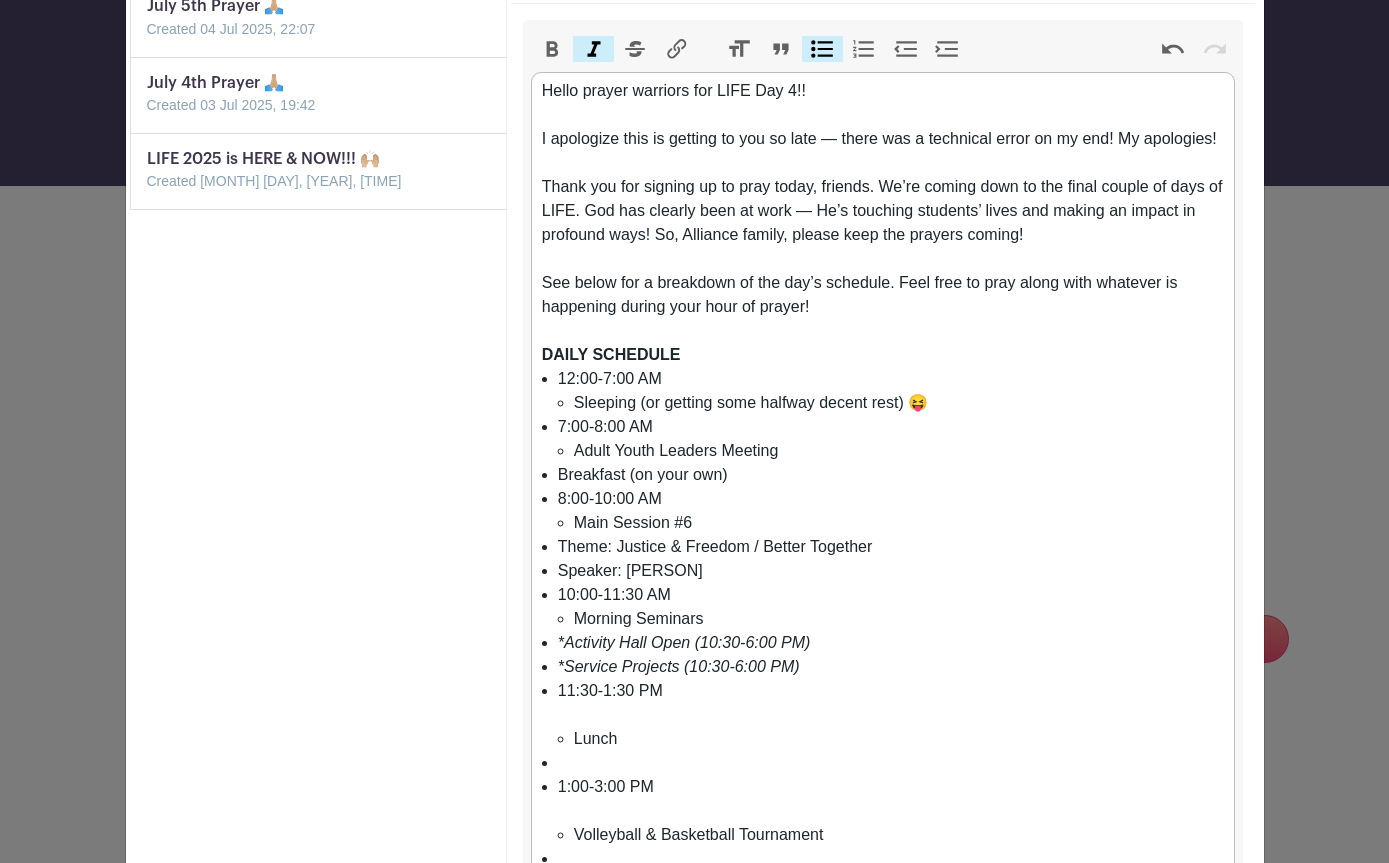 click on "11:30-1:30 PM   Lunch" at bounding box center (891, 715) 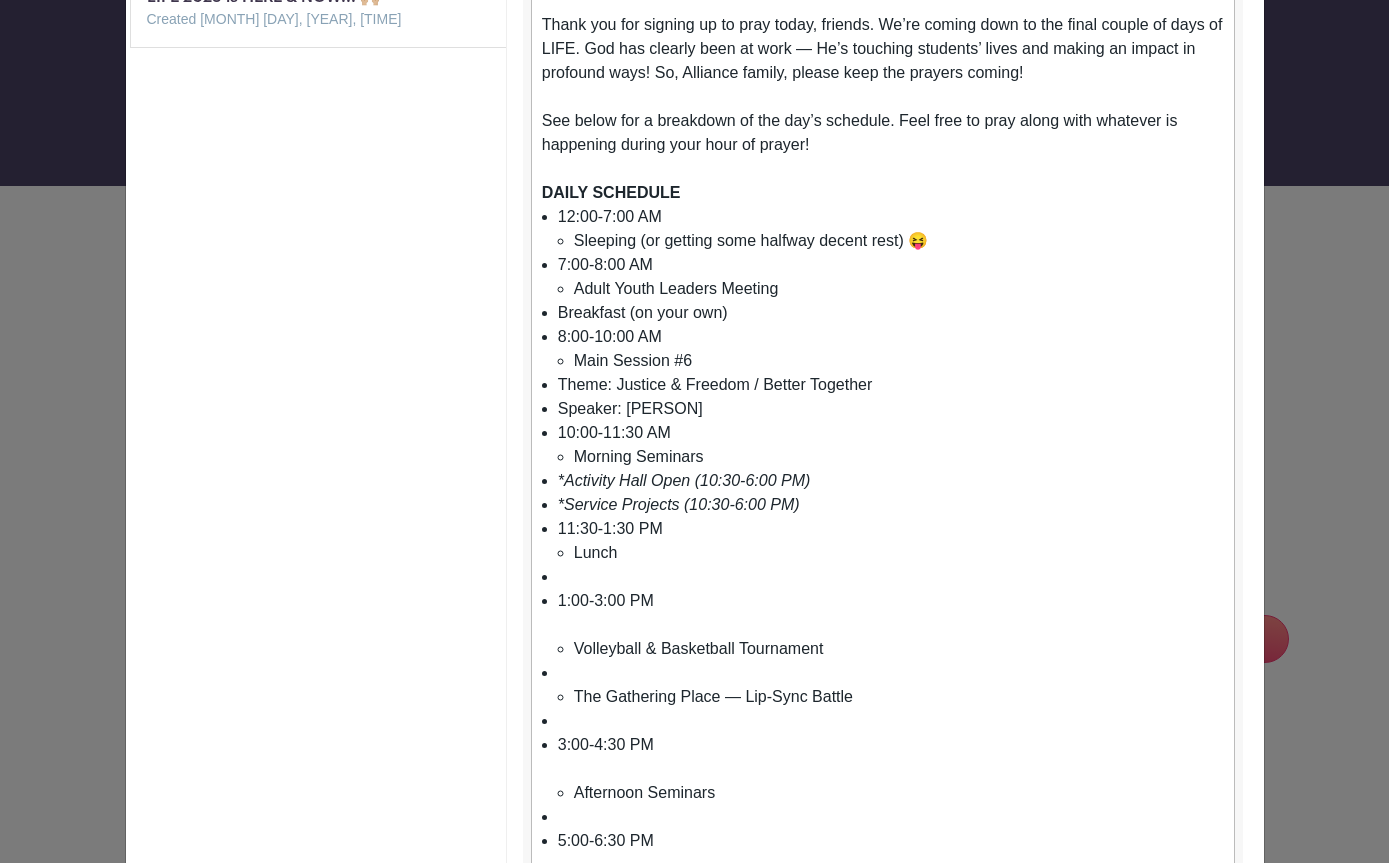 scroll, scrollTop: 481, scrollLeft: 0, axis: vertical 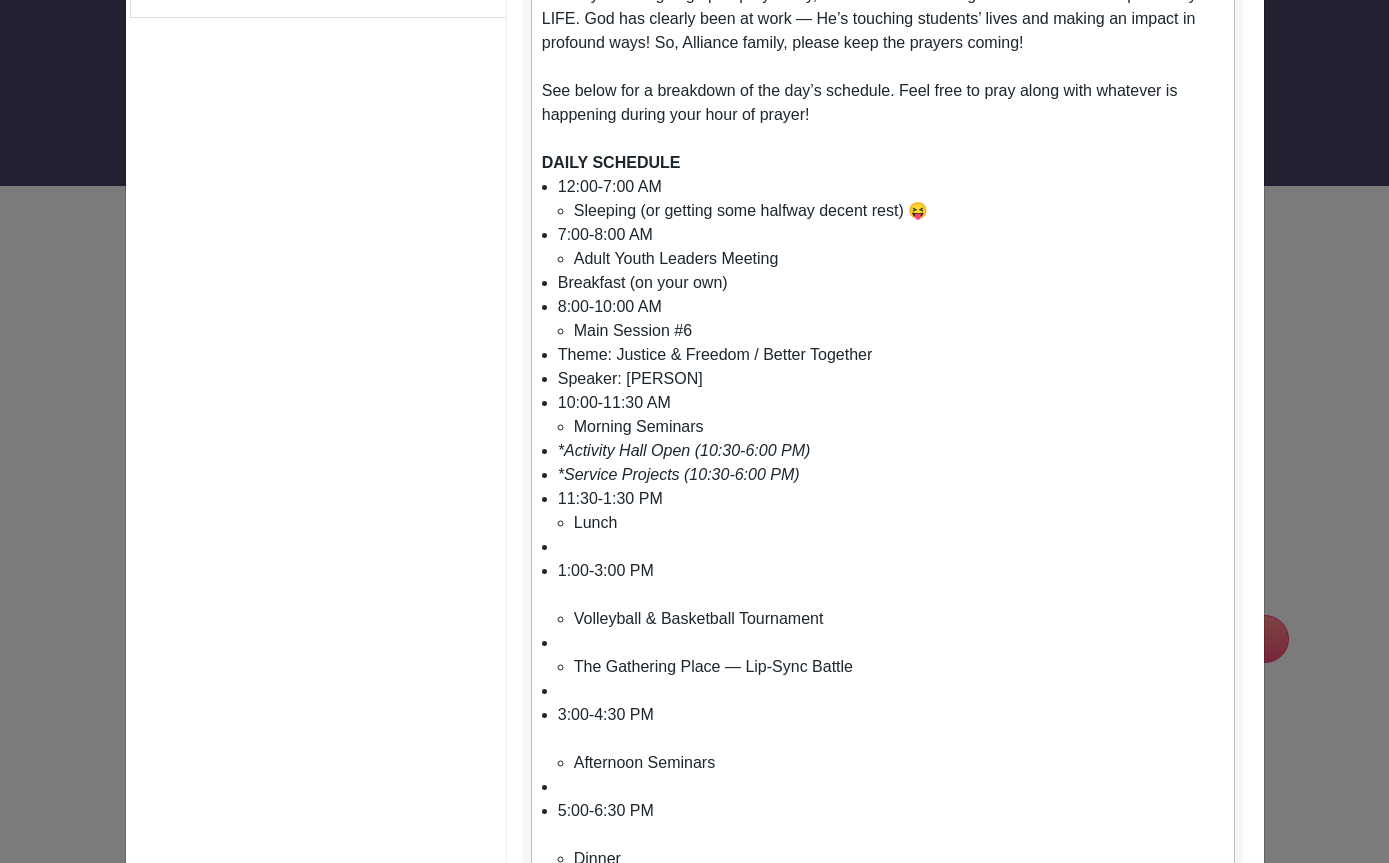 click at bounding box center (891, 547) 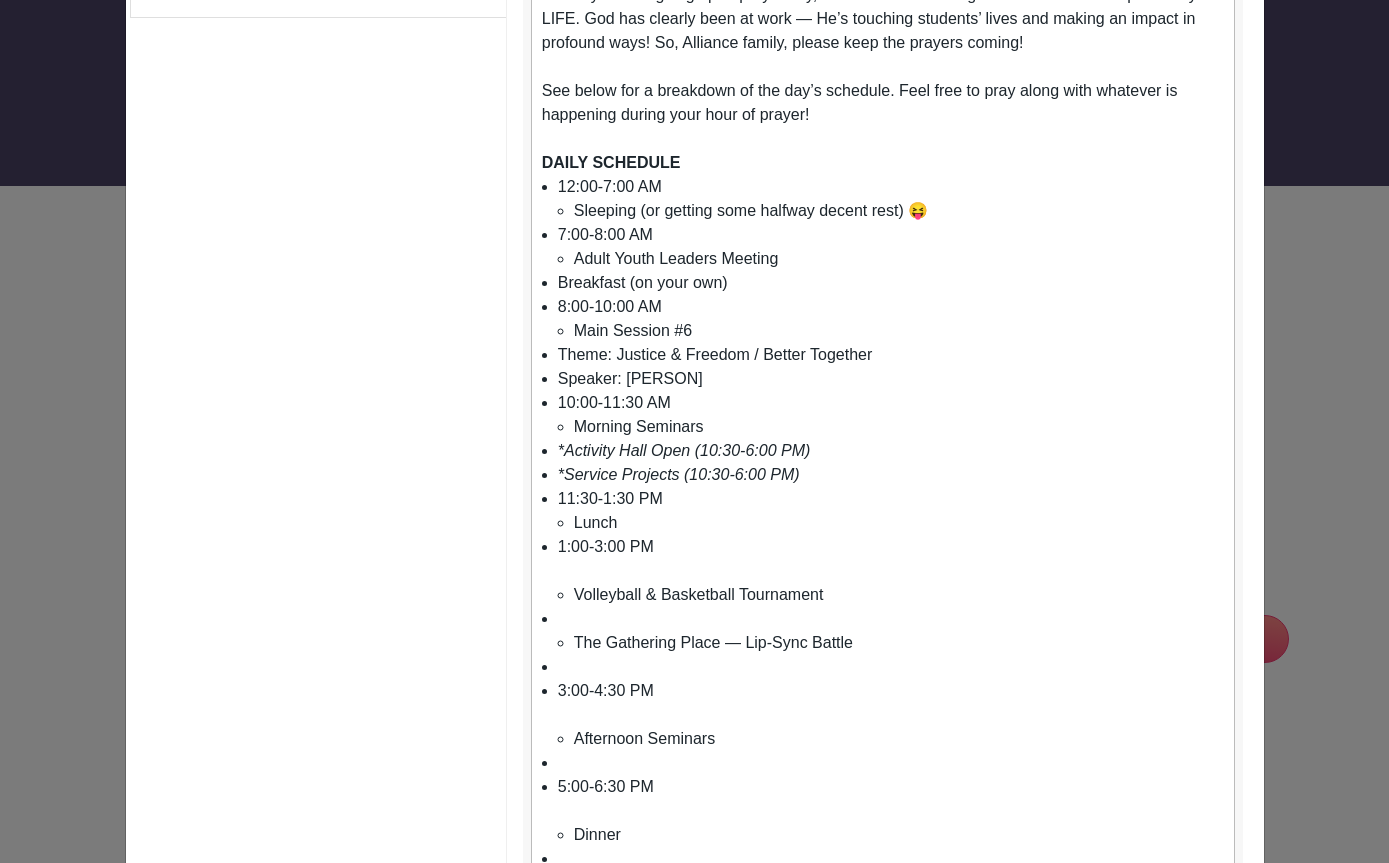 click on "1:00-3:00 PM   Volleyball & Basketball Tournament" at bounding box center (891, 571) 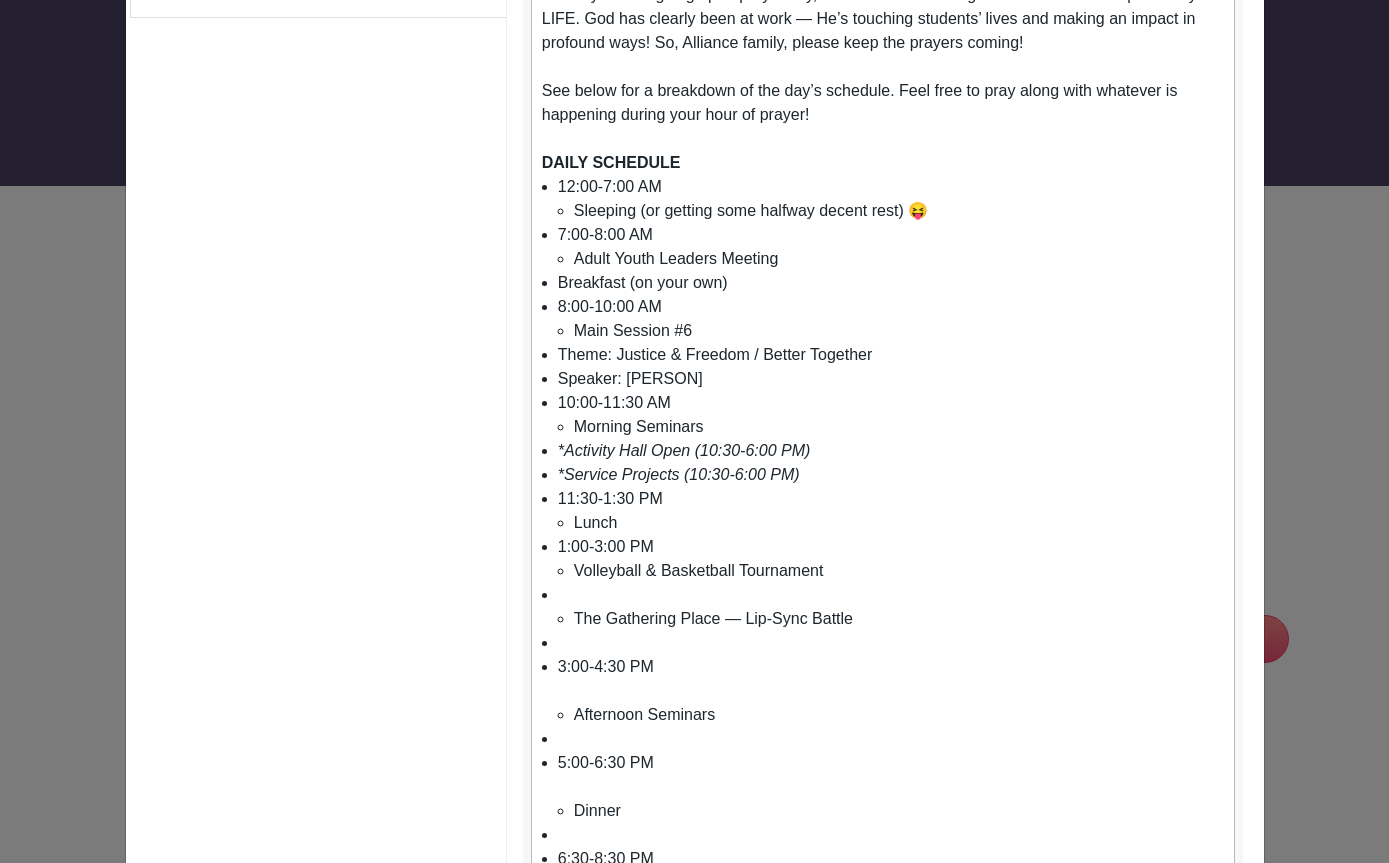 click on "The Gathering Place — Lip-Sync Battle" at bounding box center [891, 607] 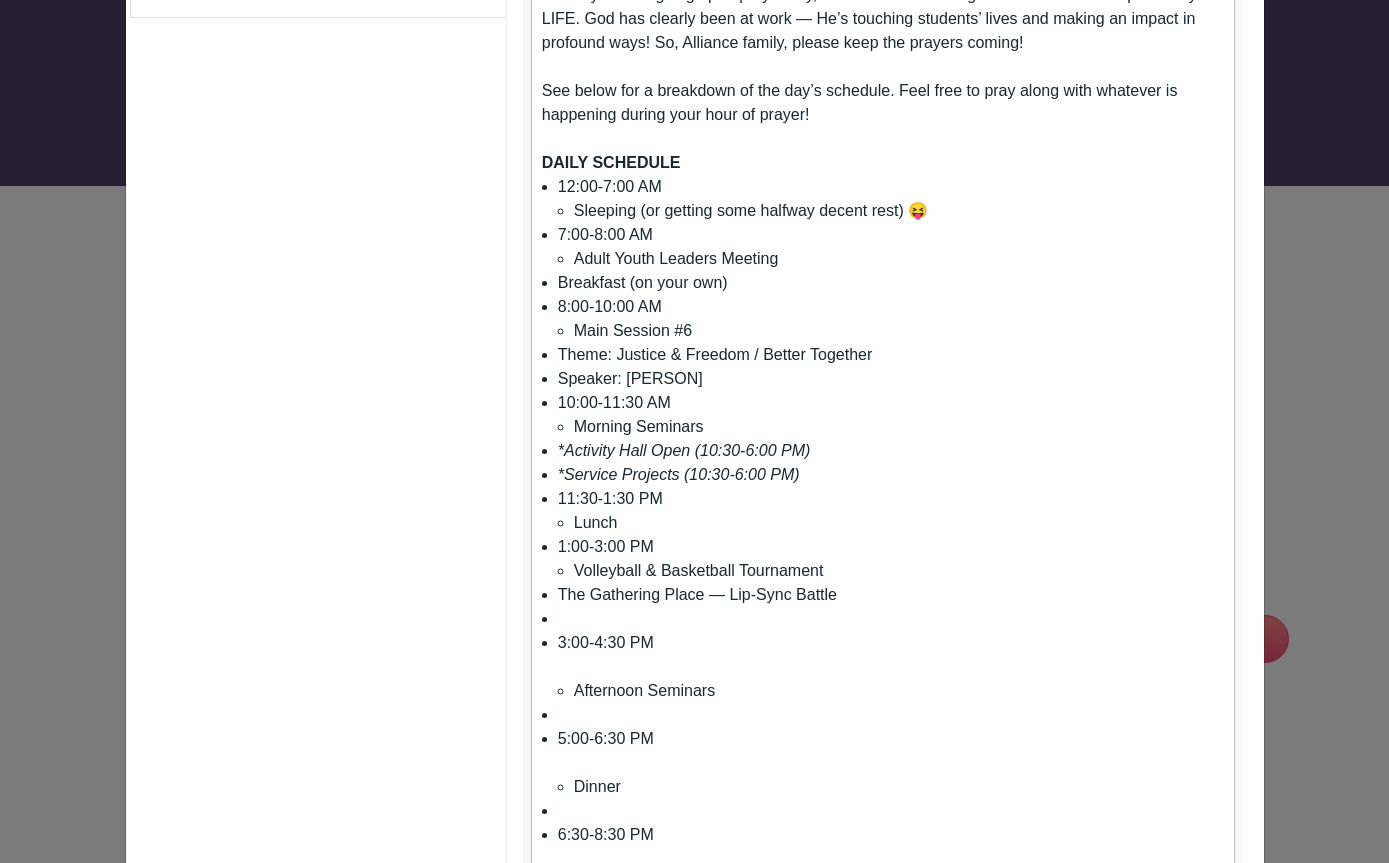 click at bounding box center [891, 619] 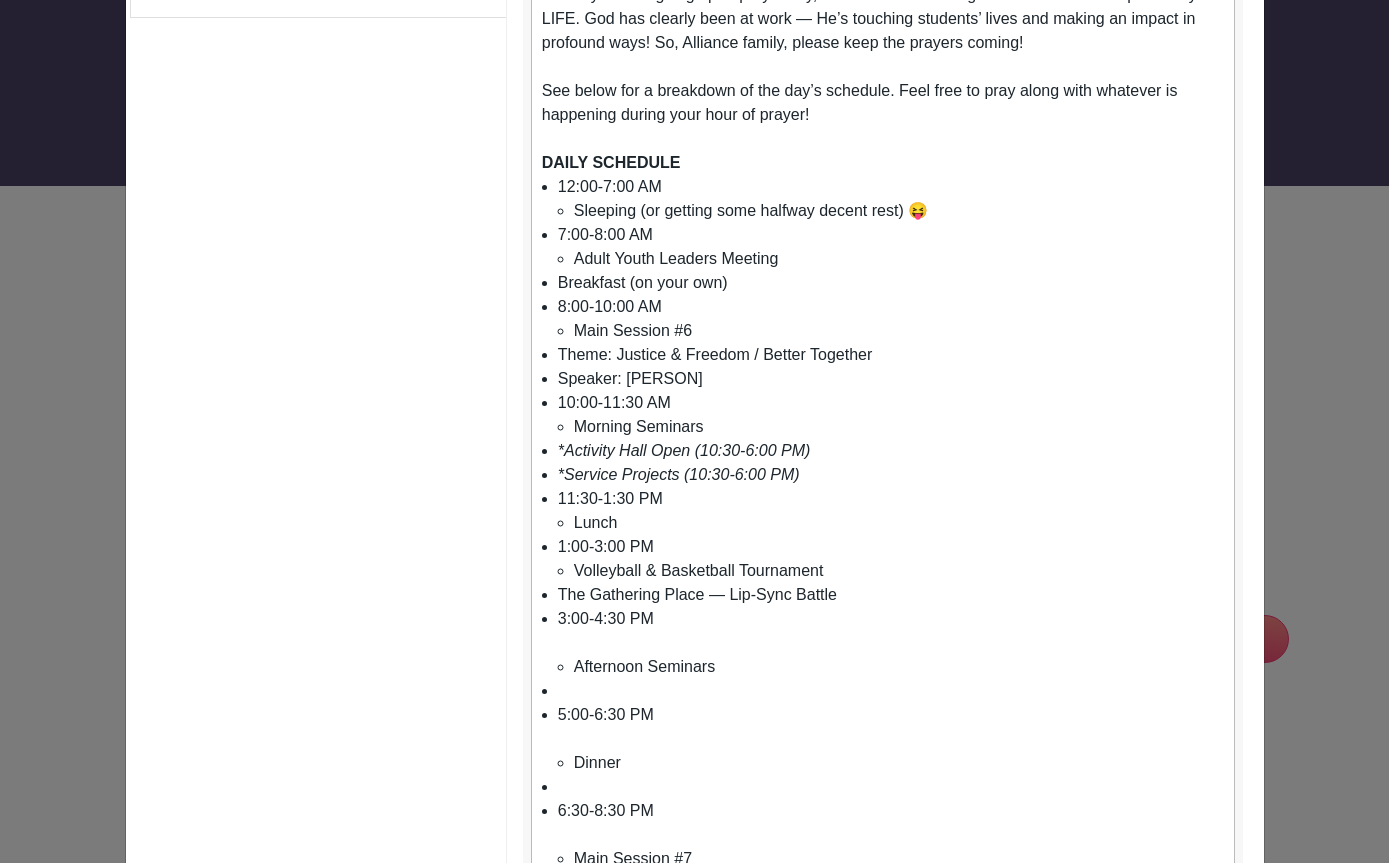 click on "3:00-4:30 PM   Afternoon Seminars" at bounding box center [891, 643] 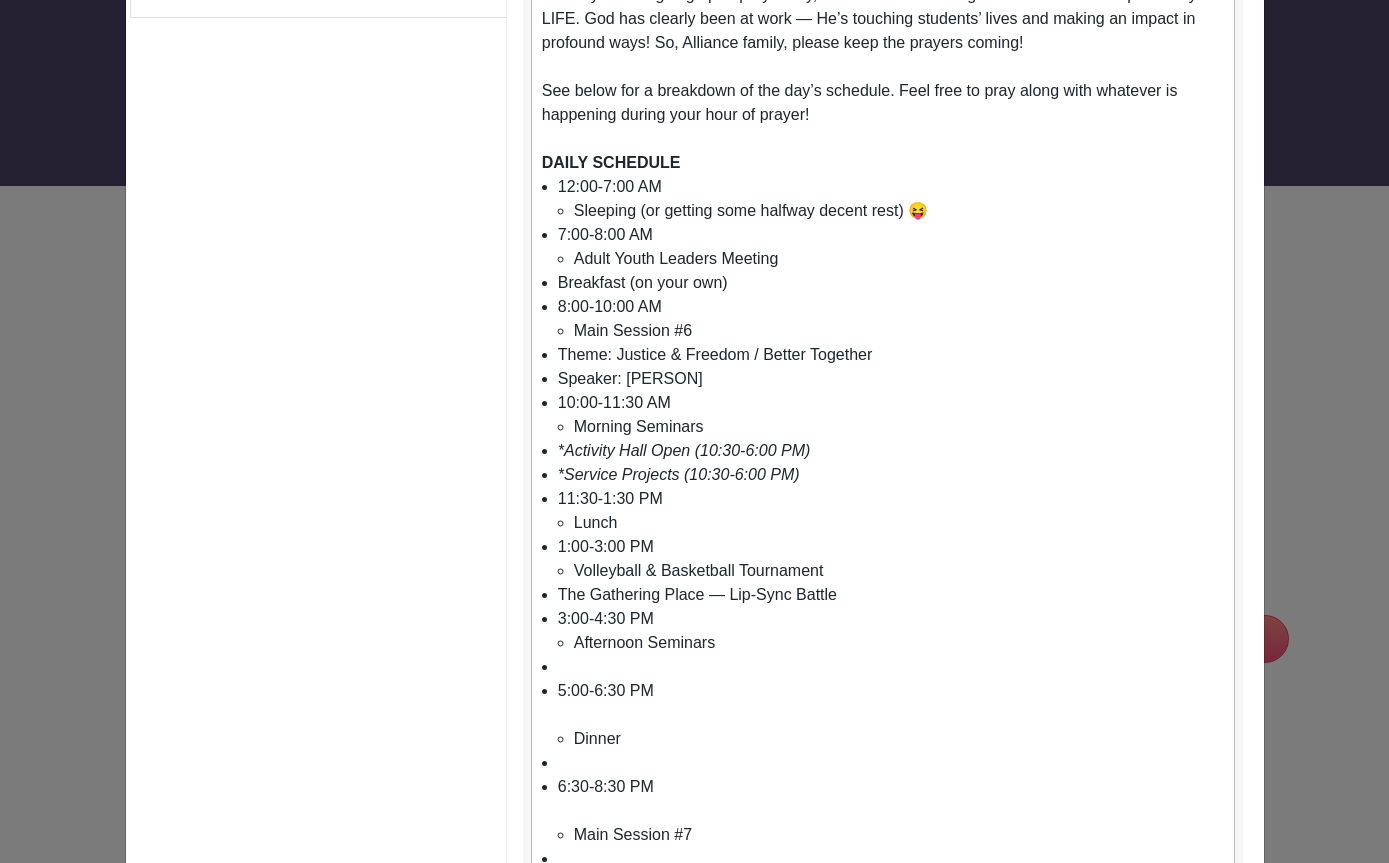 click at bounding box center [891, 667] 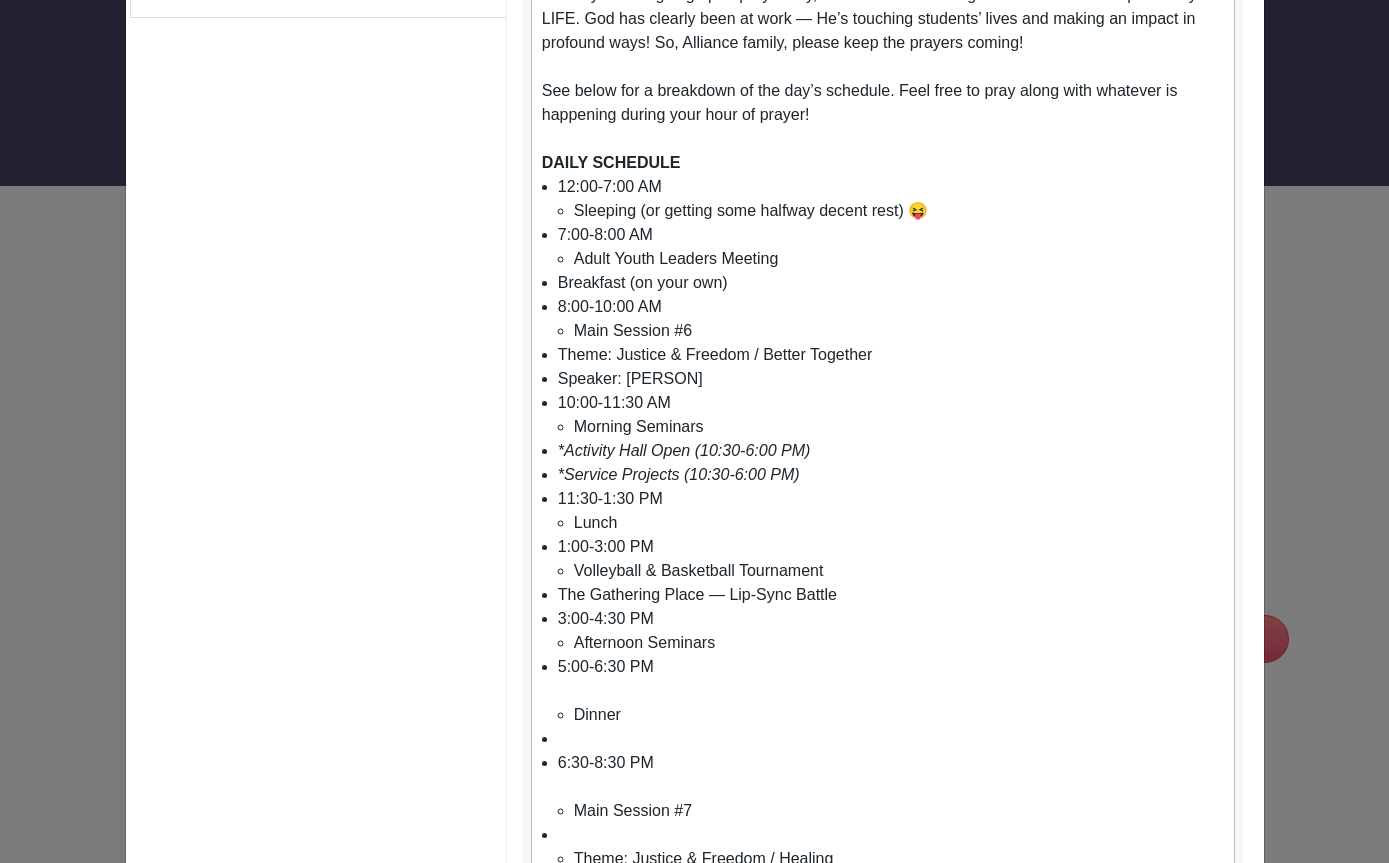 click on "5:00-6:30 PM   Dinner" at bounding box center (891, 691) 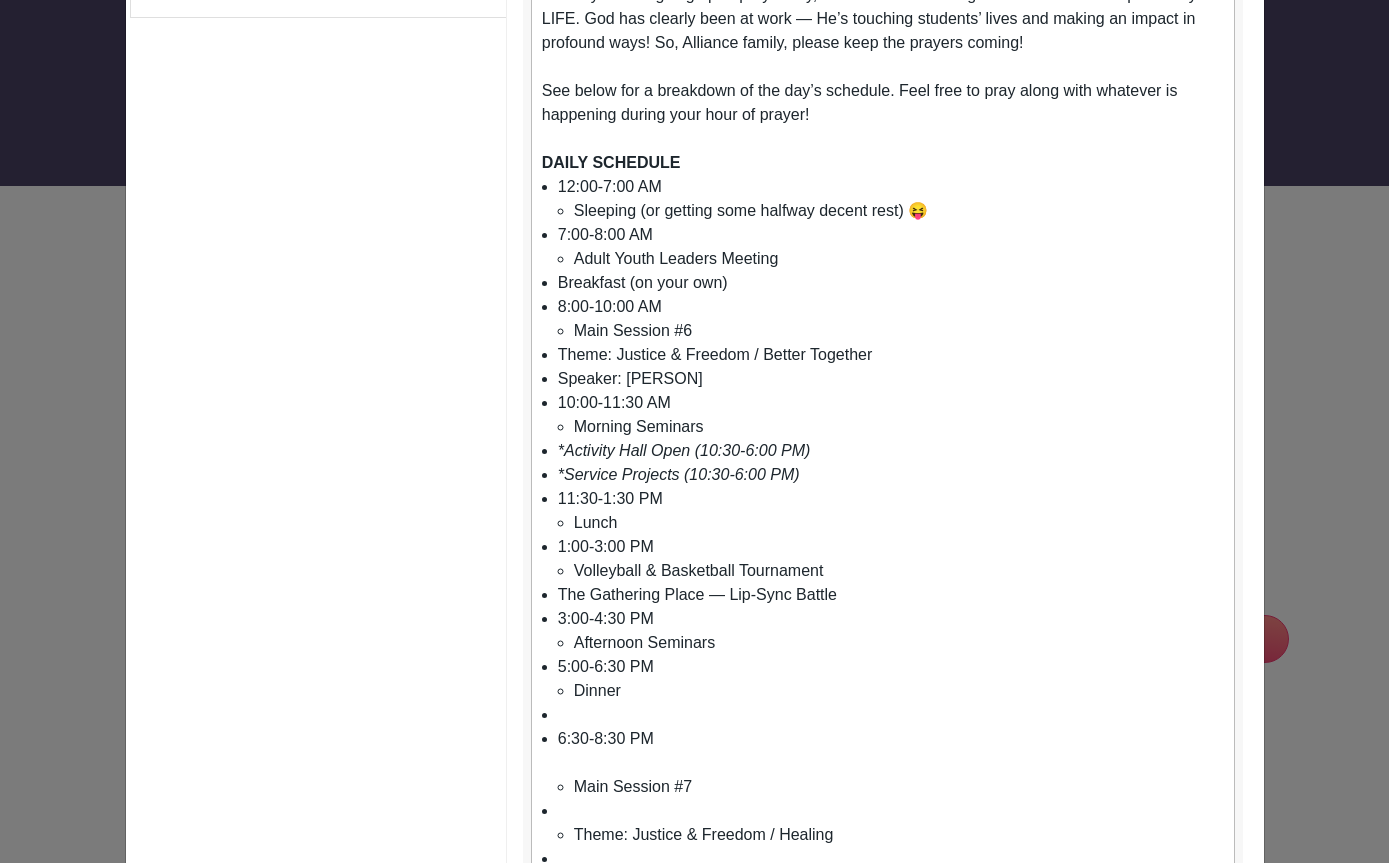 click at bounding box center [891, 715] 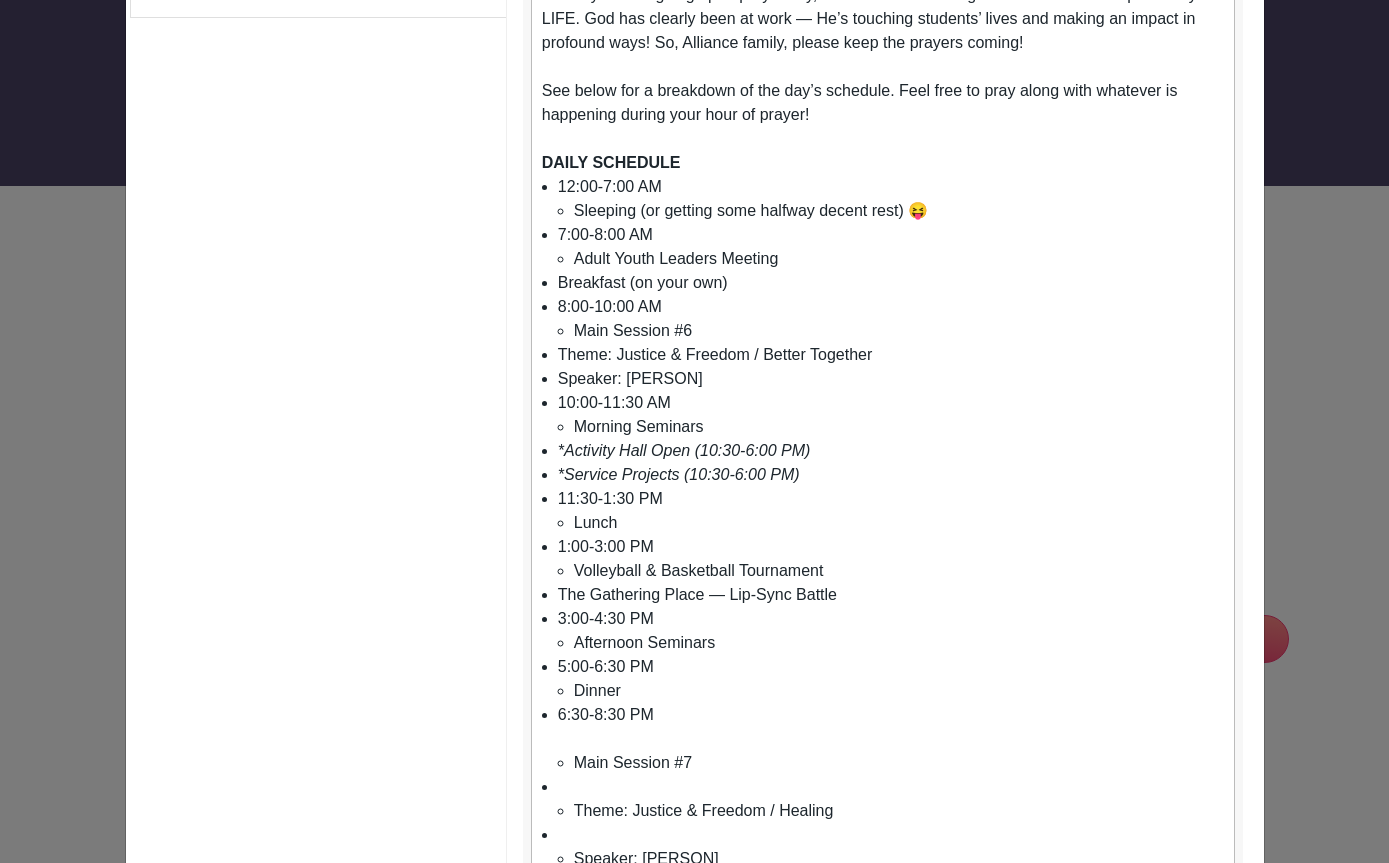 scroll, scrollTop: 582, scrollLeft: 0, axis: vertical 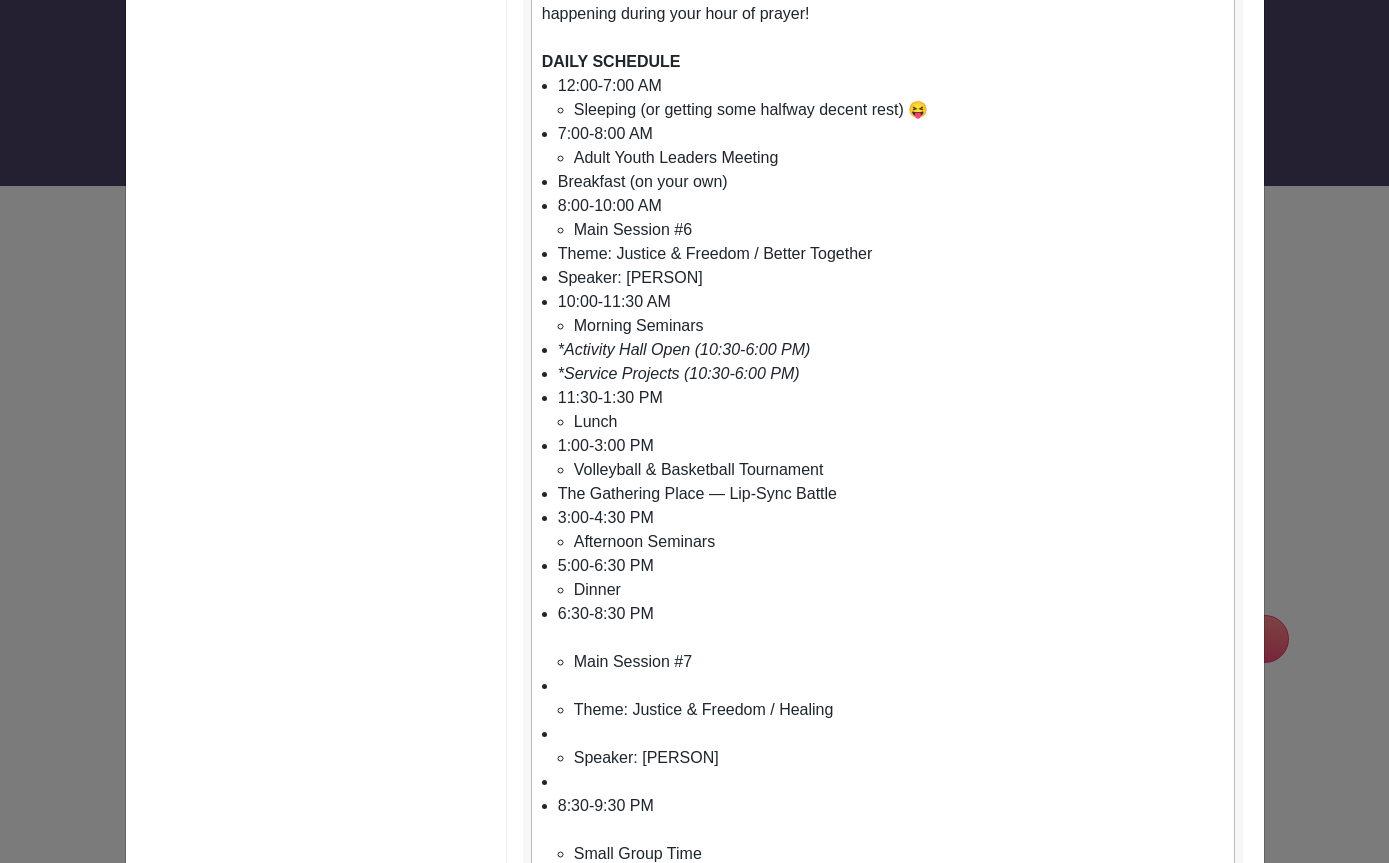 click on "6:30-8:30 PM   Main Session #7" at bounding box center [891, 638] 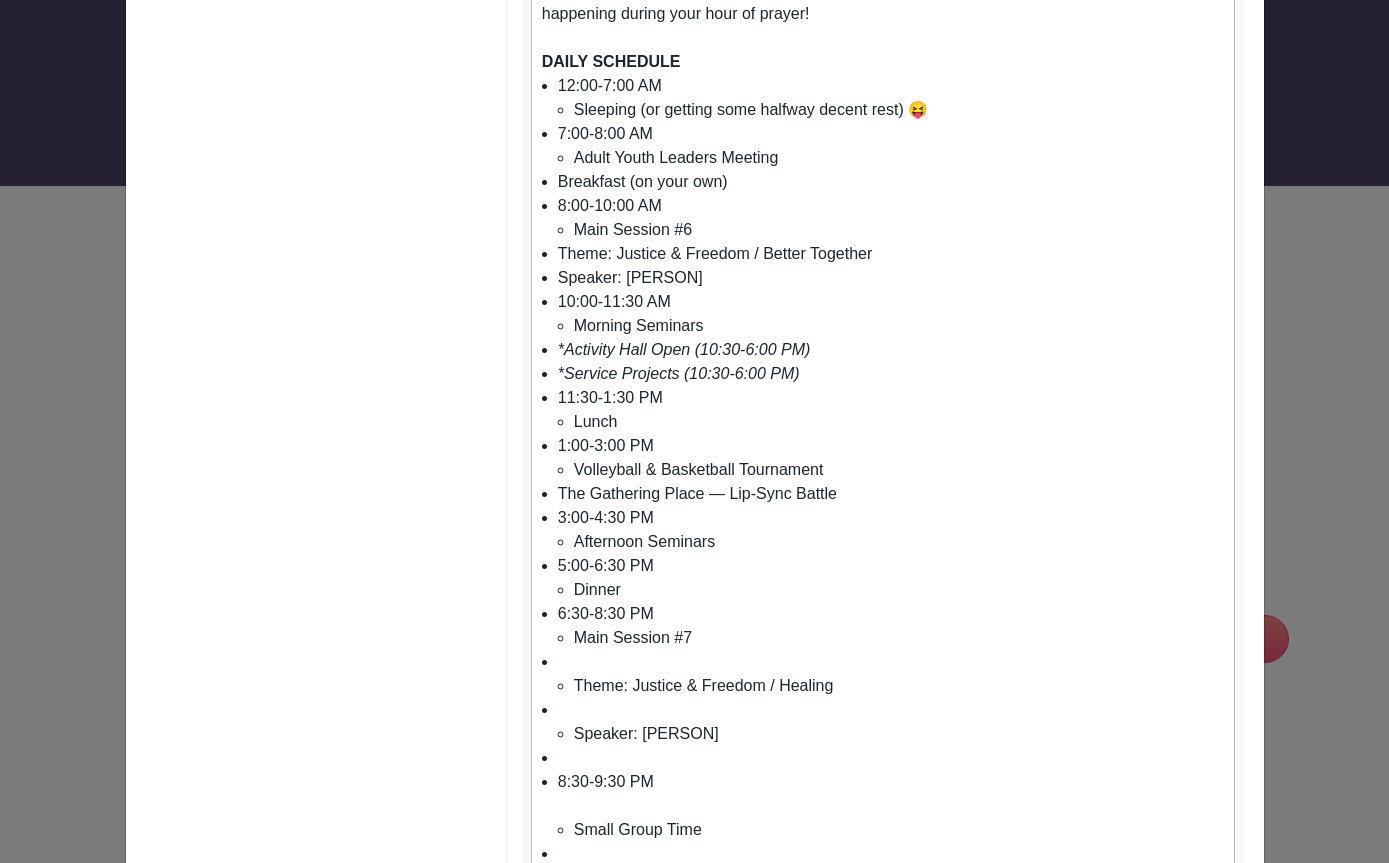 click on "Theme: Justice & Freedom / Healing" at bounding box center (899, 110) 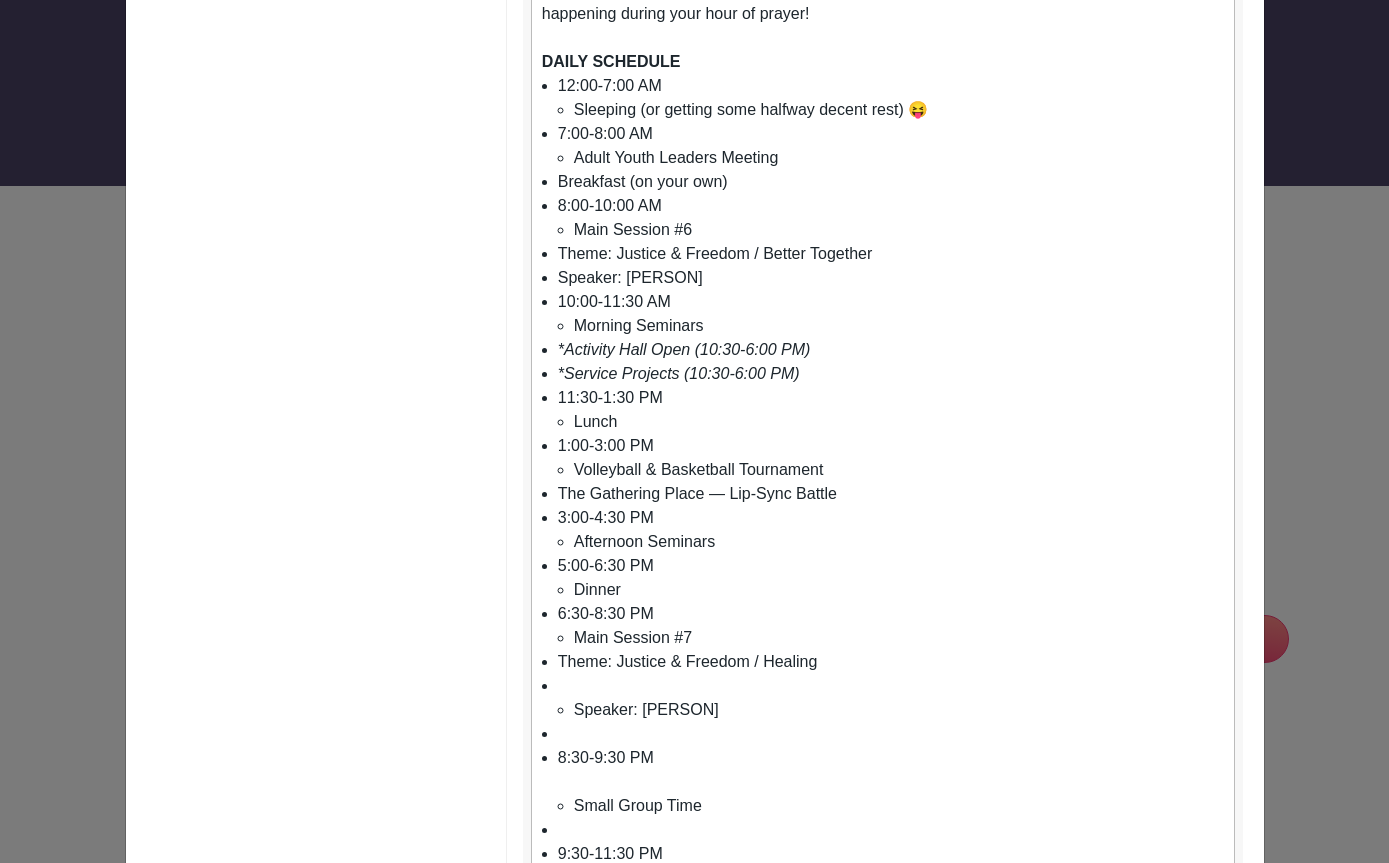 click on "Speaker: [PERSON]" at bounding box center [891, 698] 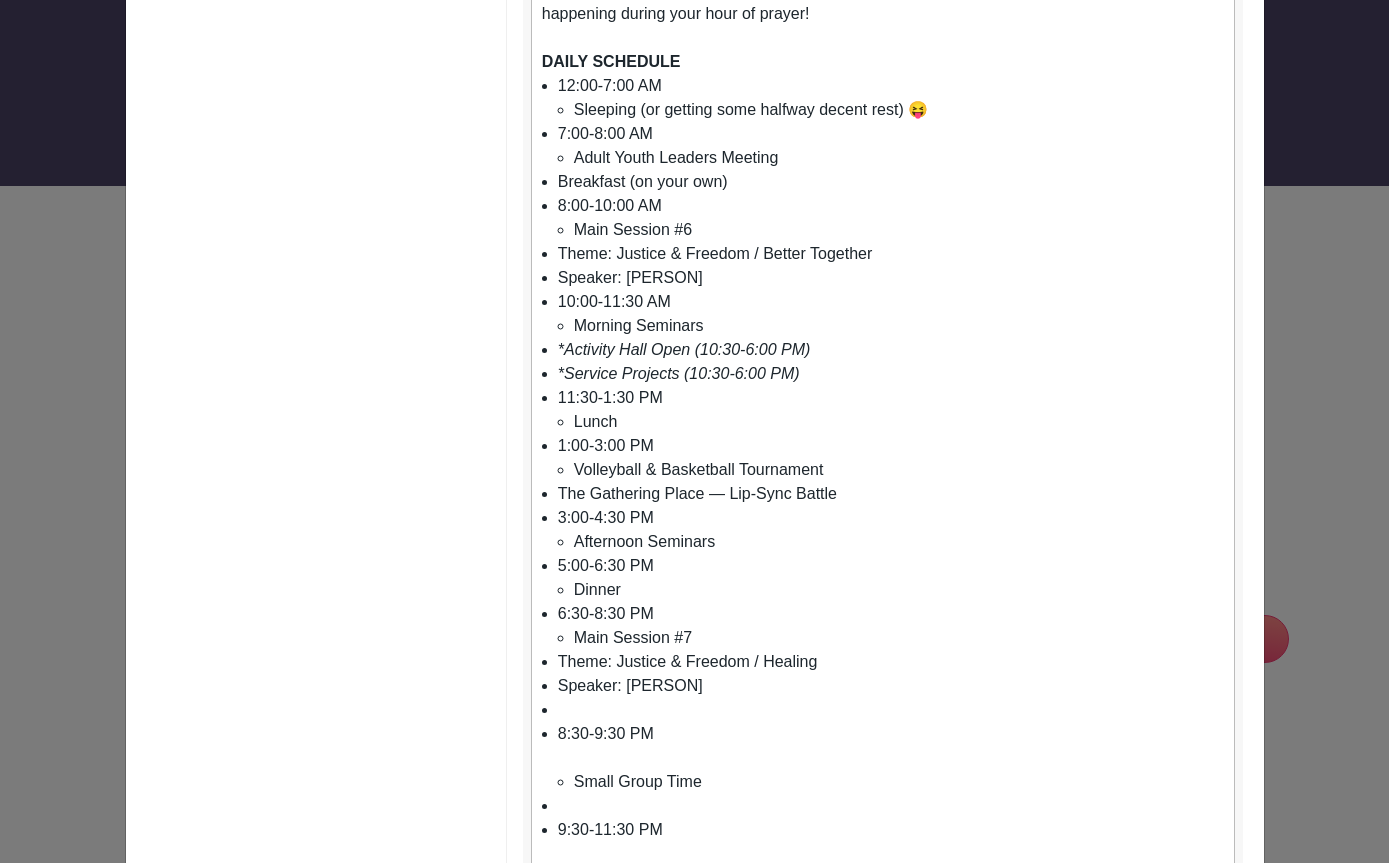 click at bounding box center (891, 710) 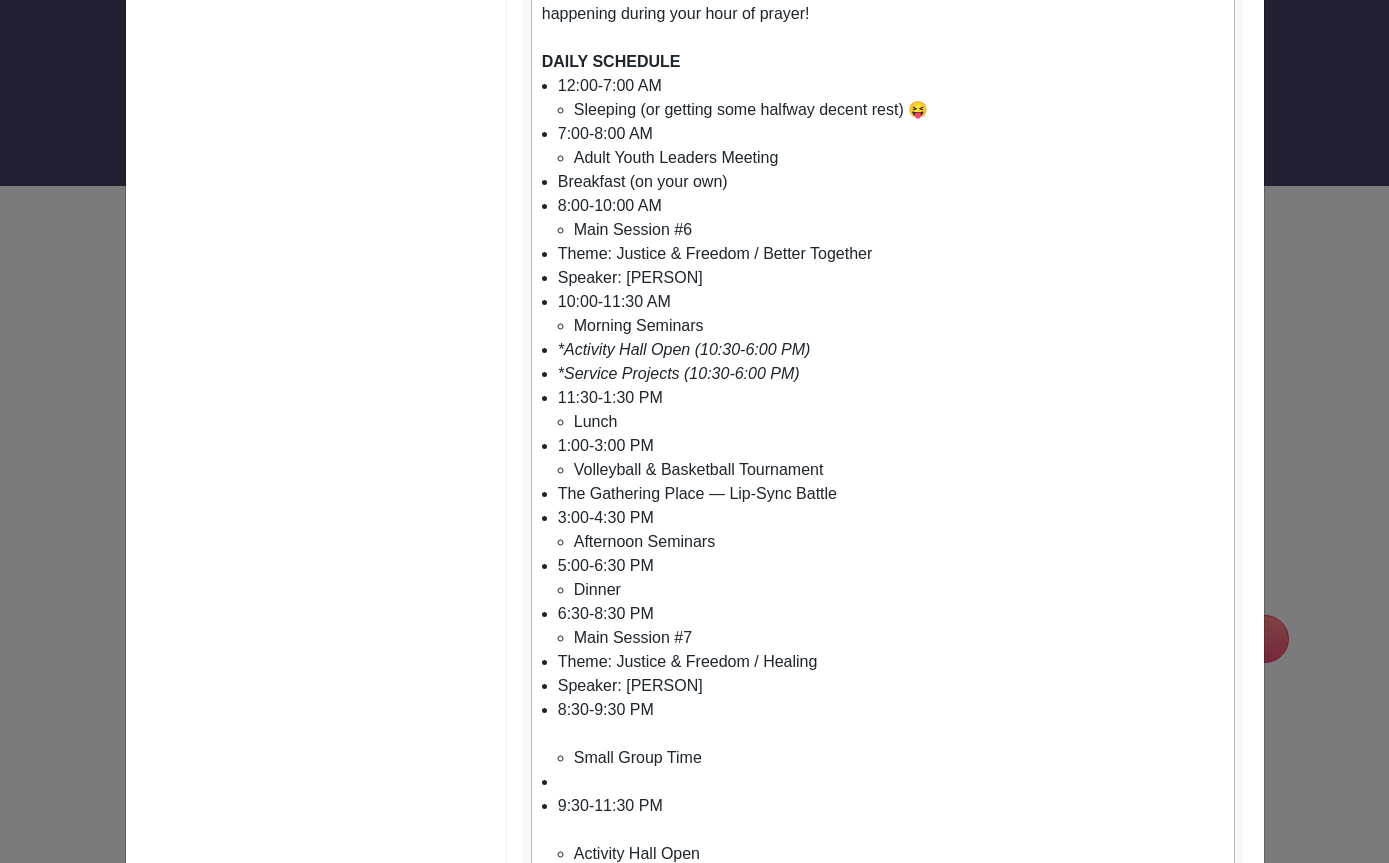 click on "8:30-9:30 PM   Small Group Time" at bounding box center (891, 734) 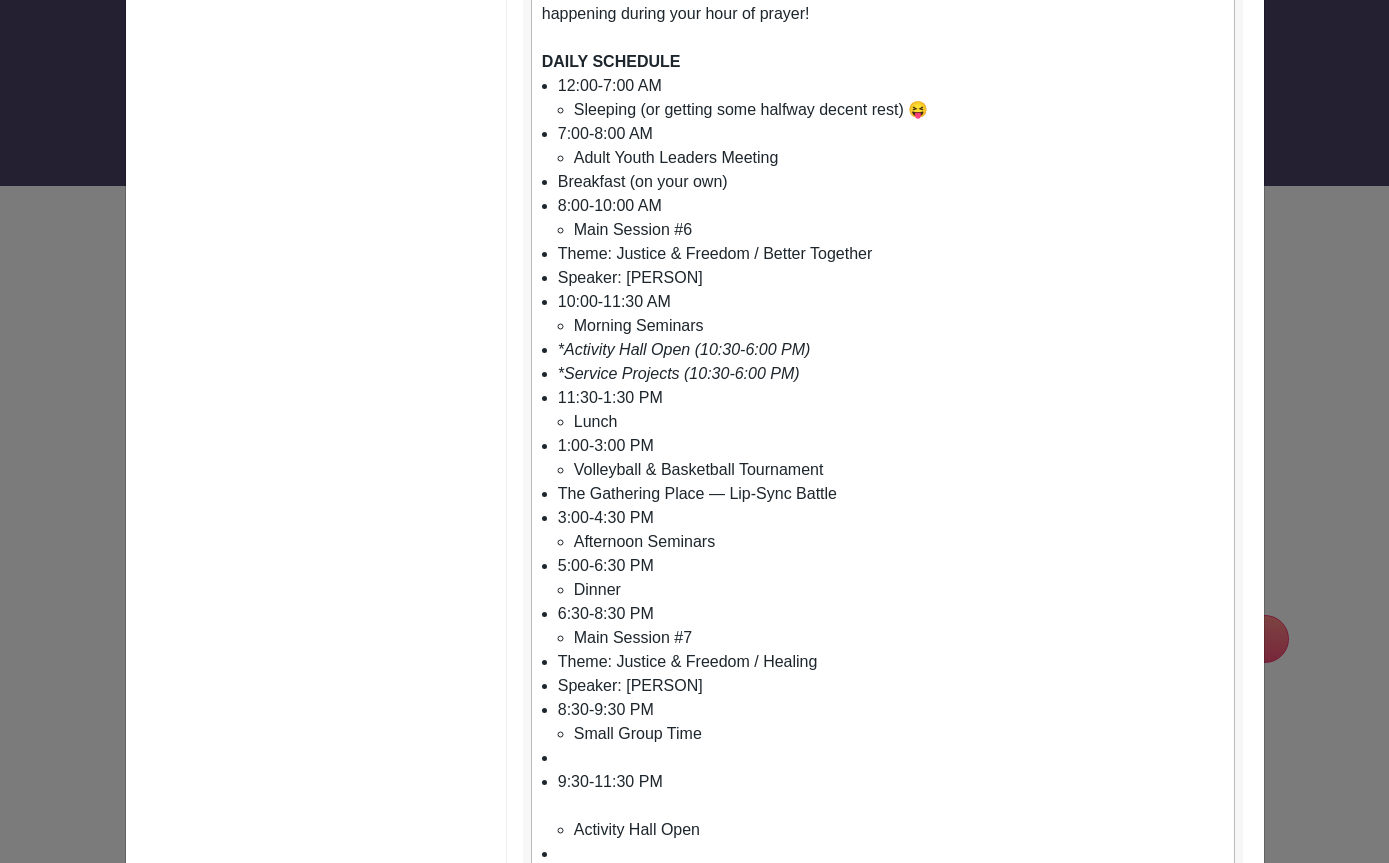 click at bounding box center (891, 758) 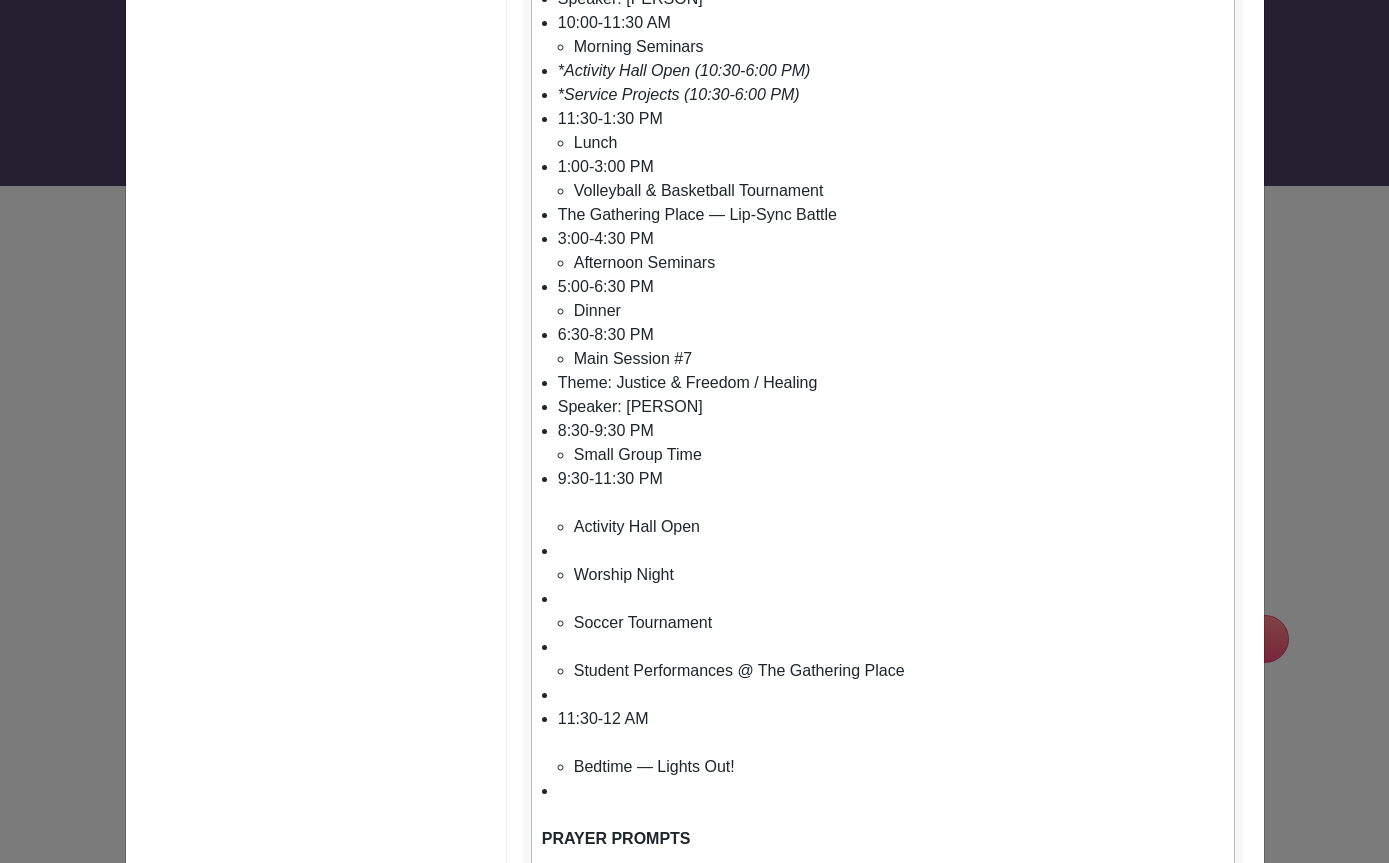 scroll, scrollTop: 867, scrollLeft: 0, axis: vertical 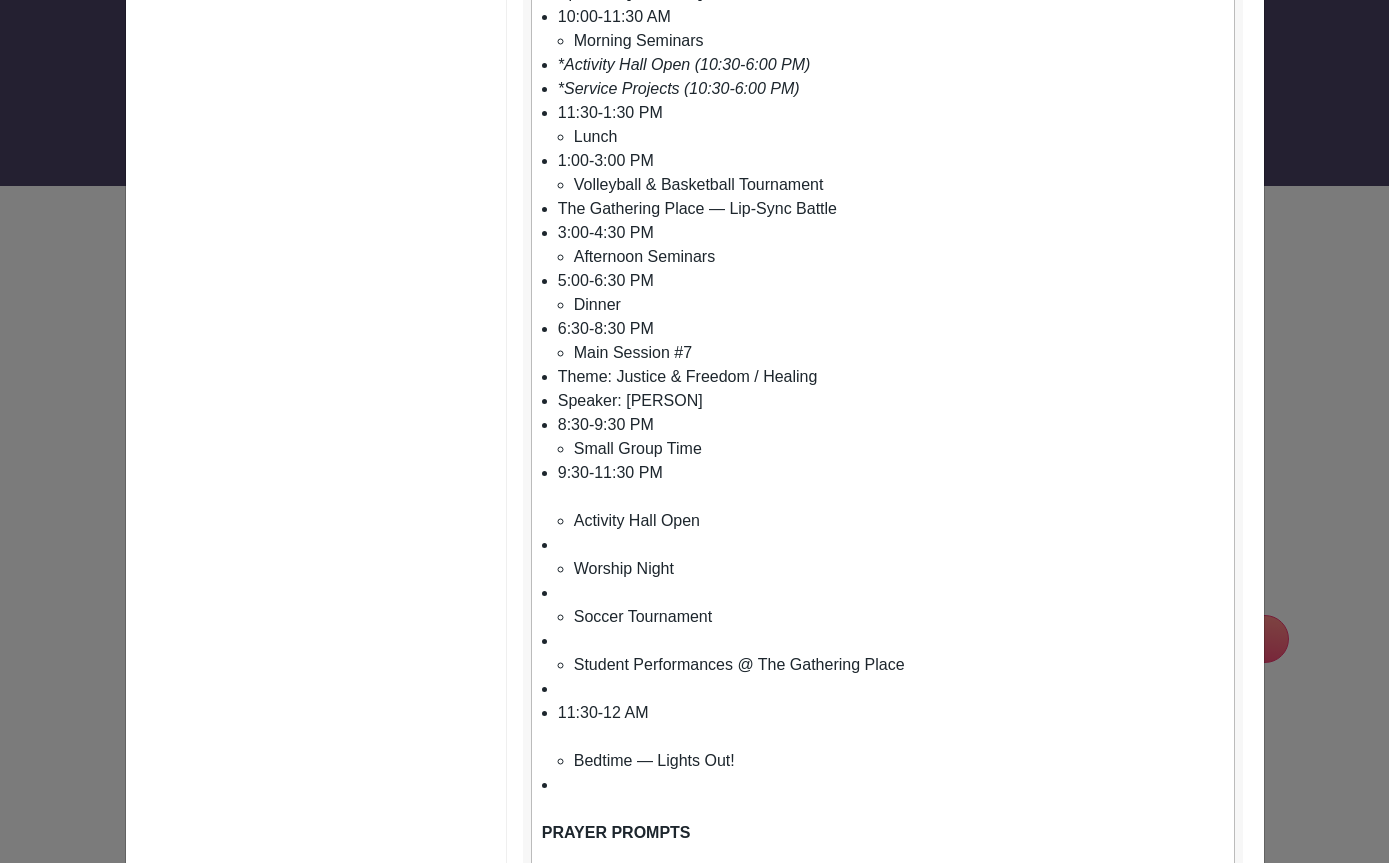click on "9:30-11:30 PM   Activity Hall Open" at bounding box center (891, 497) 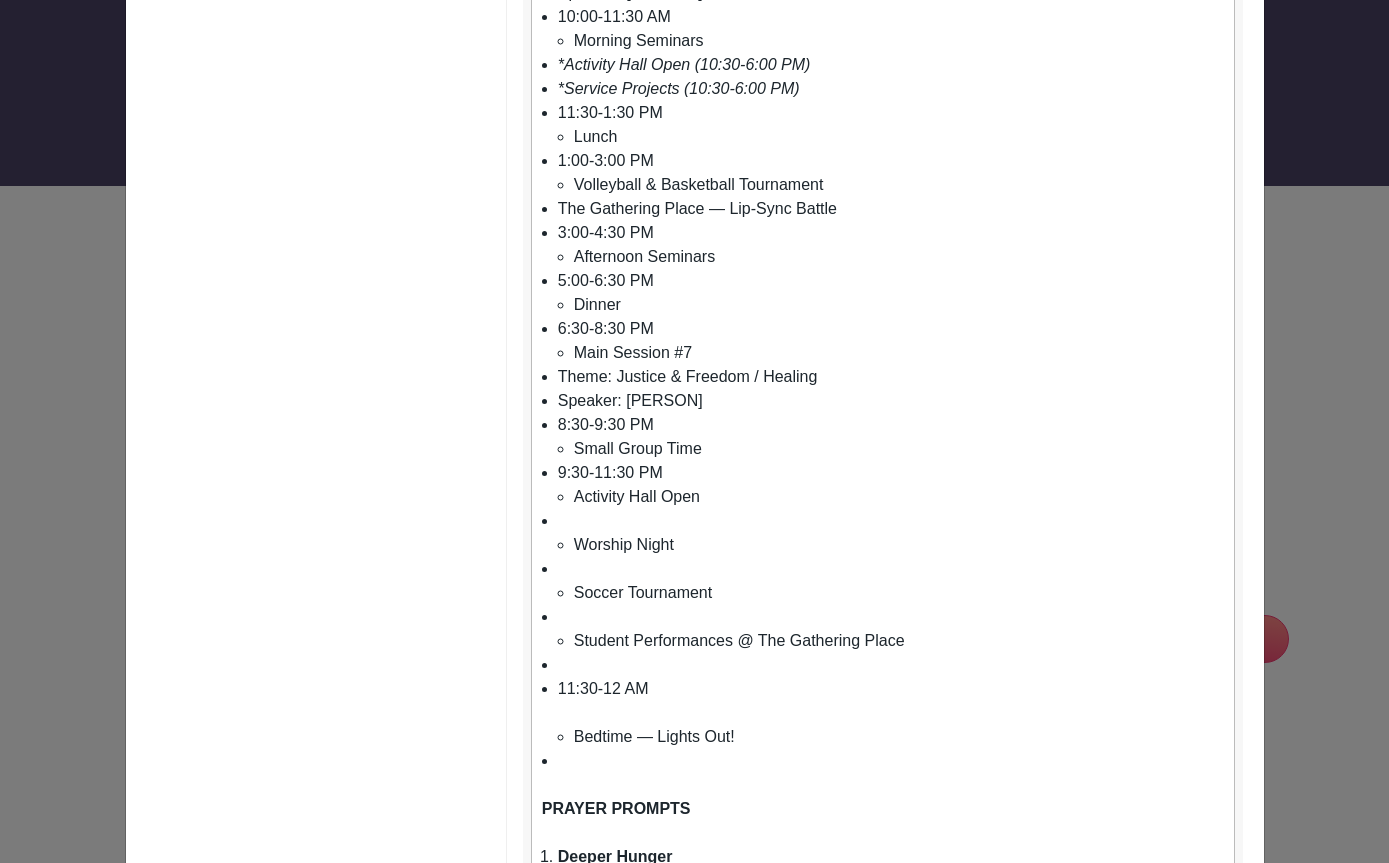 click on "Worship Night" at bounding box center [891, 533] 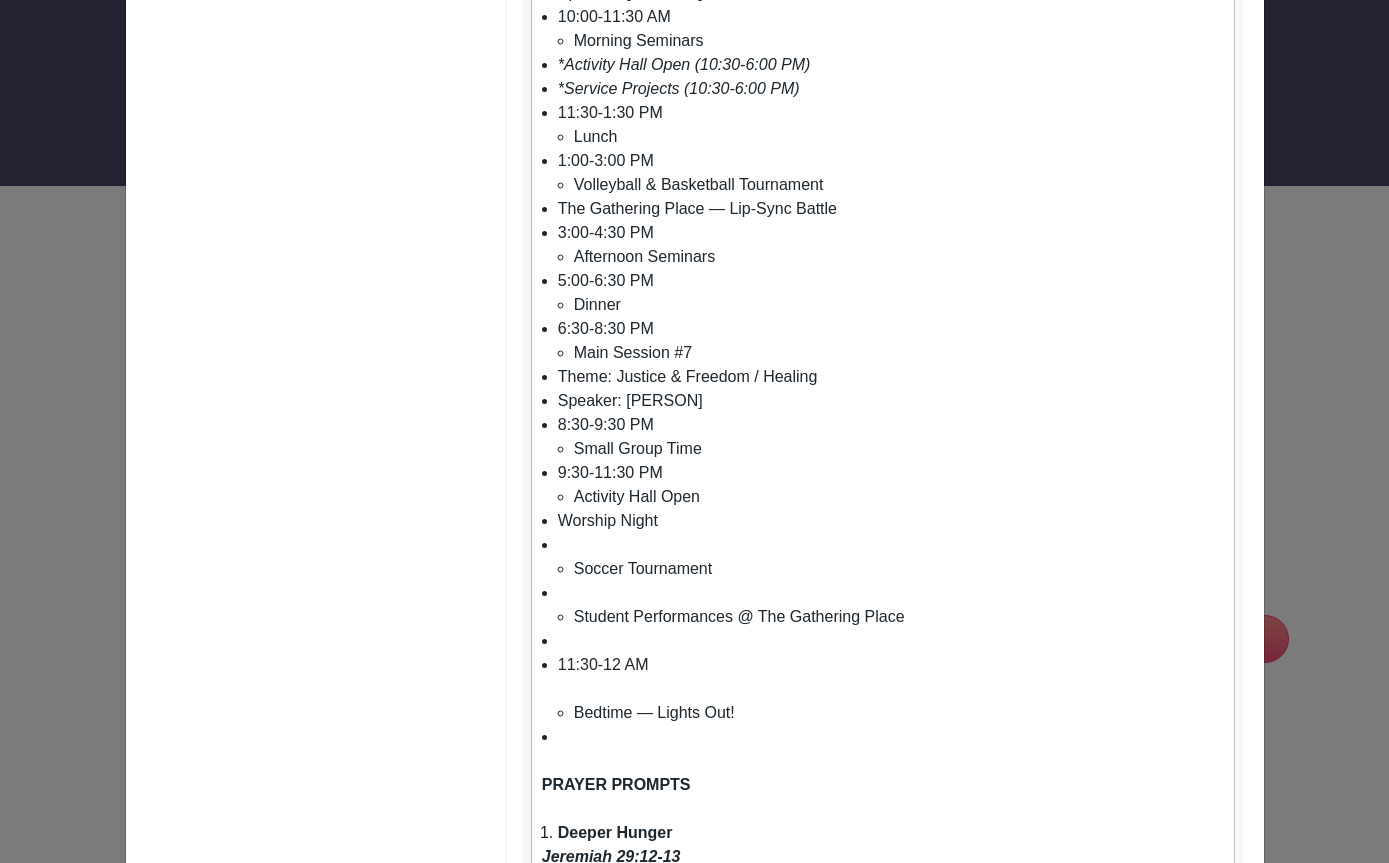 click on "Soccer Tournament" at bounding box center (891, 557) 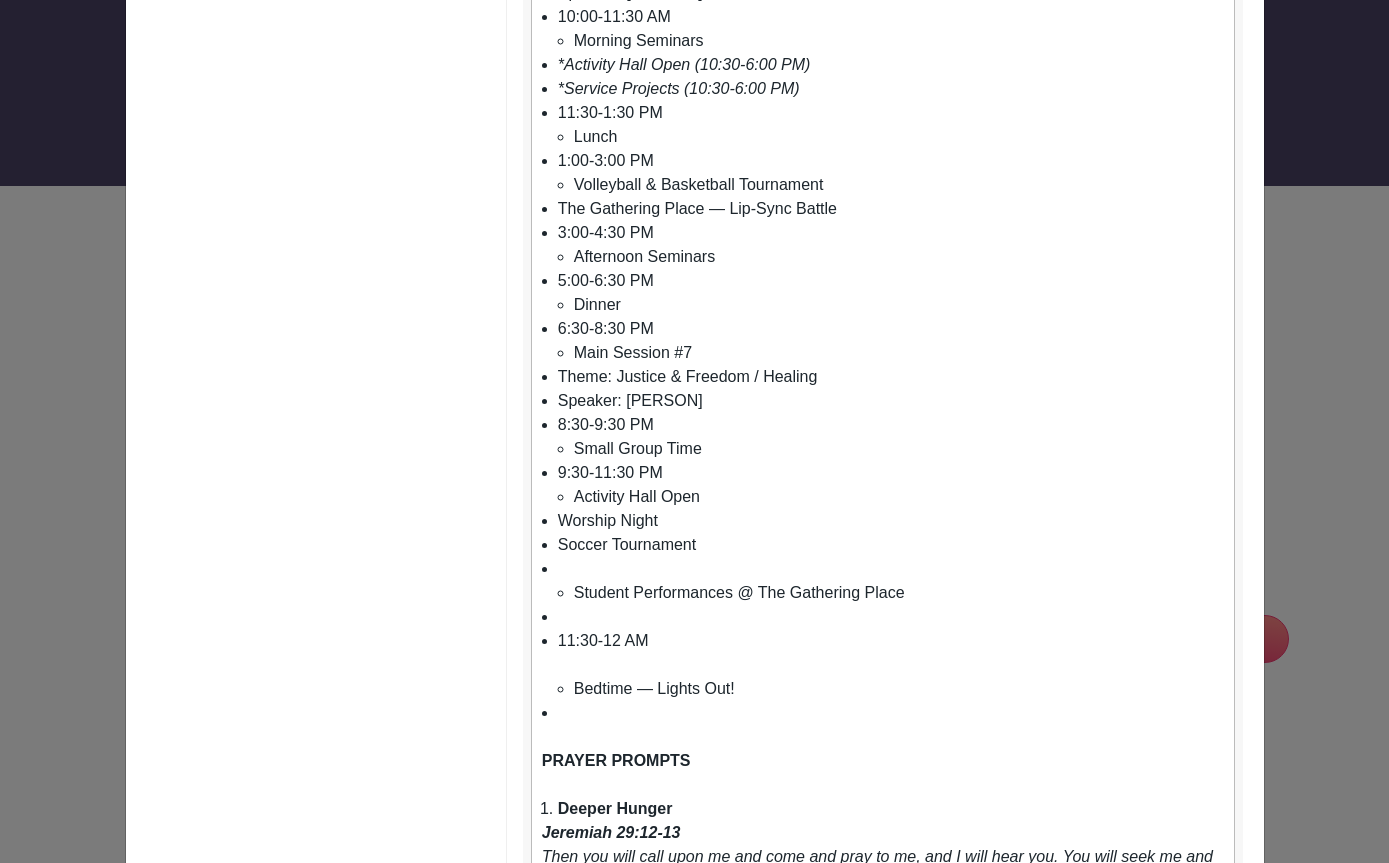click on "Student Performances @ The Gathering Place" at bounding box center (891, 581) 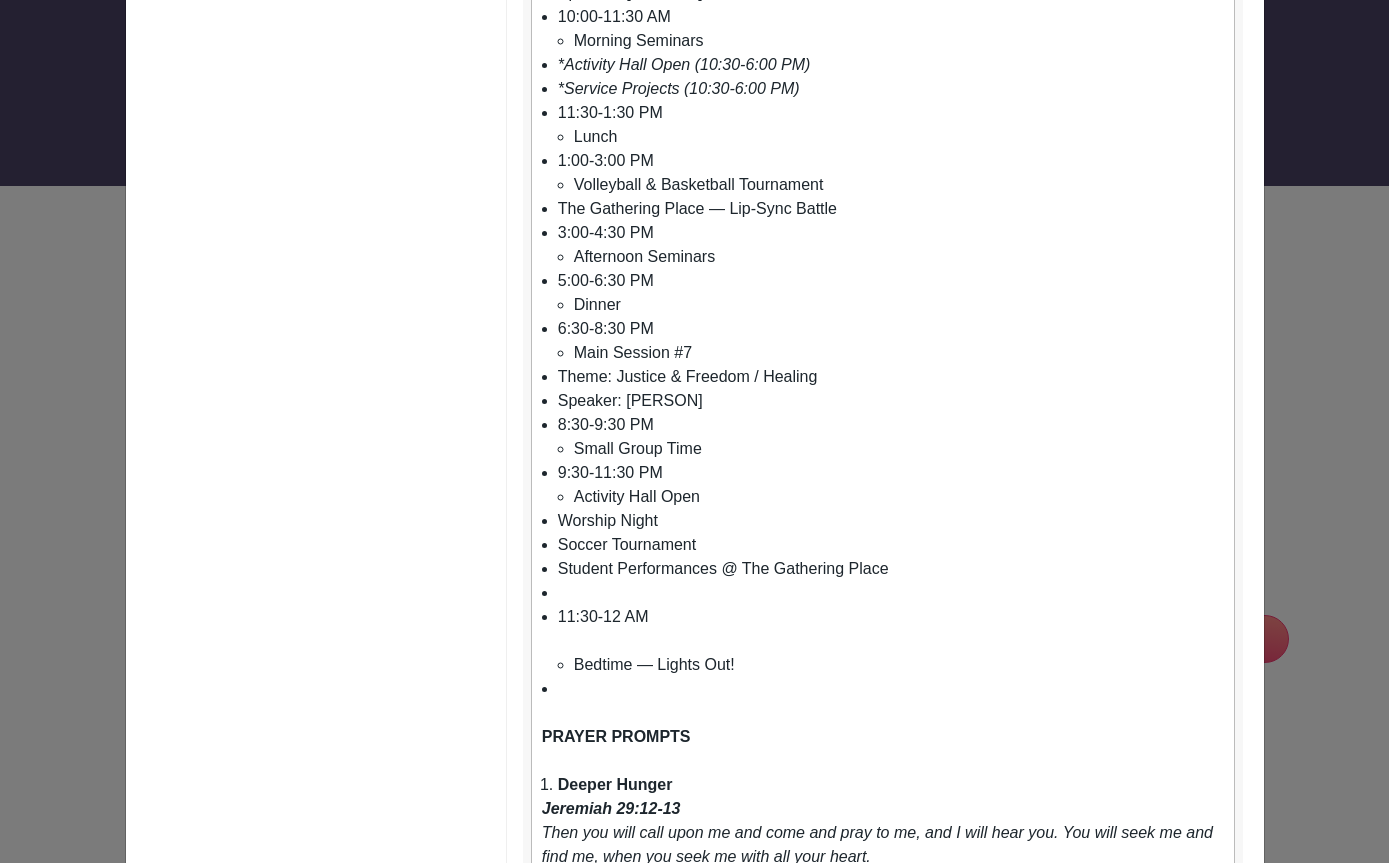 click at bounding box center (891, 593) 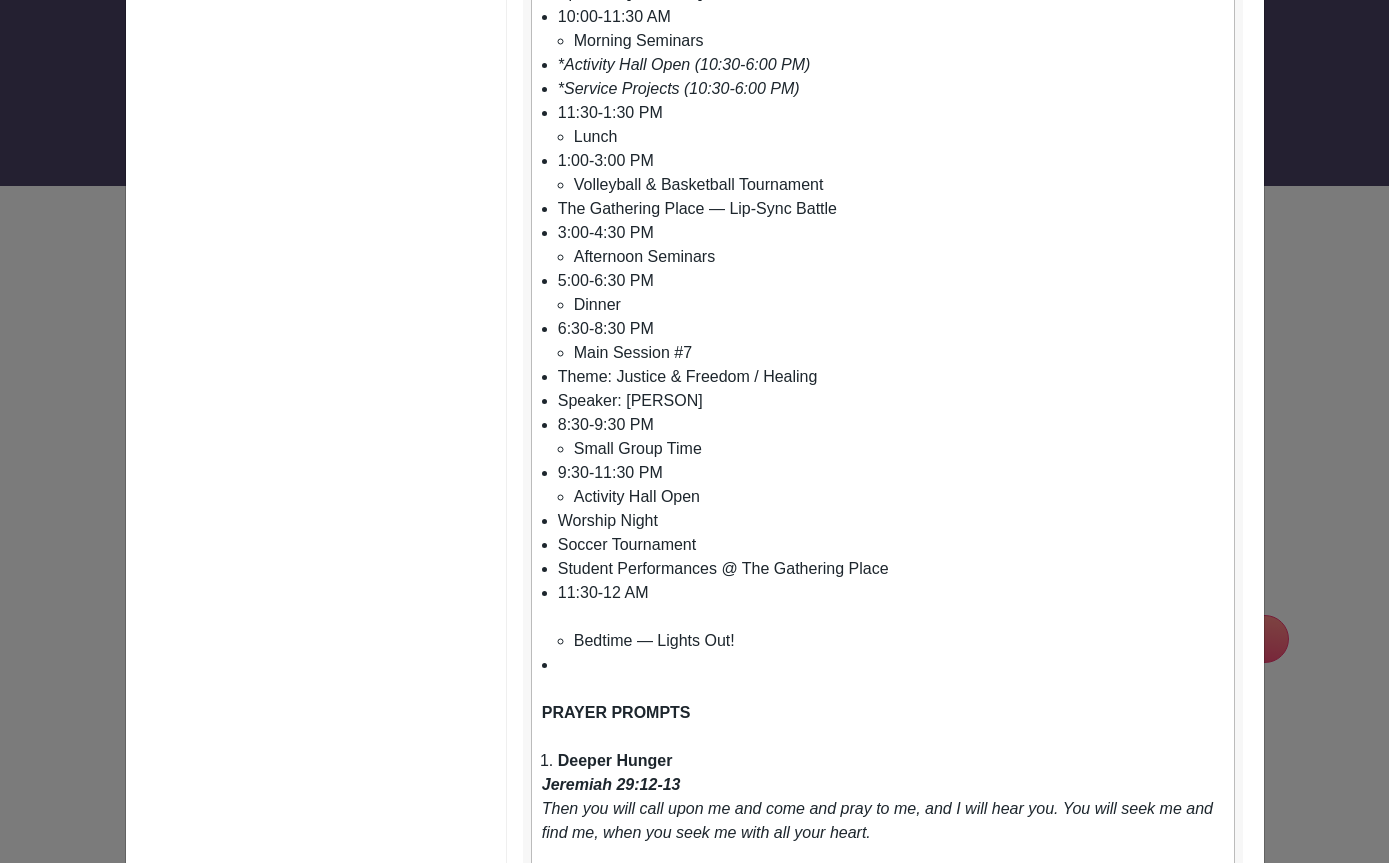 click on "11:30-12 AM   Bedtime — Lights Out!" at bounding box center [891, 617] 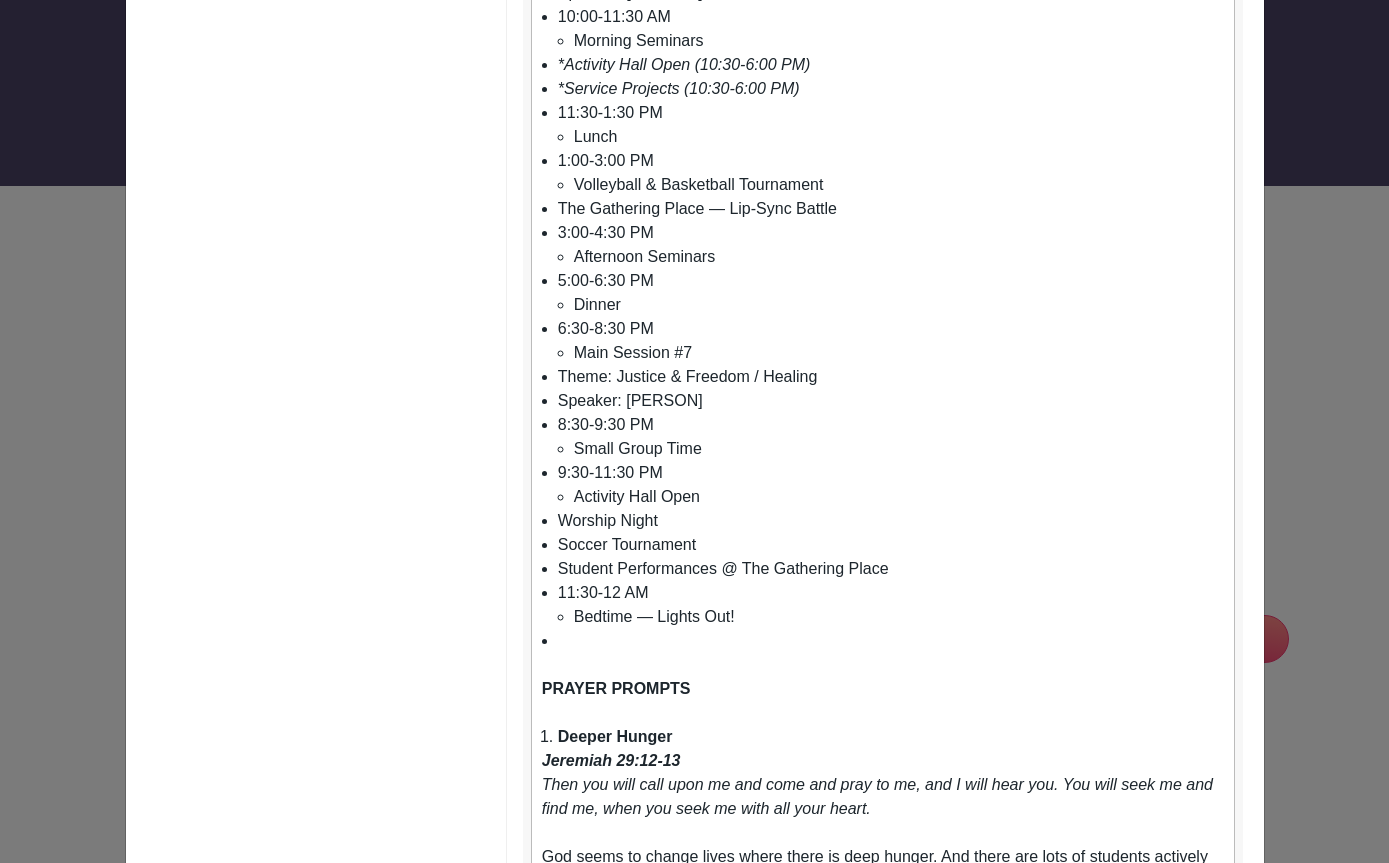click at bounding box center (891, 641) 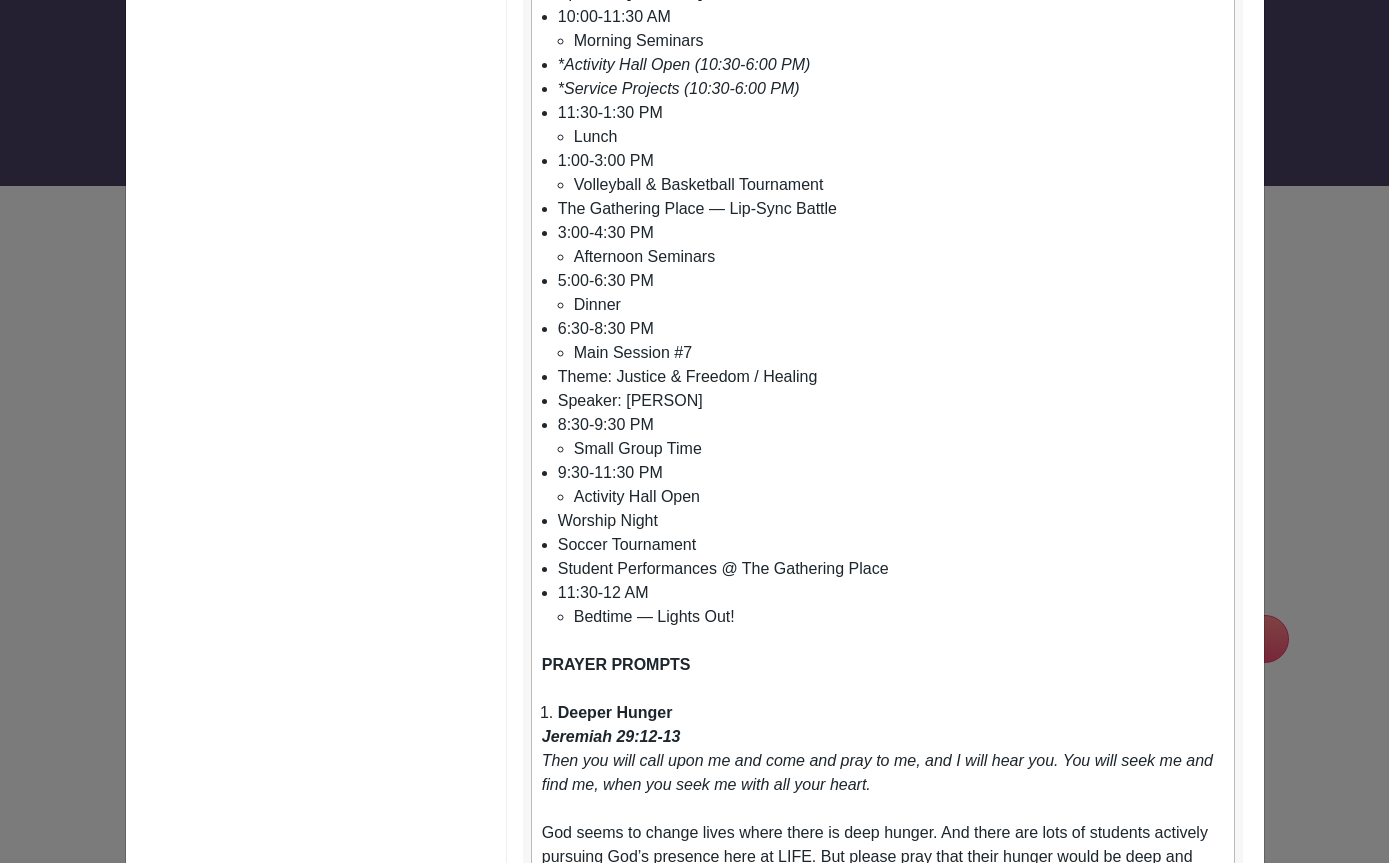 click on "11:30-12 AM Bedtime — Lights Out!" at bounding box center [891, 605] 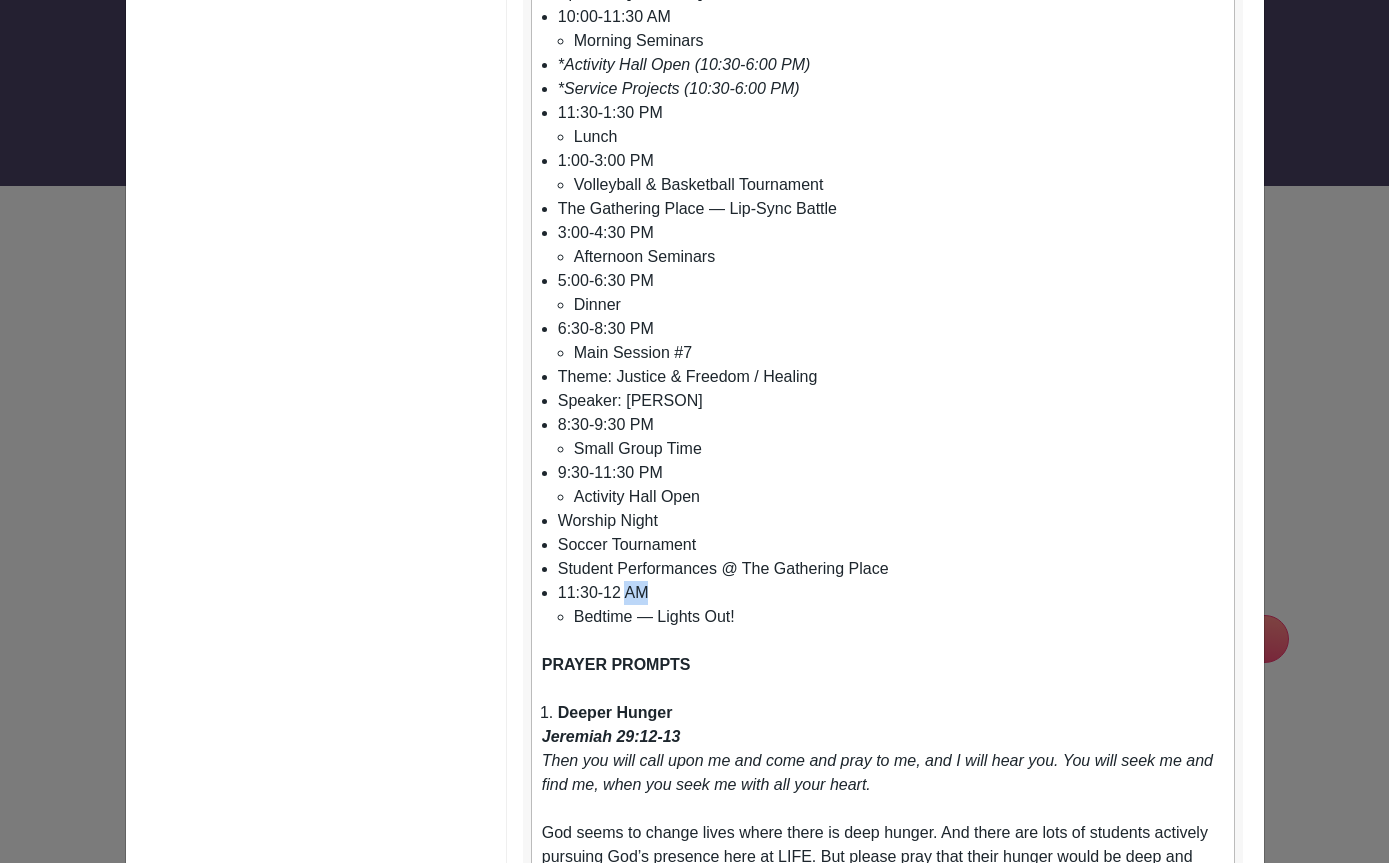 click on "11:30-12 AM Bedtime — Lights Out!" at bounding box center (891, 605) 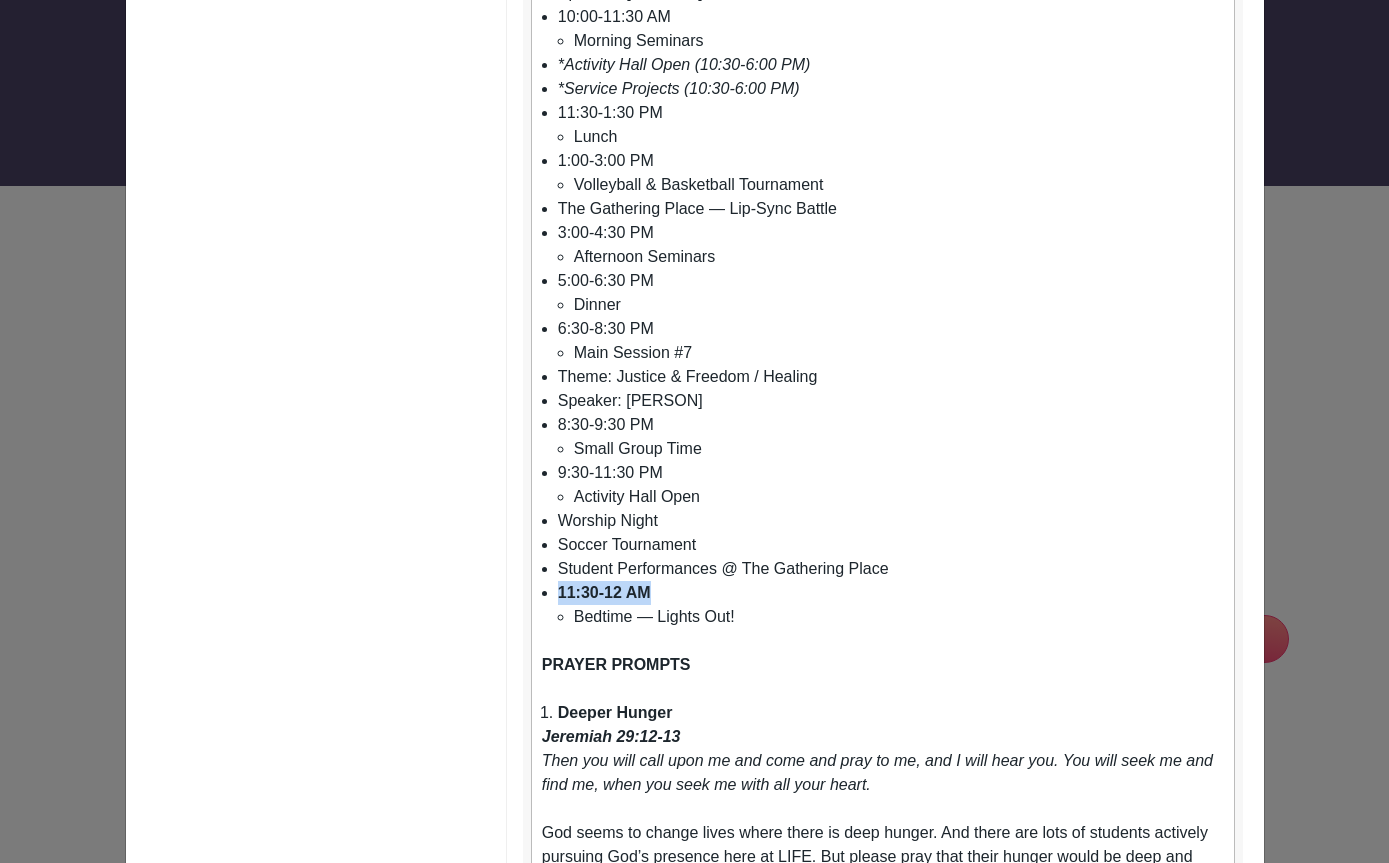 click on "Worship Night" at bounding box center [891, 521] 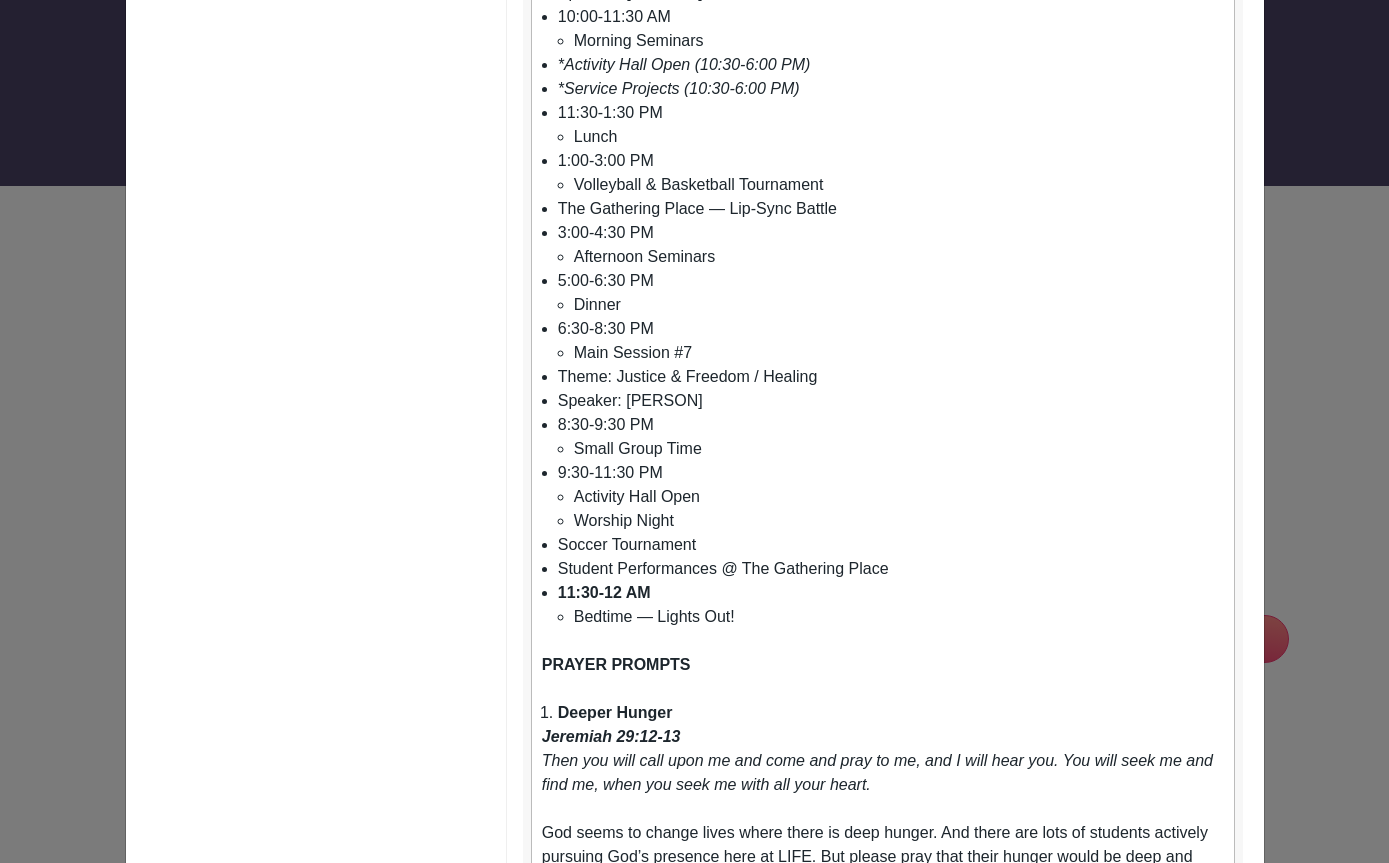 click on "Soccer Tournament" at bounding box center (891, 545) 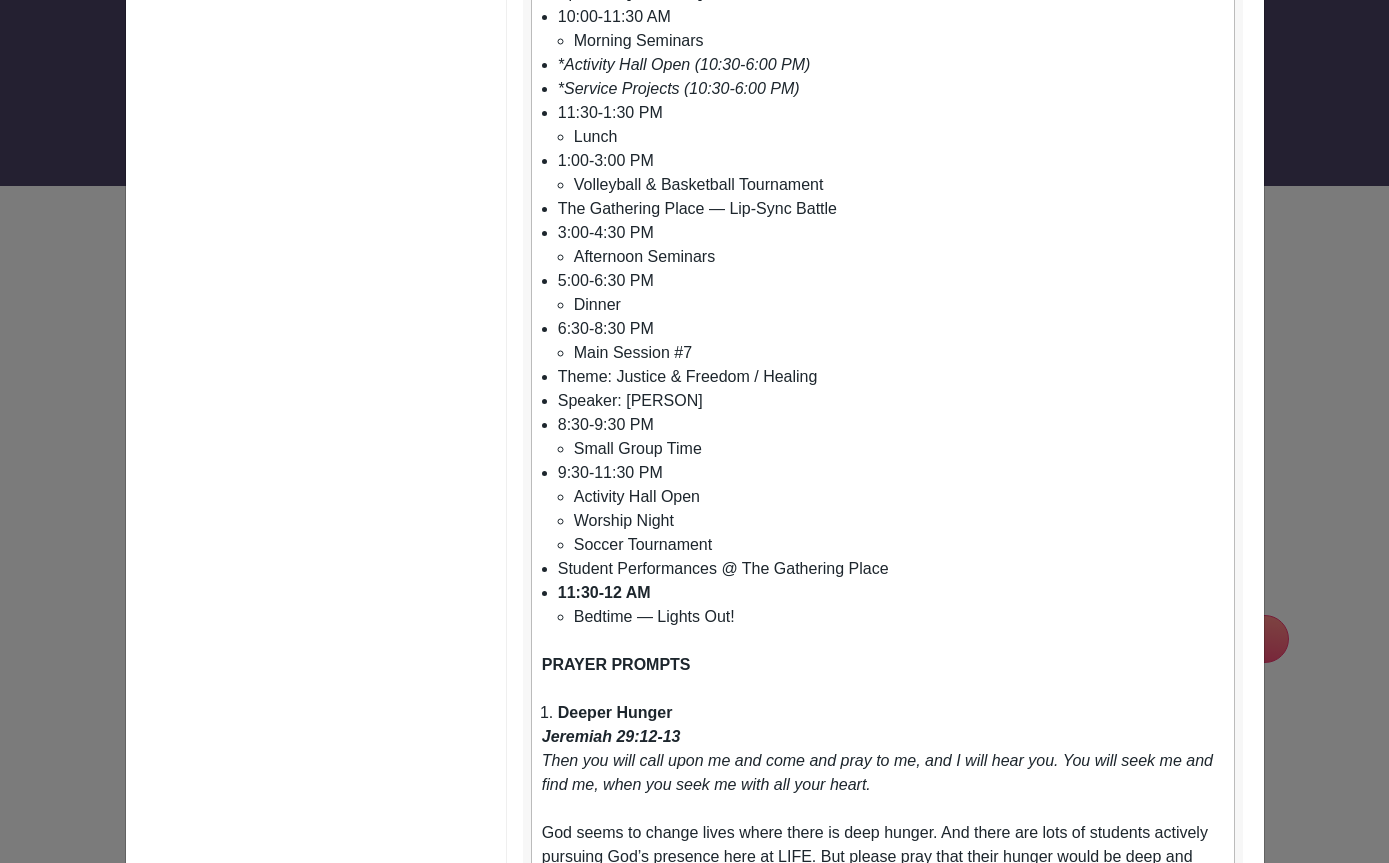 click on "Student Performances @ The Gathering Place" at bounding box center [891, 569] 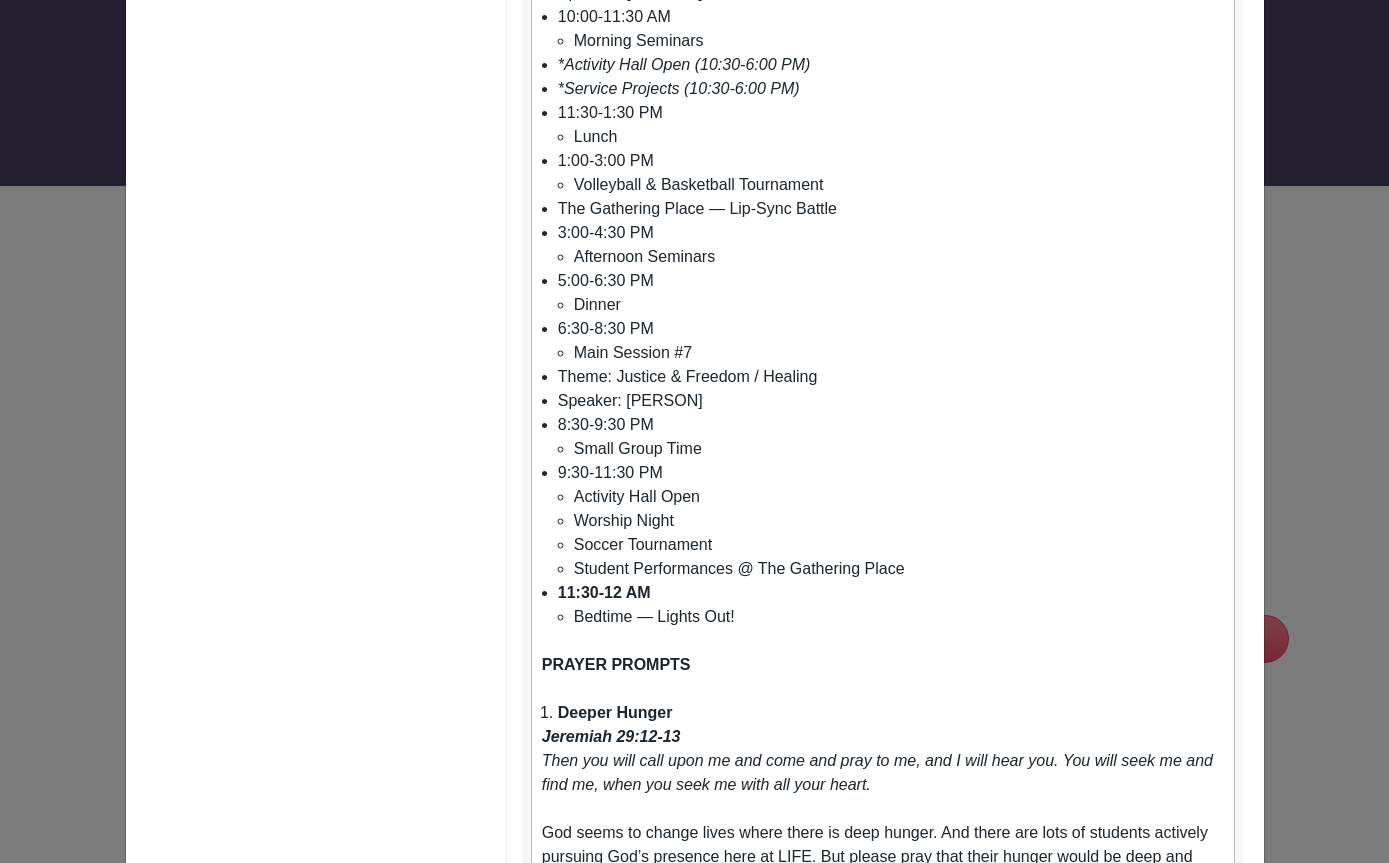 click on "9:30-11:30 PM Activity Hall Open Worship Night Soccer Tournament Student Performances @ The Gathering Place" at bounding box center [891, 521] 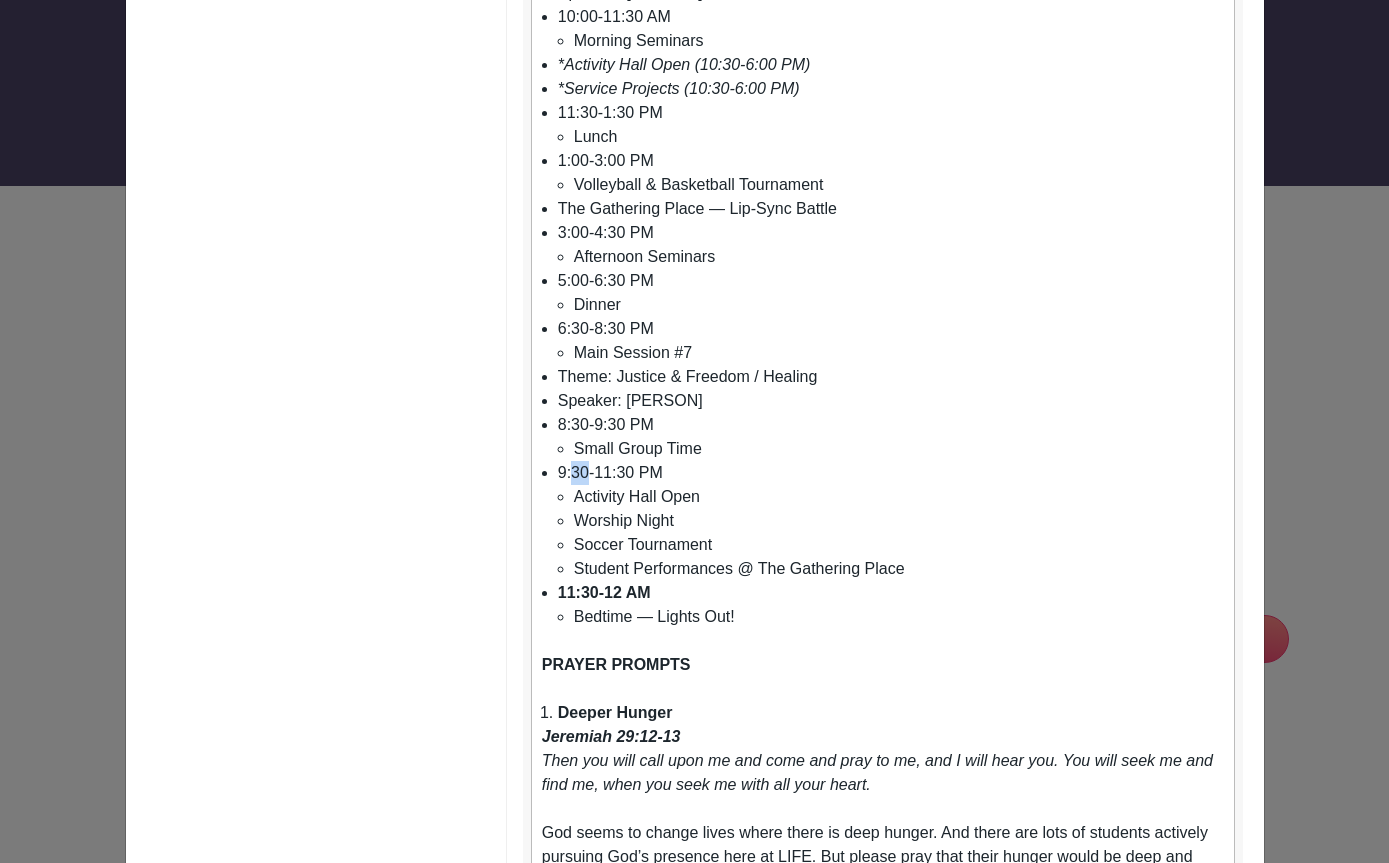 click on "9:30-11:30 PM Activity Hall Open Worship Night Soccer Tournament Student Performances @ The Gathering Place" at bounding box center [891, 521] 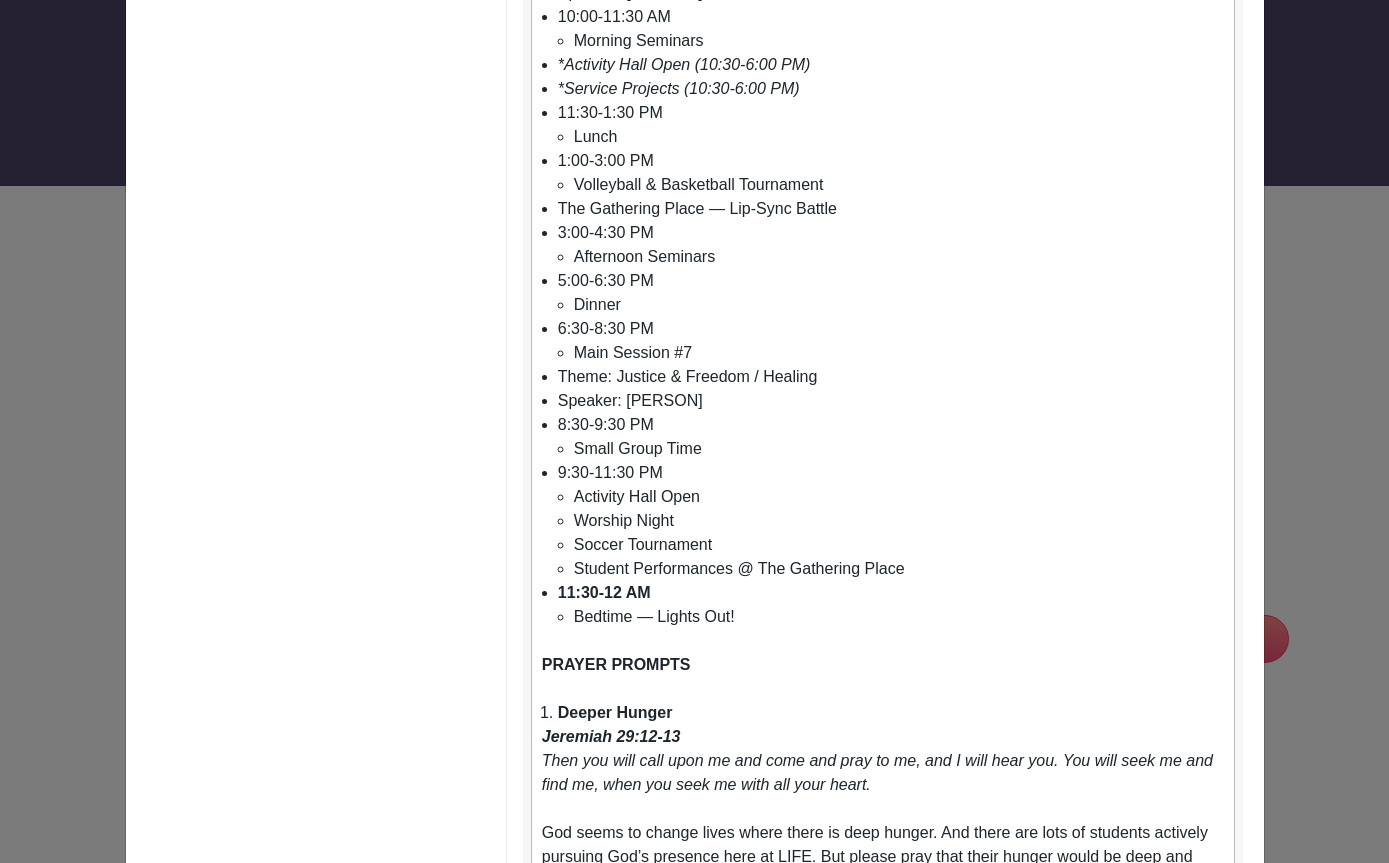 click on "9:30-11:30 PM Activity Hall Open Worship Night Soccer Tournament Student Performances @ The Gathering Place" at bounding box center (891, 521) 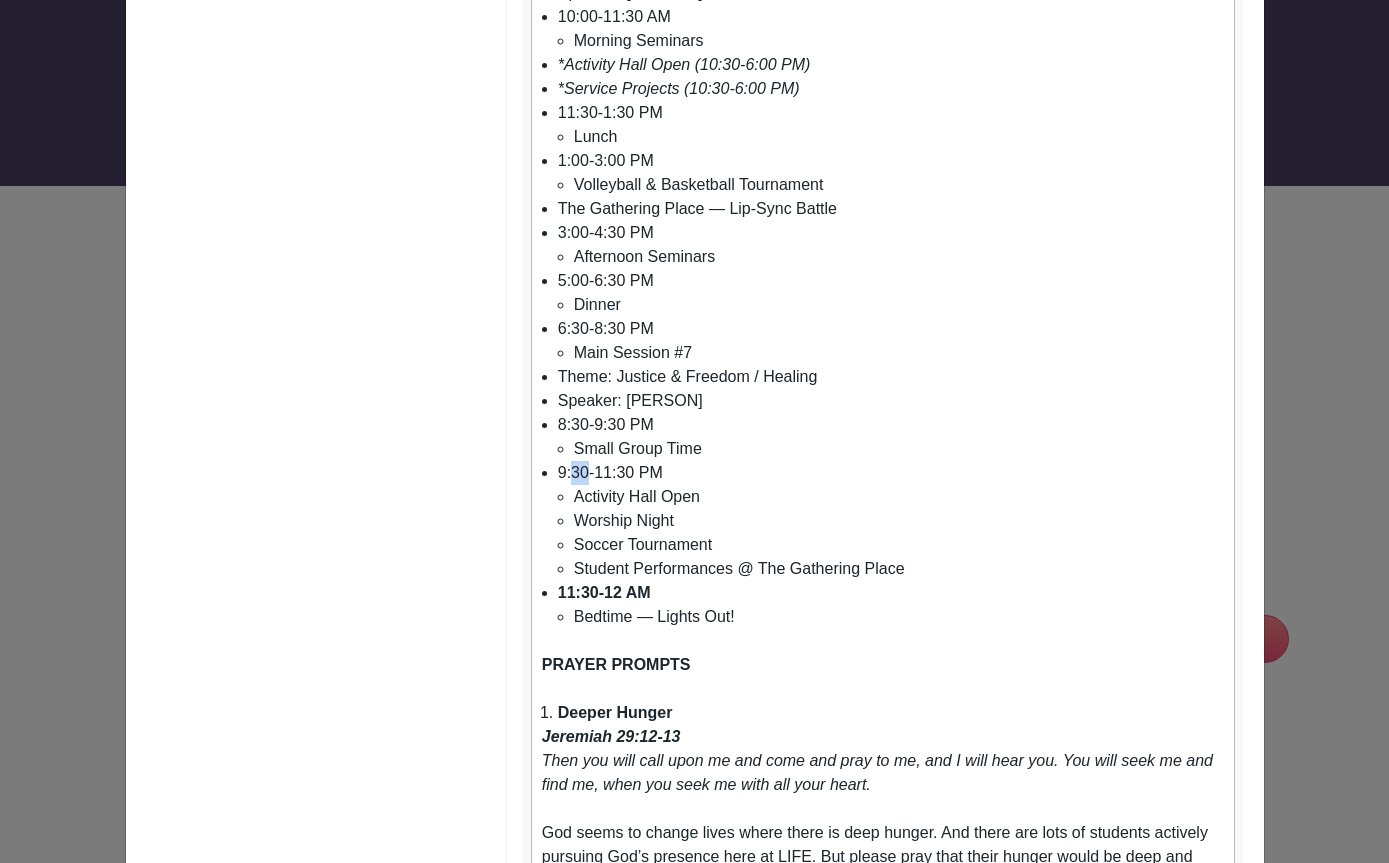 click on "9:30-11:30 PM Activity Hall Open Worship Night Soccer Tournament Student Performances @ The Gathering Place" at bounding box center (891, 521) 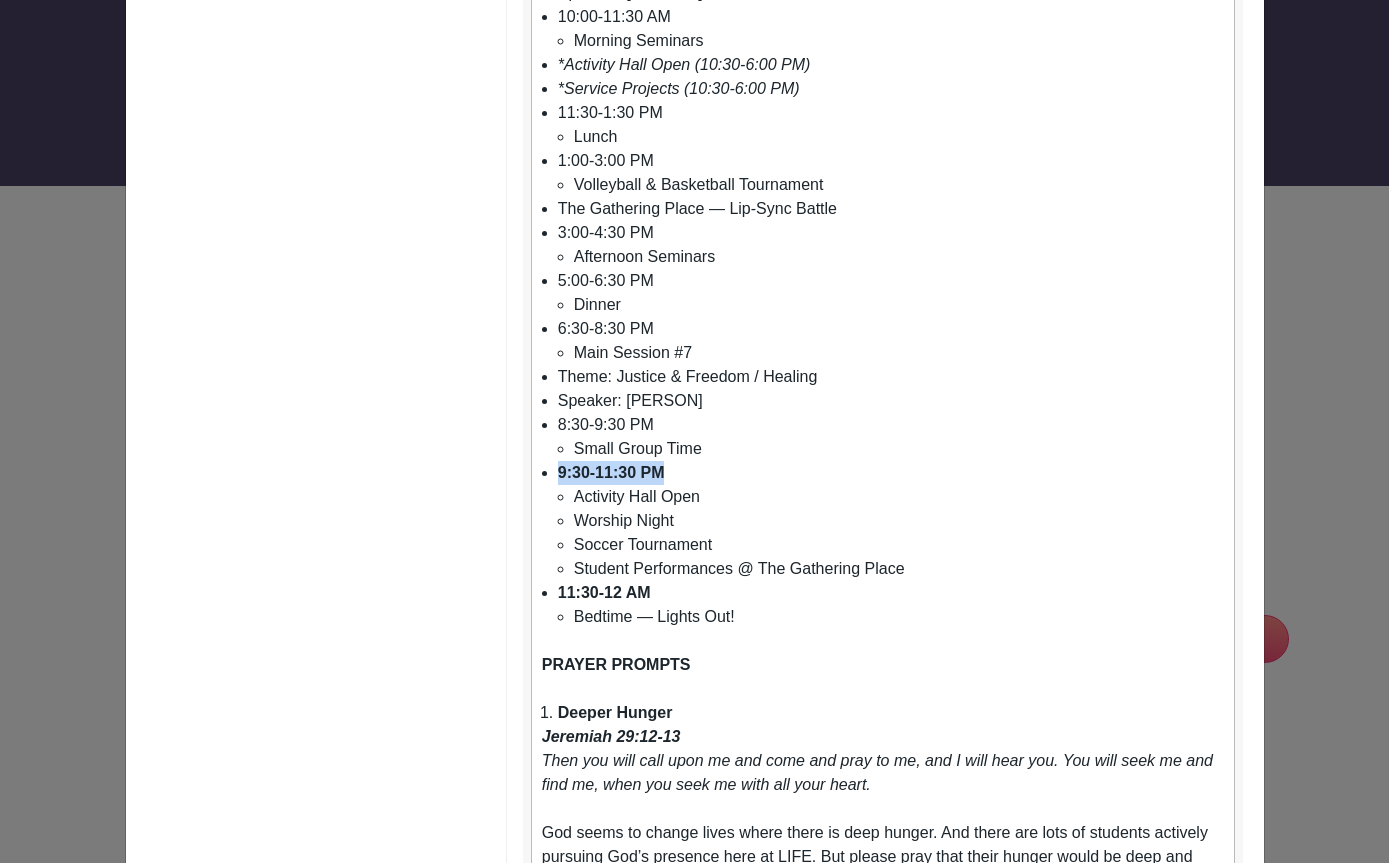 click on "8:30-9:30 PM Small Group Time" at bounding box center [891, 437] 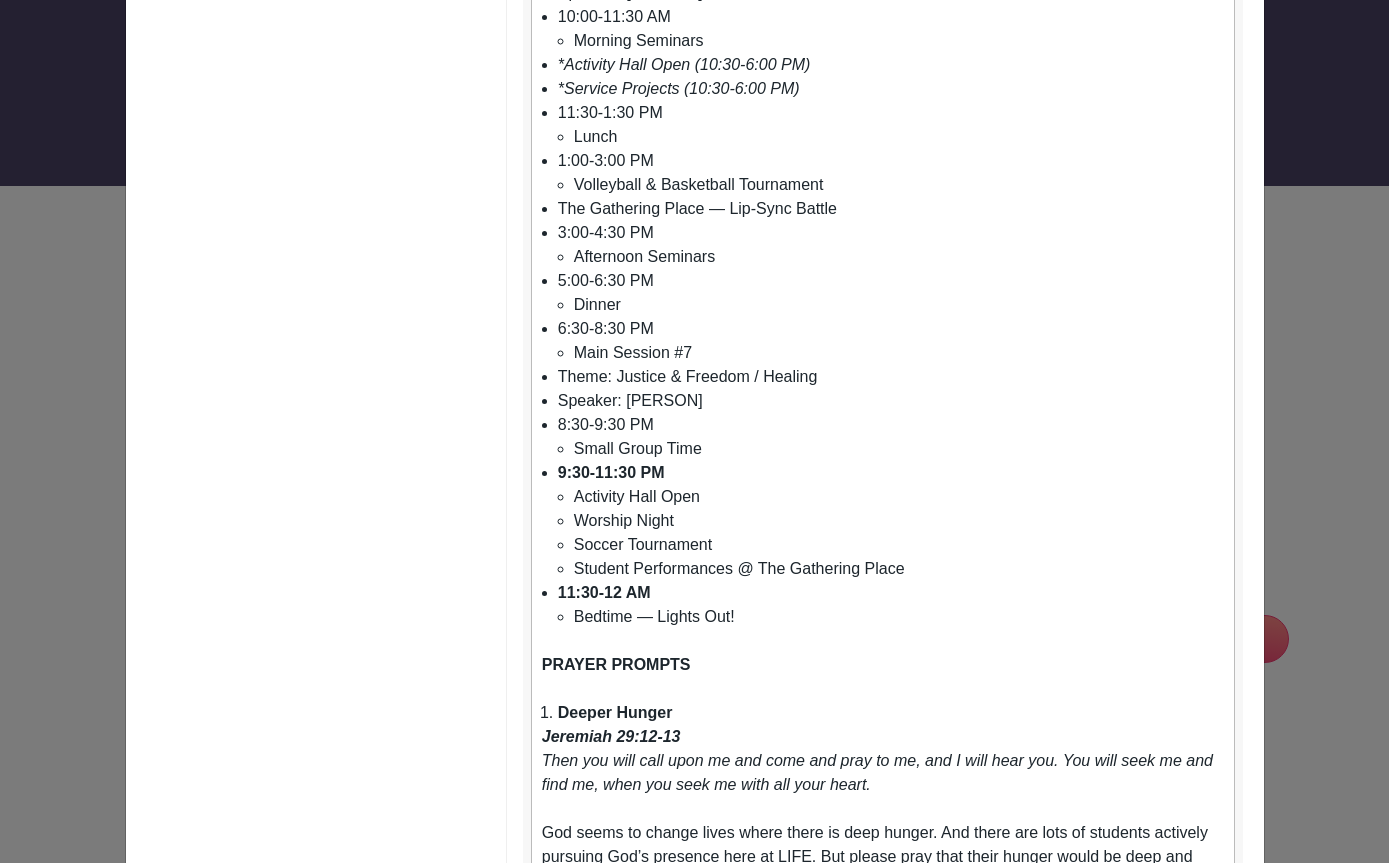 click on "8:30-9:30 PM Small Group Time" at bounding box center (891, 437) 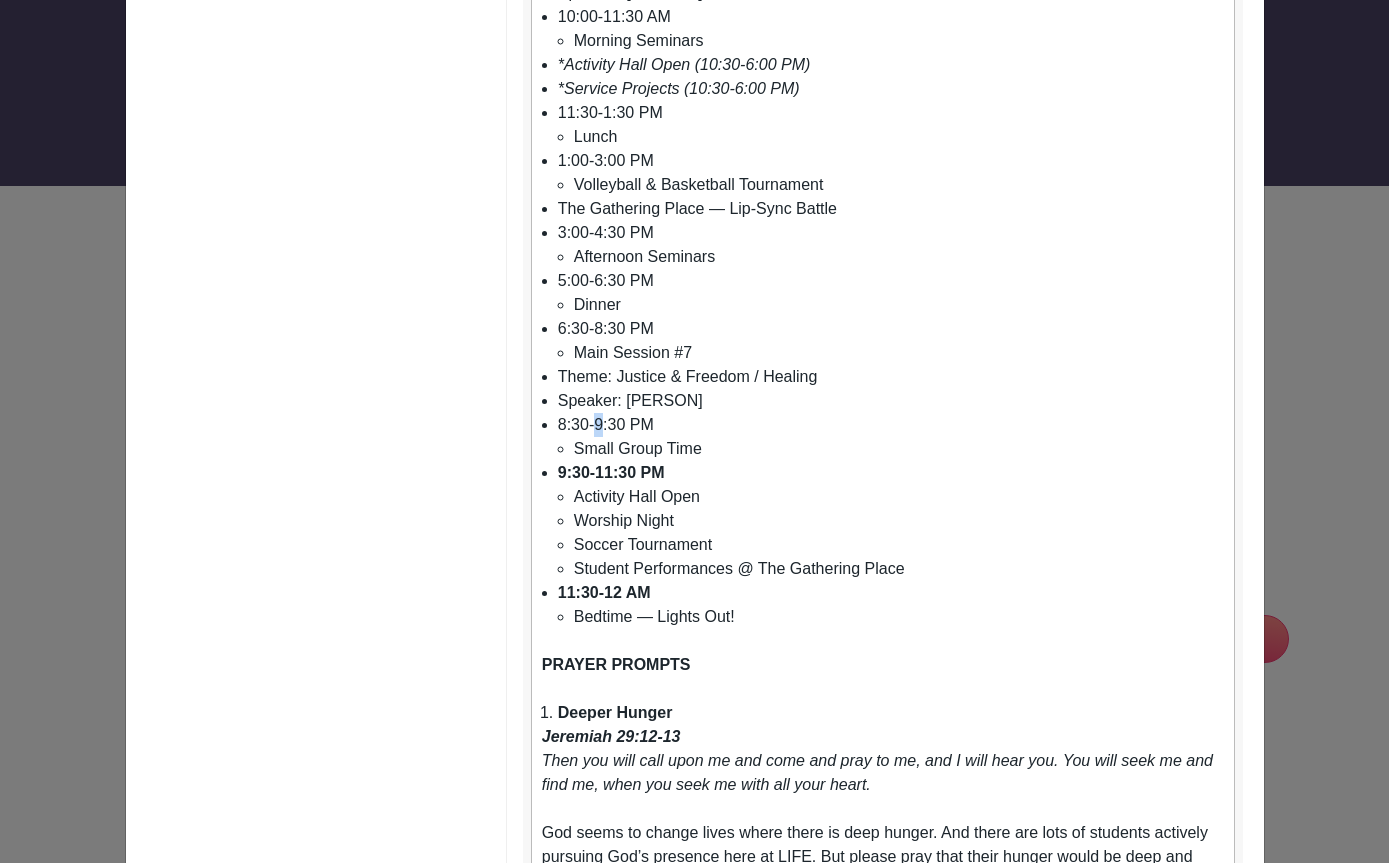 click on "8:30-9:30 PM Small Group Time" at bounding box center [891, 437] 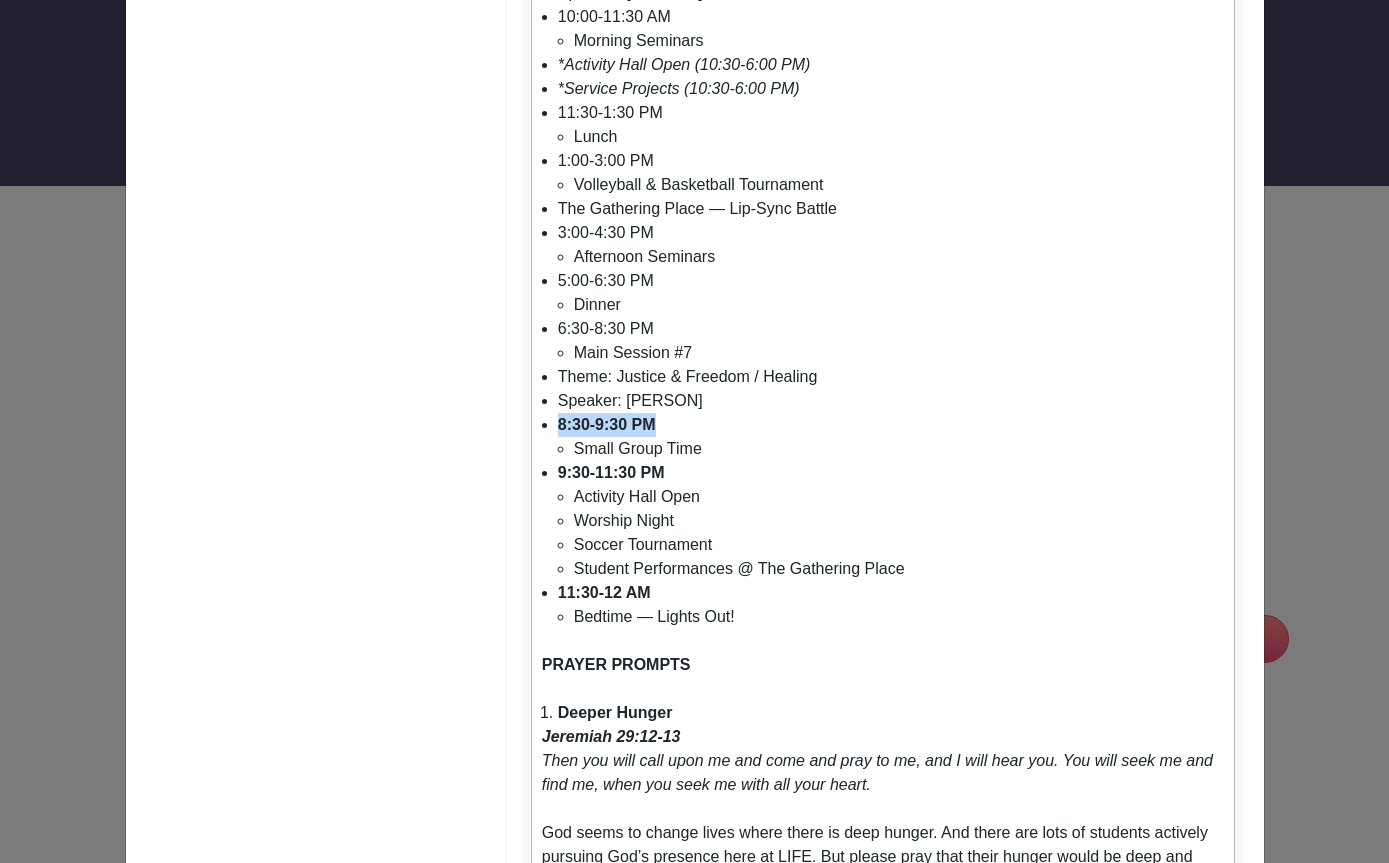 click on "Theme: Justice & Freedom / Healing" at bounding box center [891, 377] 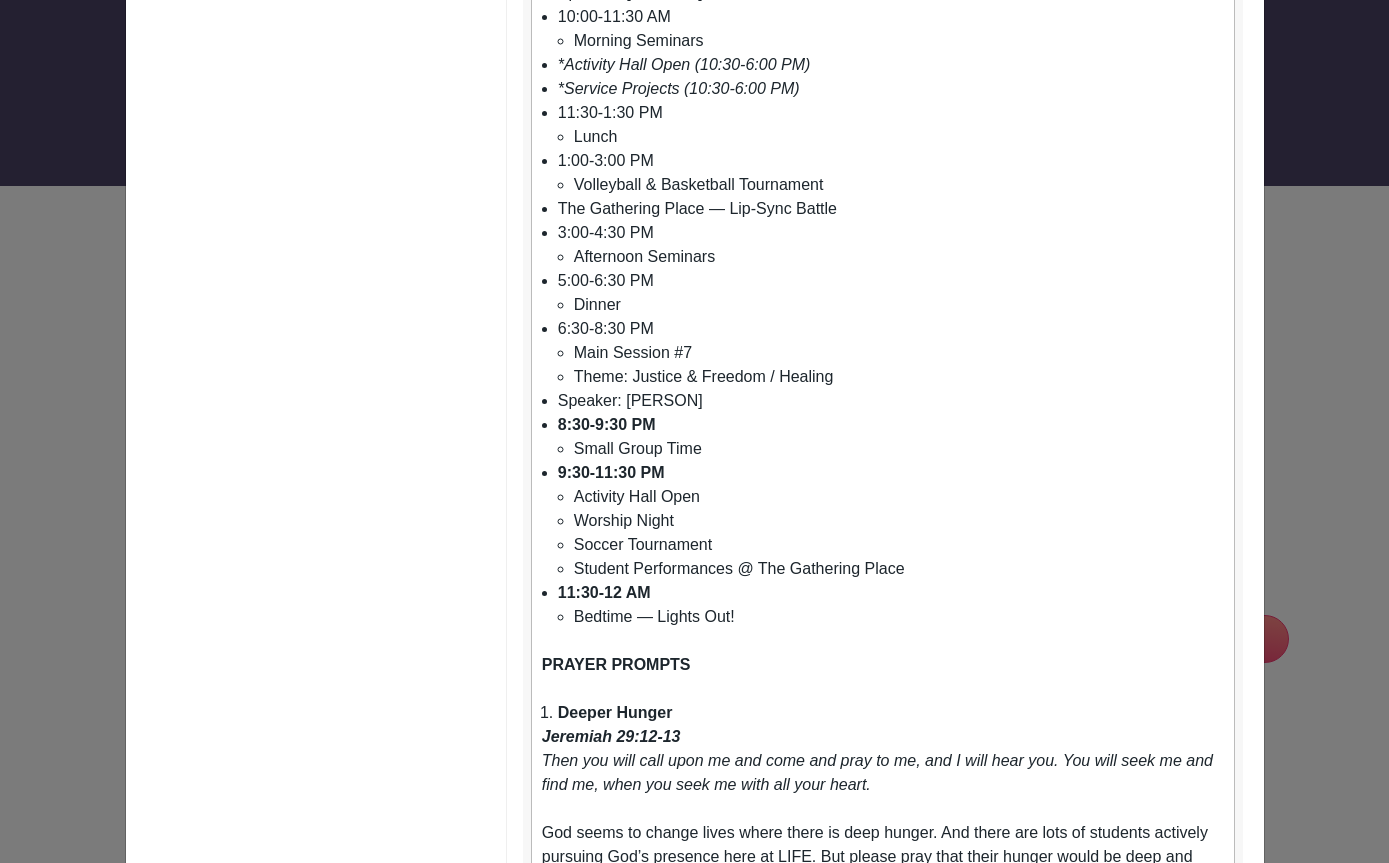 click on "Speaker: [PERSON]" at bounding box center (891, 401) 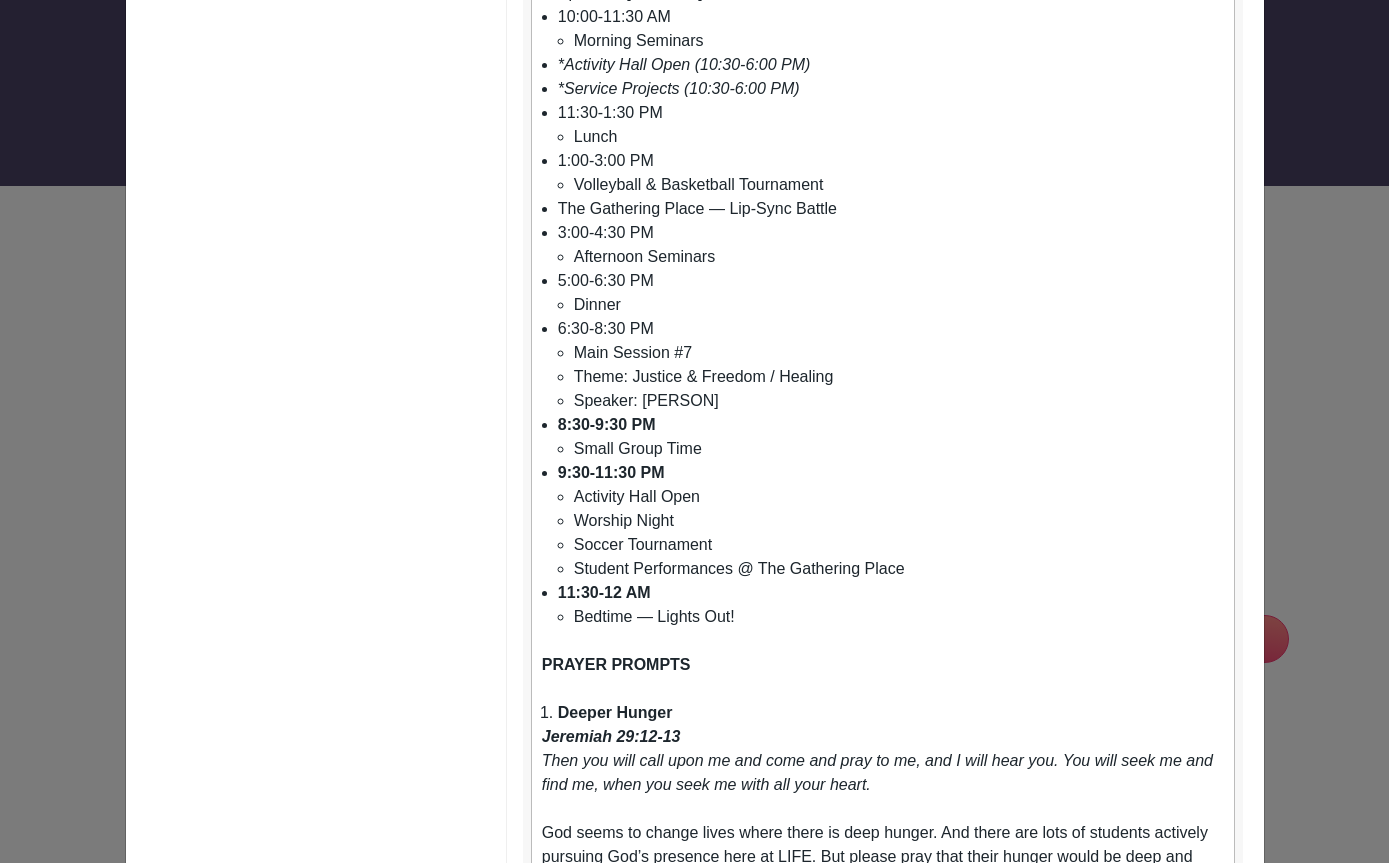 click on "6:30-8:30 PM Main Session #7 Theme: Justice & Freedom / Healing Speaker: Zach Meerkreebs" at bounding box center [891, 365] 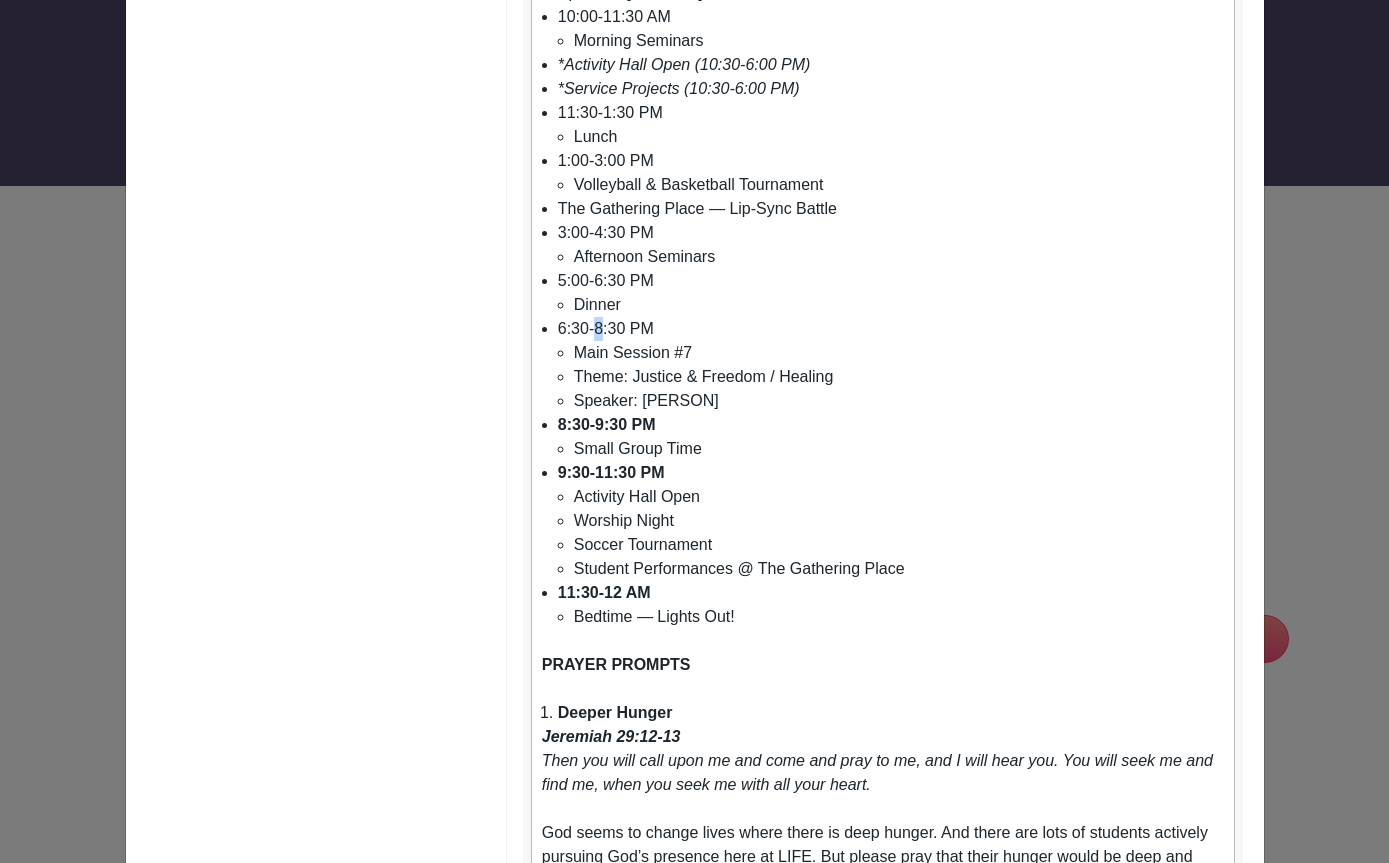 click on "6:30-8:30 PM Main Session #7 Theme: Justice & Freedom / Healing Speaker: Zach Meerkreebs" at bounding box center (891, 365) 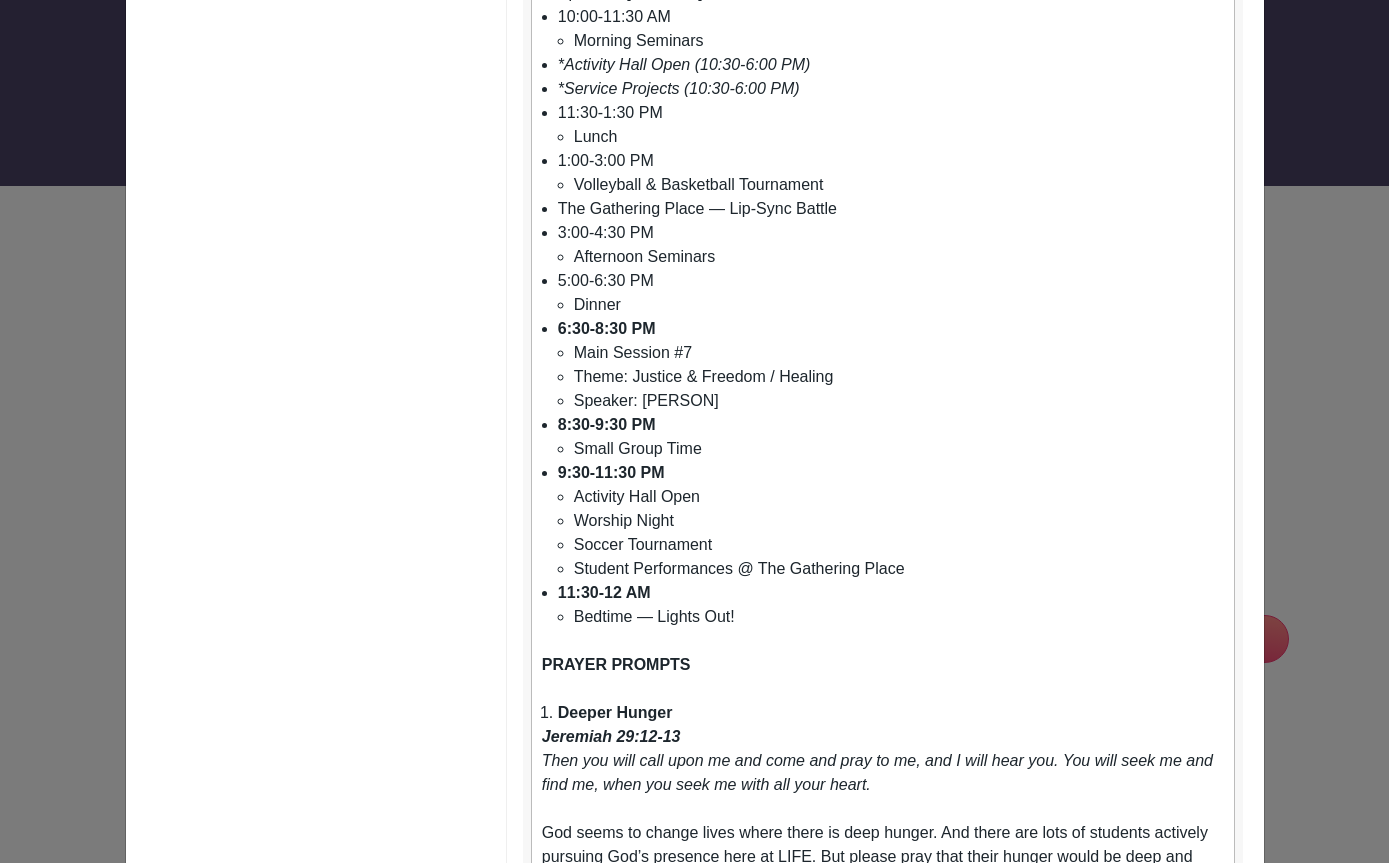 click on "5:00-6:30 PM Dinner" at bounding box center [891, 293] 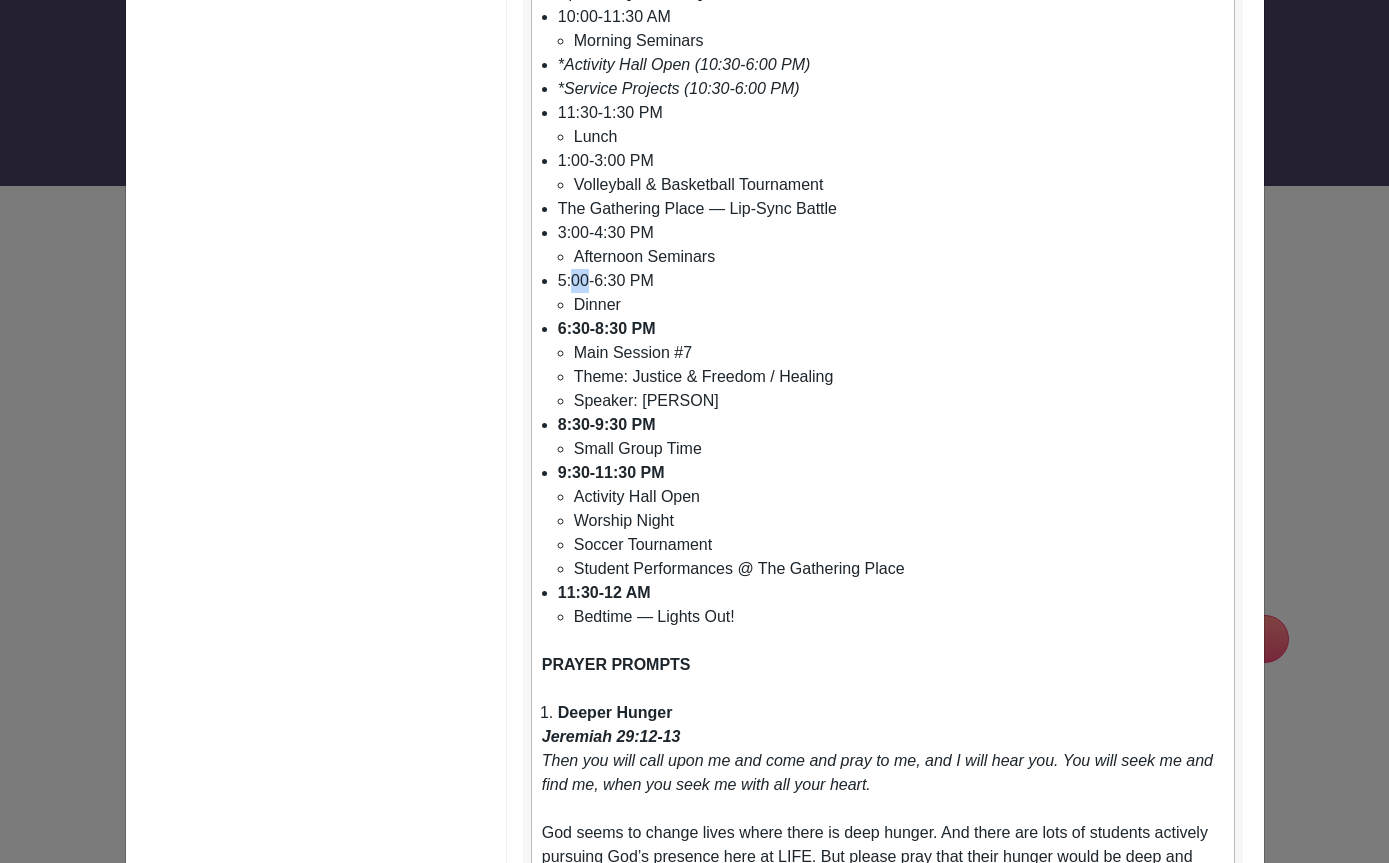 click on "5:00-6:30 PM Dinner" at bounding box center (891, 293) 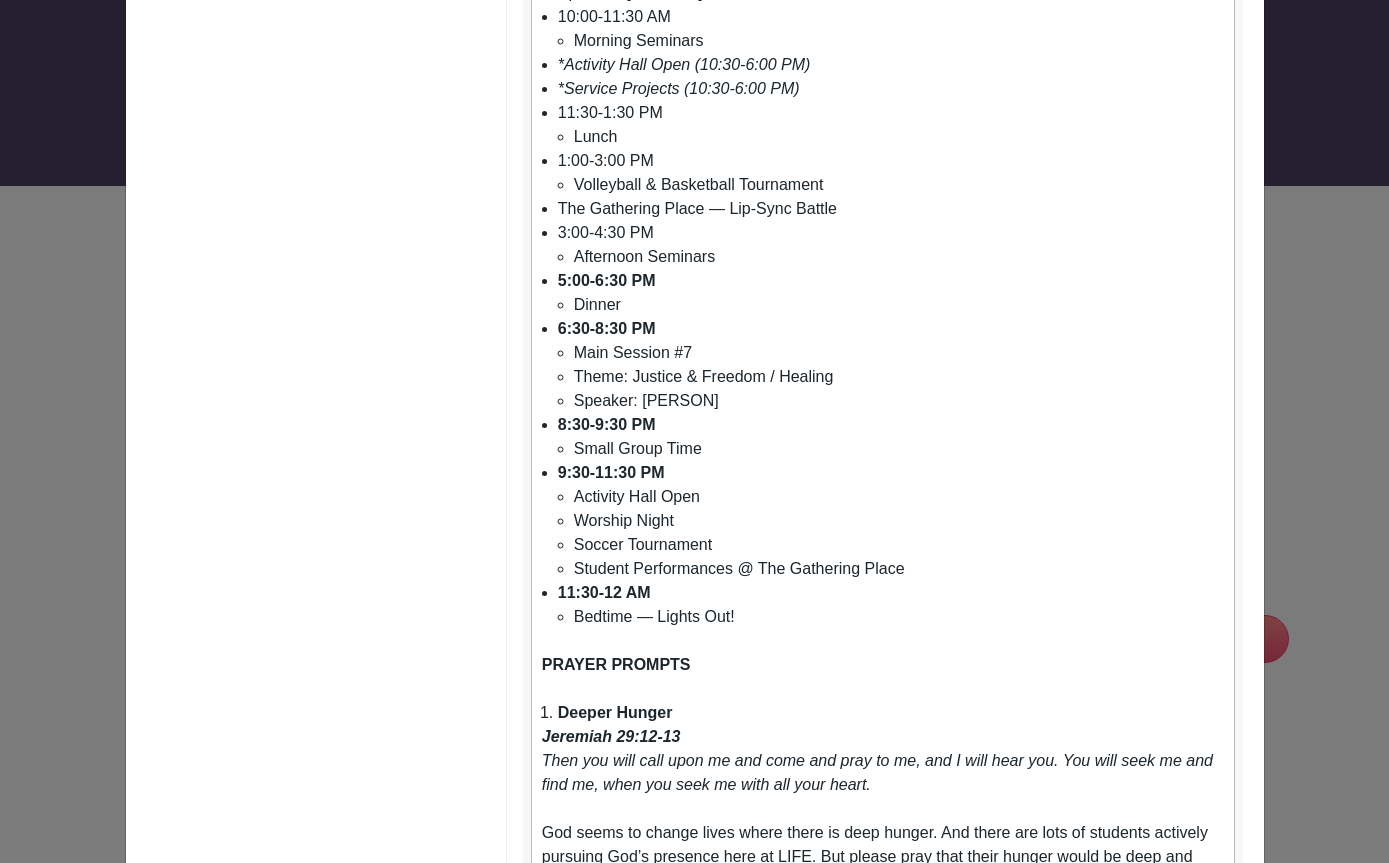click on "3:00-4:30 PM Afternoon Seminars" at bounding box center [891, 245] 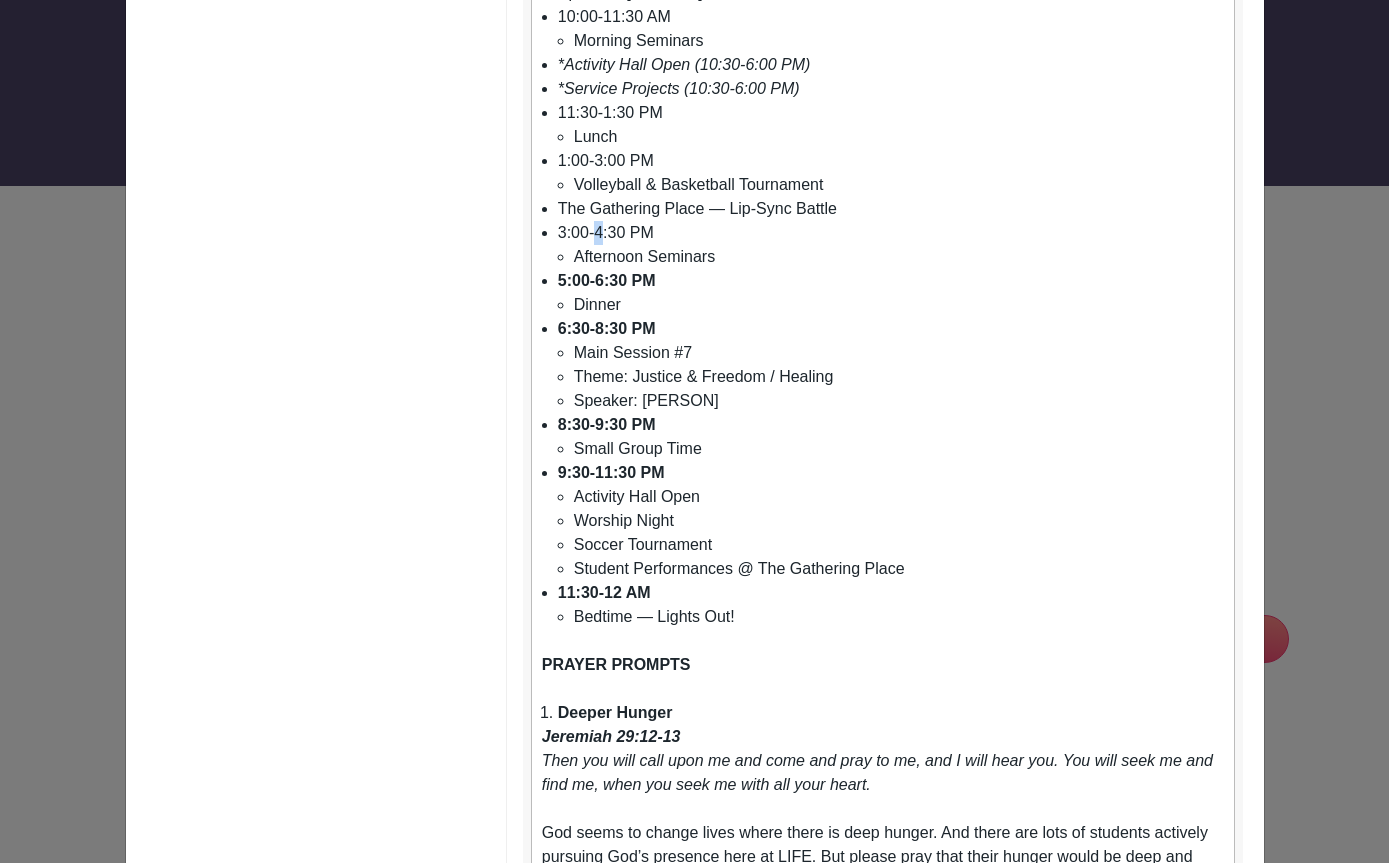 click on "3:00-4:30 PM Afternoon Seminars" at bounding box center (891, 245) 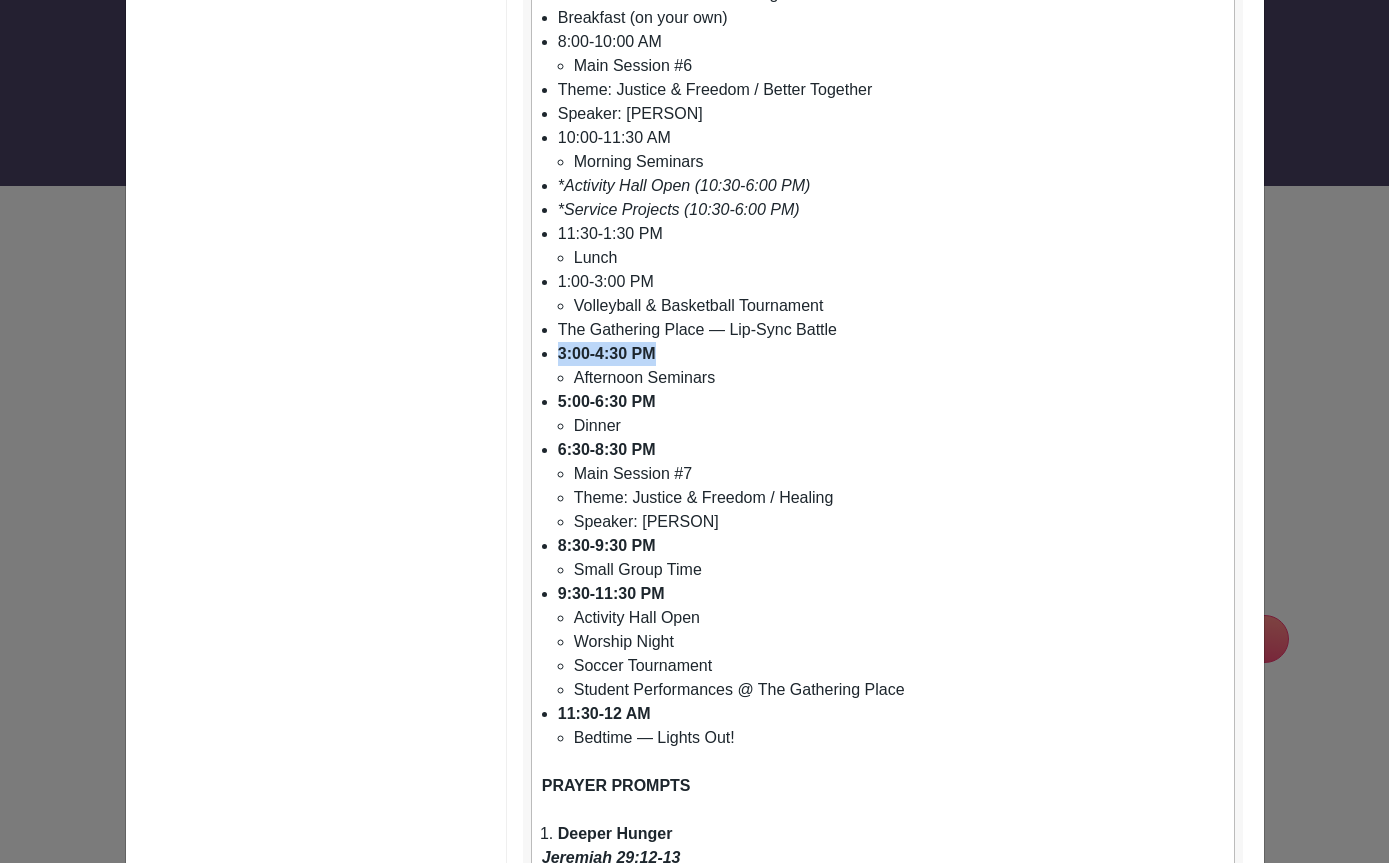 scroll, scrollTop: 740, scrollLeft: 0, axis: vertical 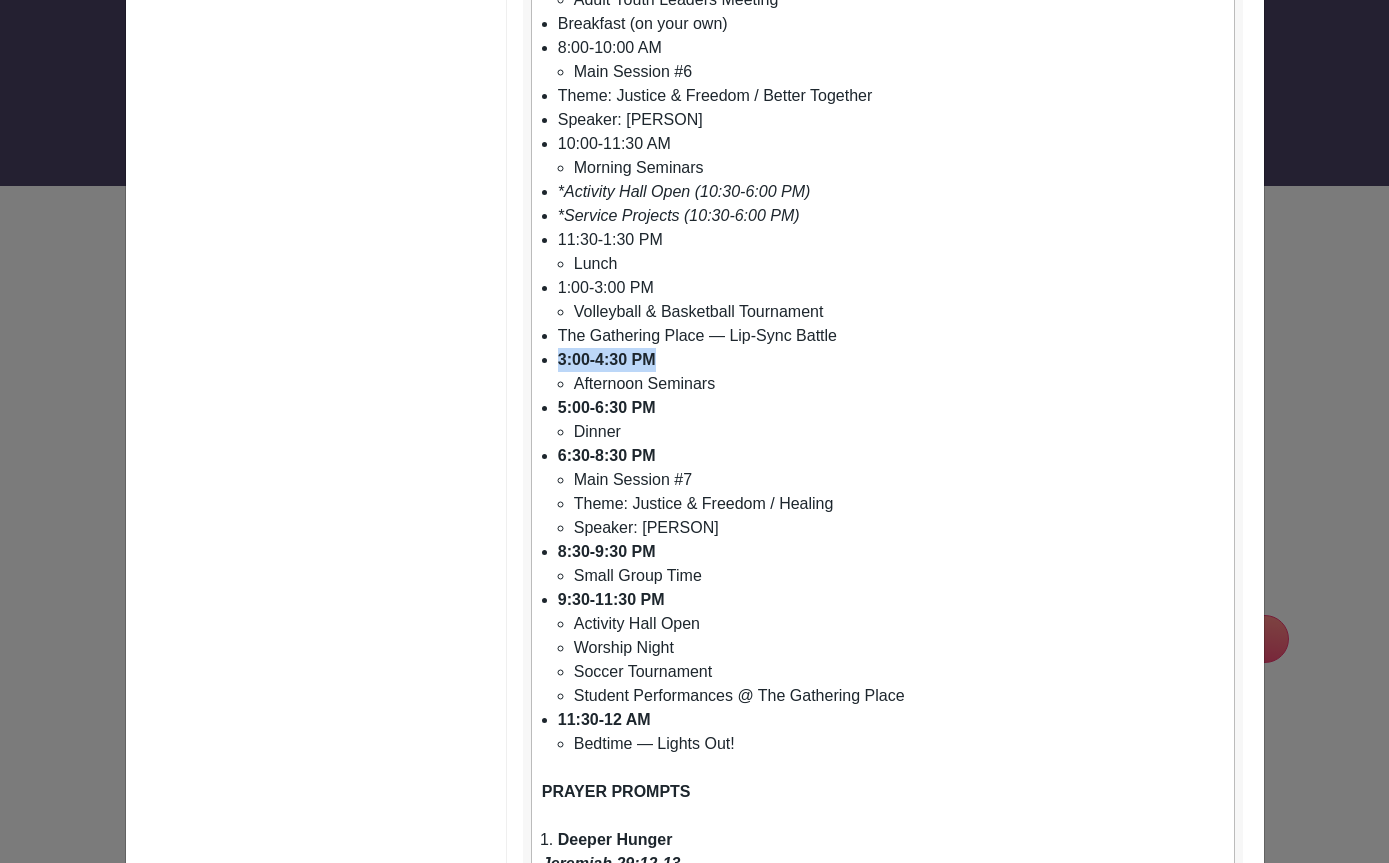 click on "The Gathering Place — Lip-Sync Battle" at bounding box center (891, 336) 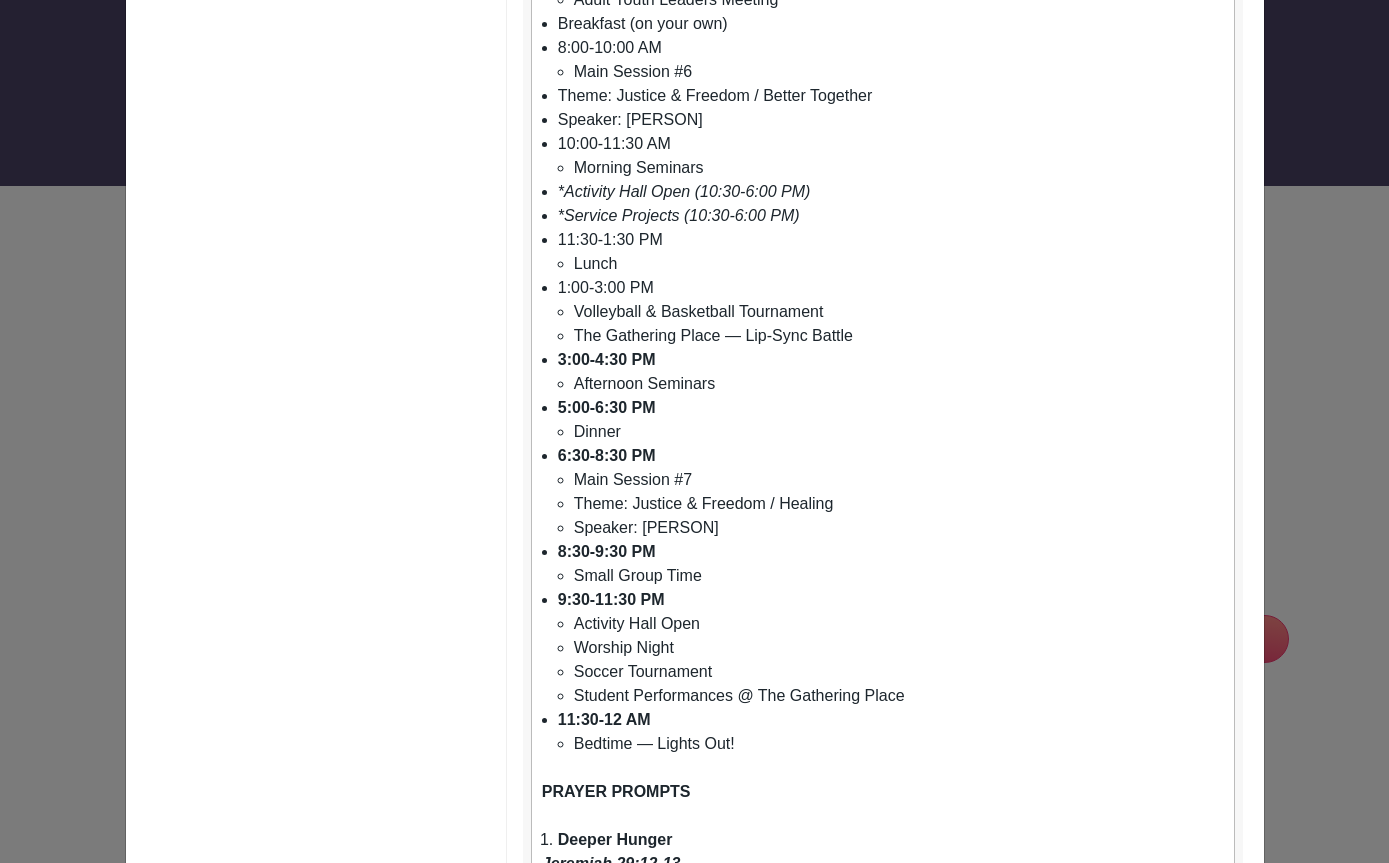 click on "1:00-3:00 PM Volleyball & Basketball Tournament The Gathering Place — Lip-Sync Battle" at bounding box center [891, 312] 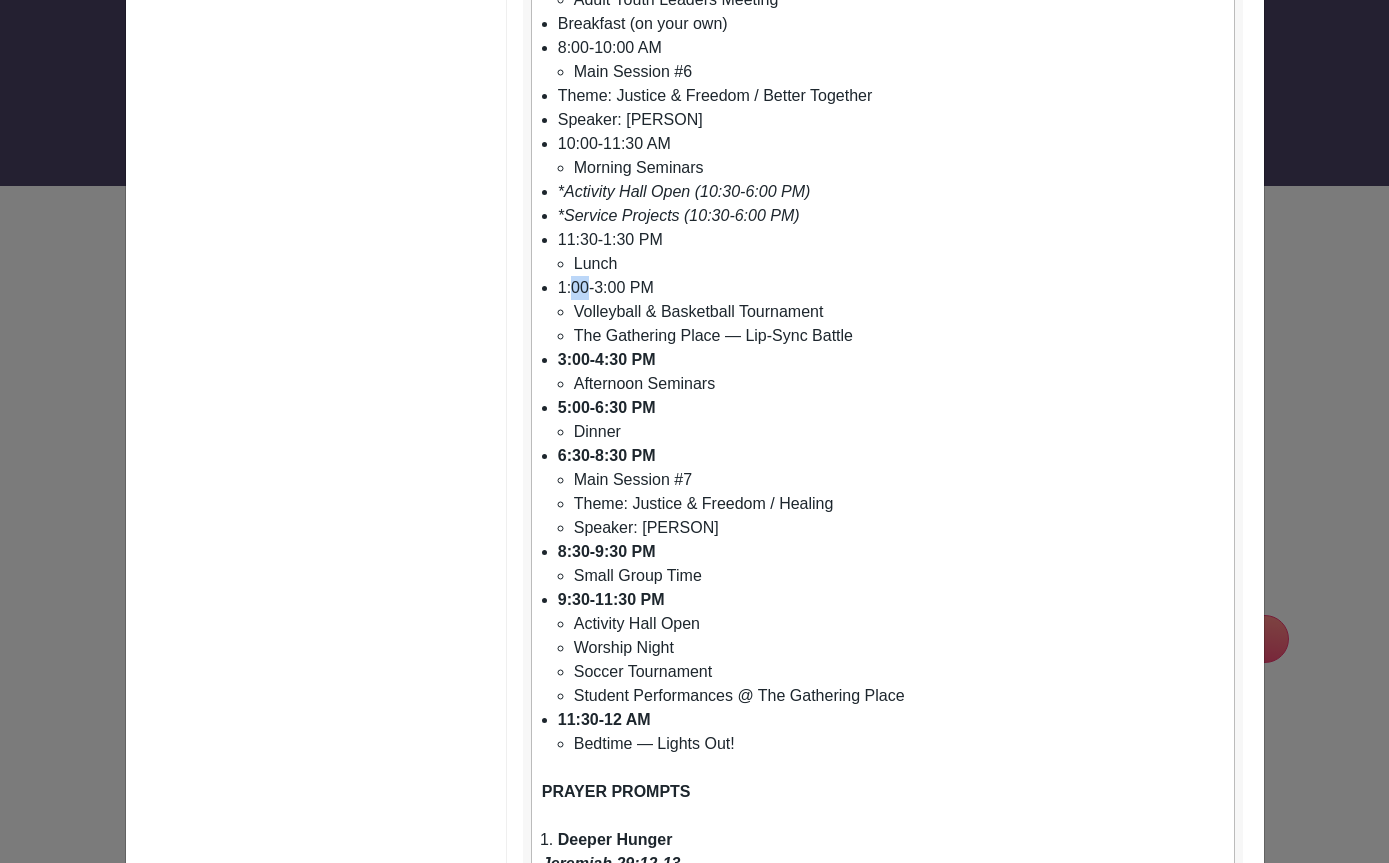 click on "1:00-3:00 PM Volleyball & Basketball Tournament The Gathering Place — Lip-Sync Battle" at bounding box center (891, 312) 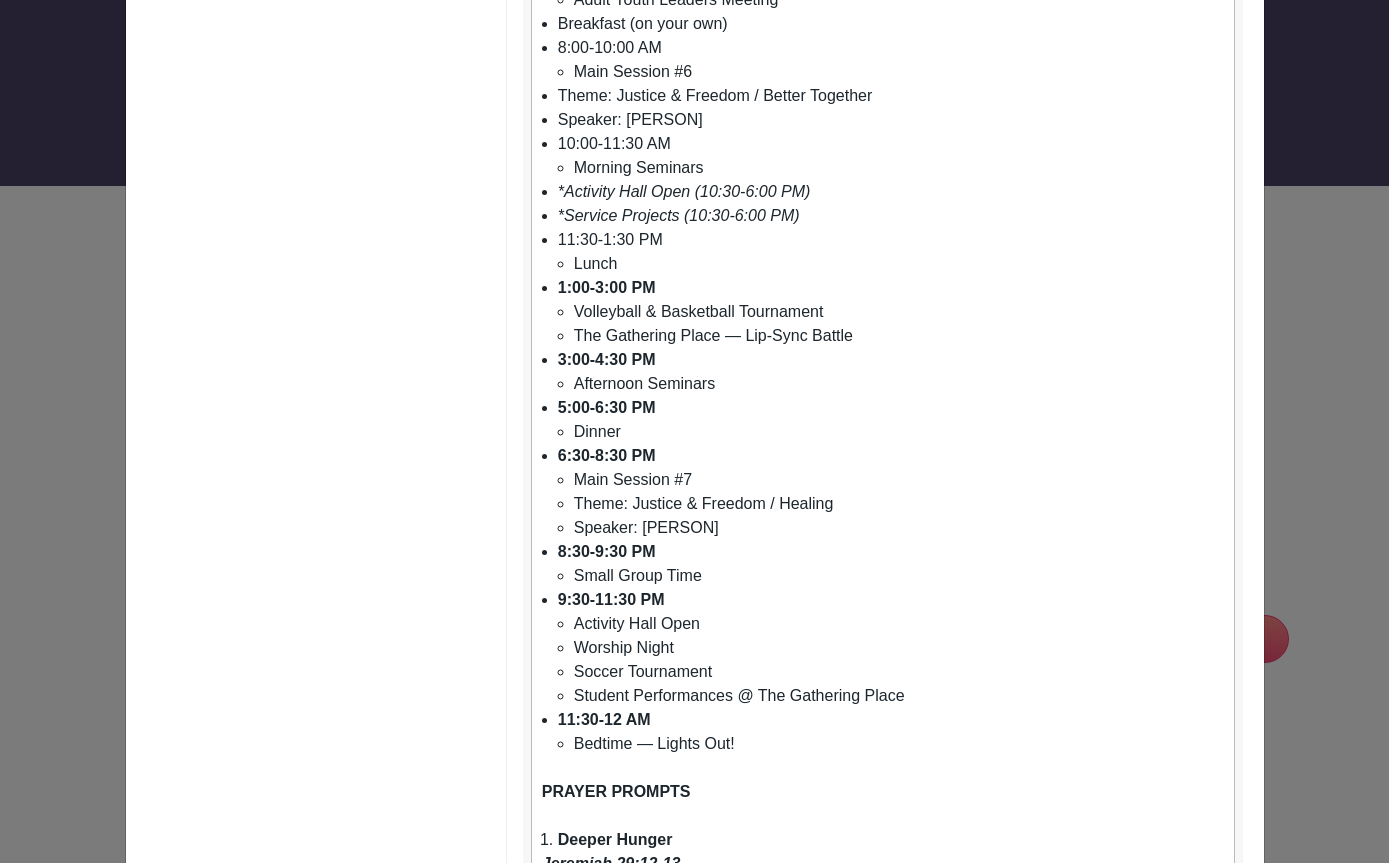 click on "11:30-1:30 PM Lunch" at bounding box center (891, 252) 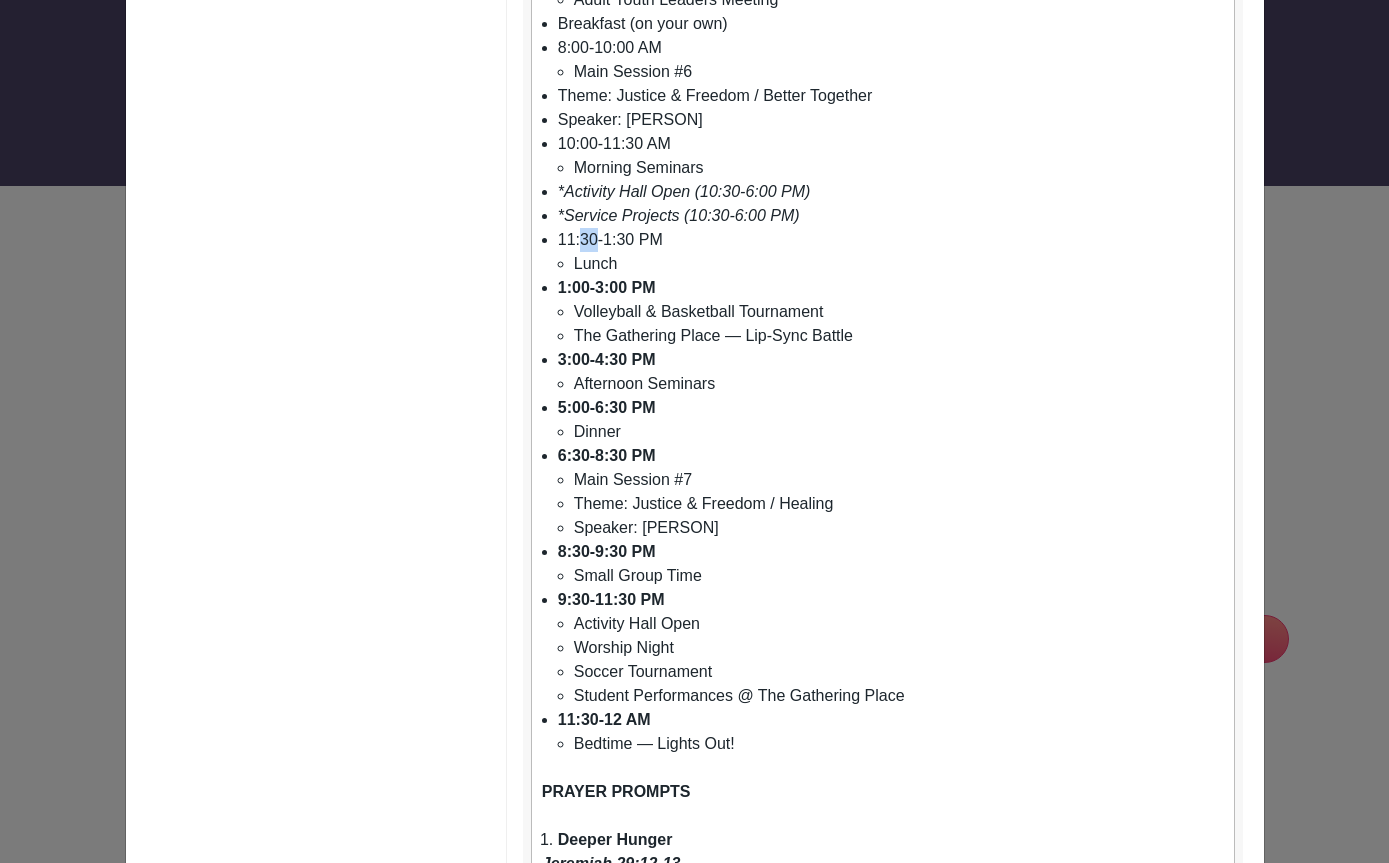 click on "11:30-1:30 PM Lunch" at bounding box center [891, 252] 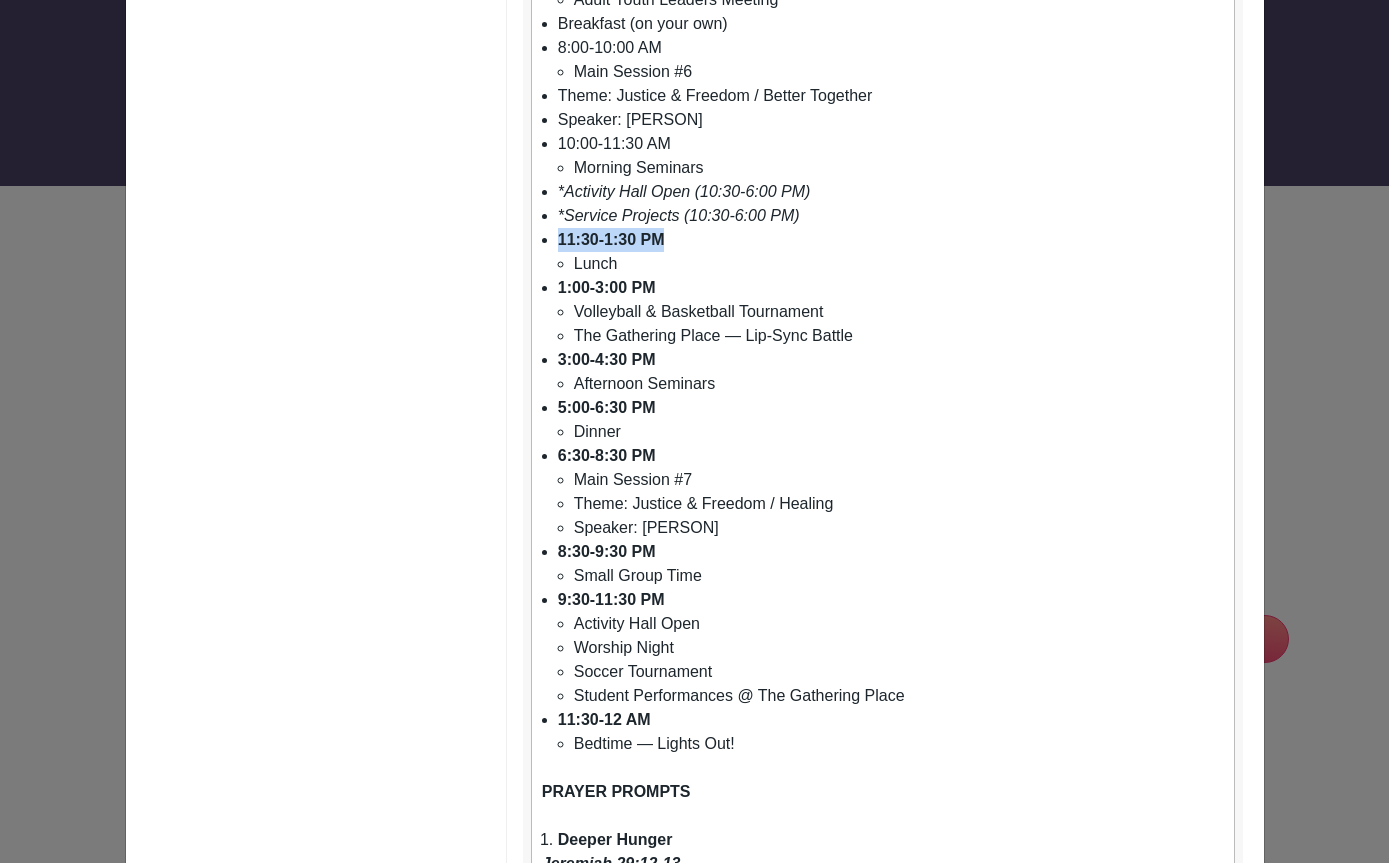 click on "*Activity Hall Open (10:30-6:00 PM)" at bounding box center (684, 191) 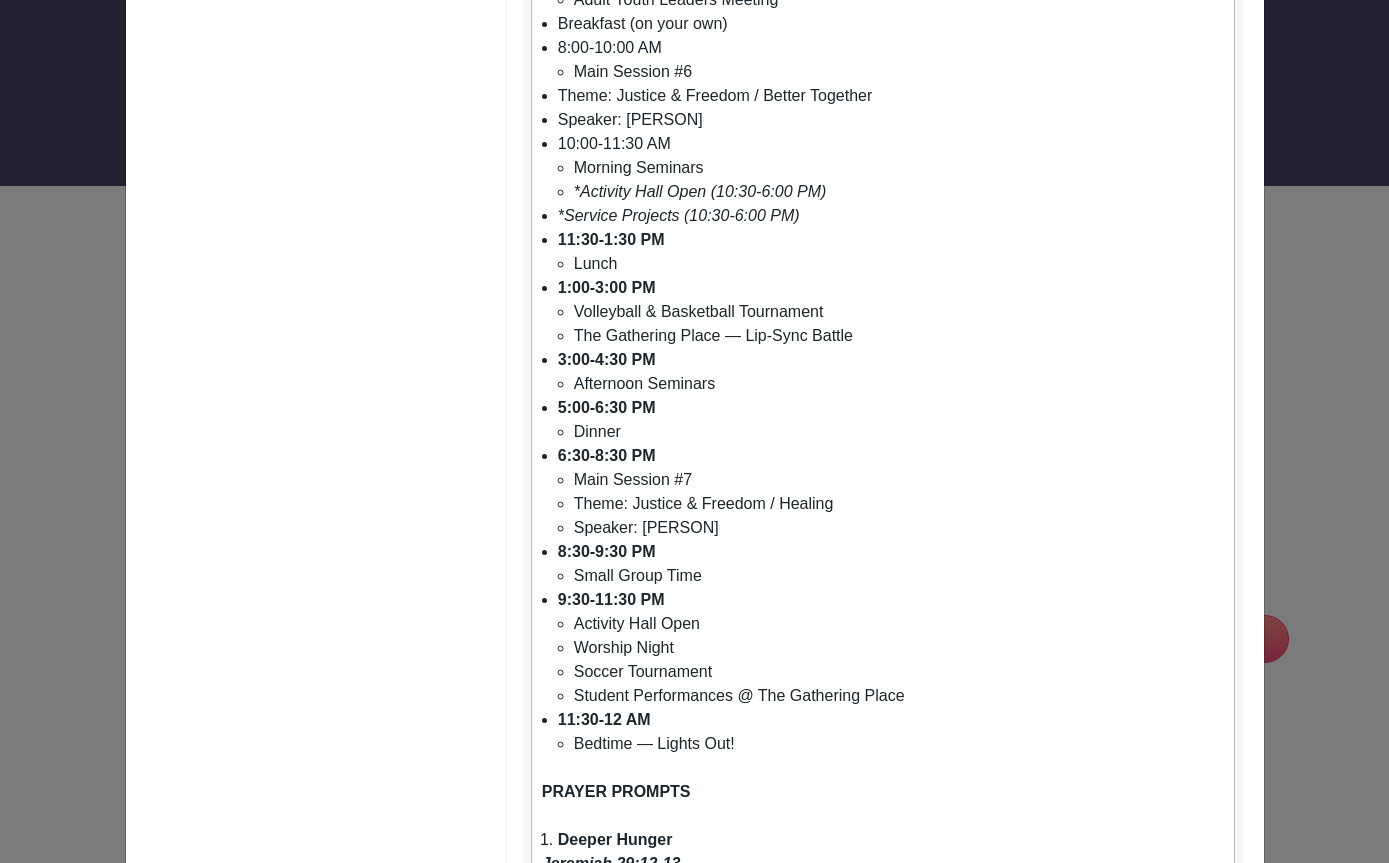 click on "*Service Projects (10:30-6:00 PM)" at bounding box center (700, 191) 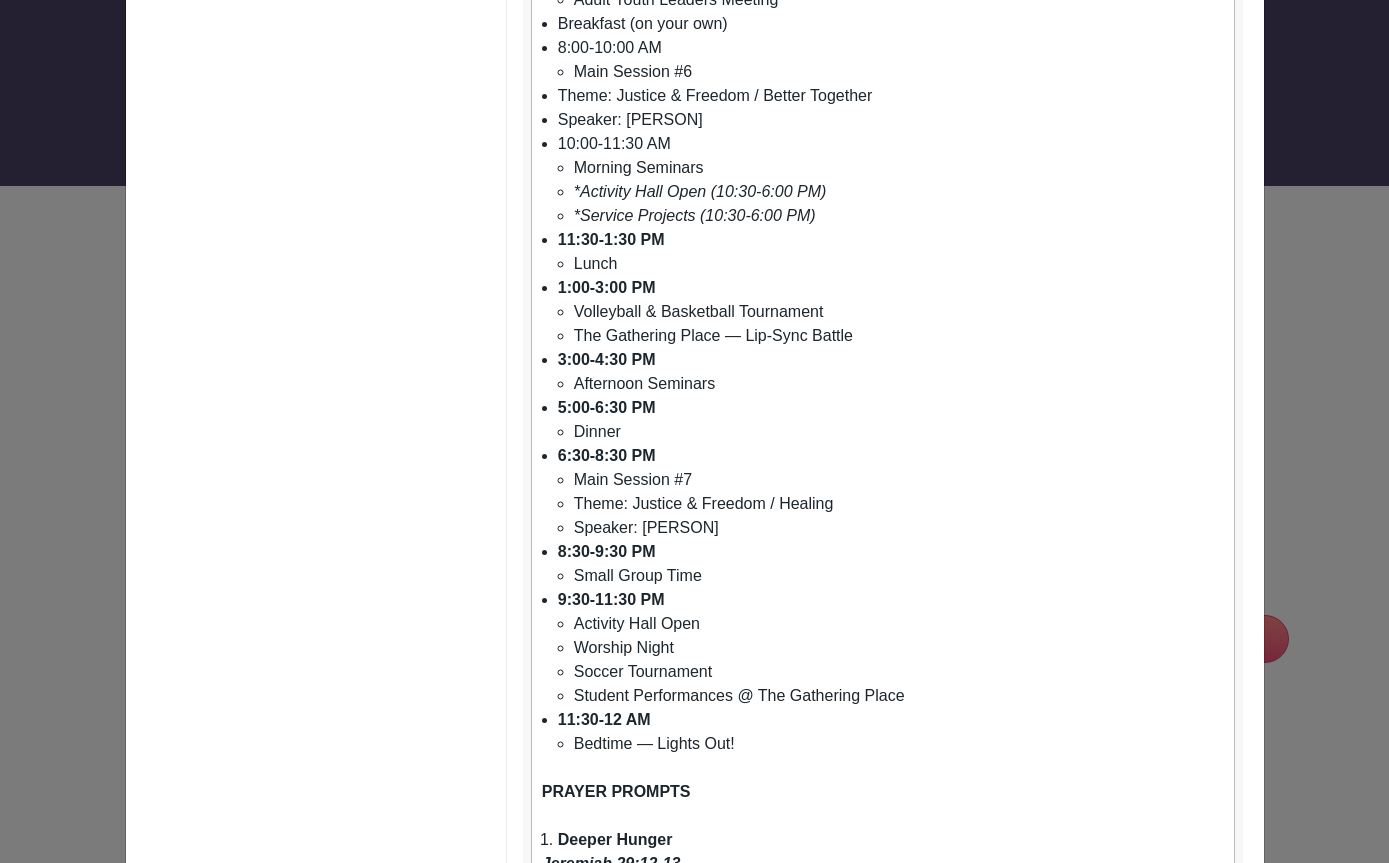click on "10:00-11:30 AM Morning Seminars *Activity Hall Open (10:30-6:00 PM) *Service Projects (10:30-6:00 PM)" at bounding box center (891, 180) 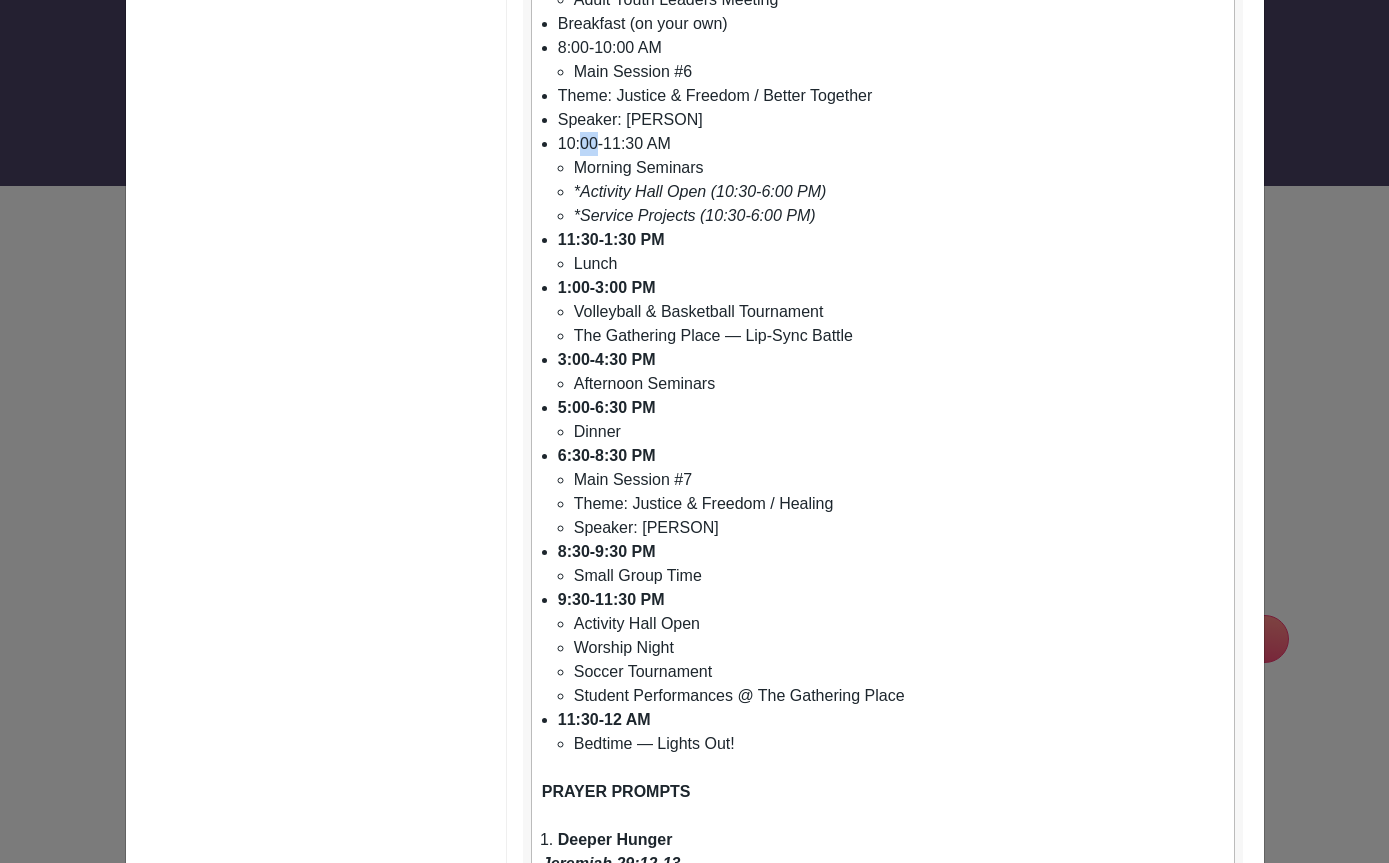 click on "10:00-11:30 AM Morning Seminars *Activity Hall Open (10:30-6:00 PM) *Service Projects (10:30-6:00 PM)" at bounding box center [891, 180] 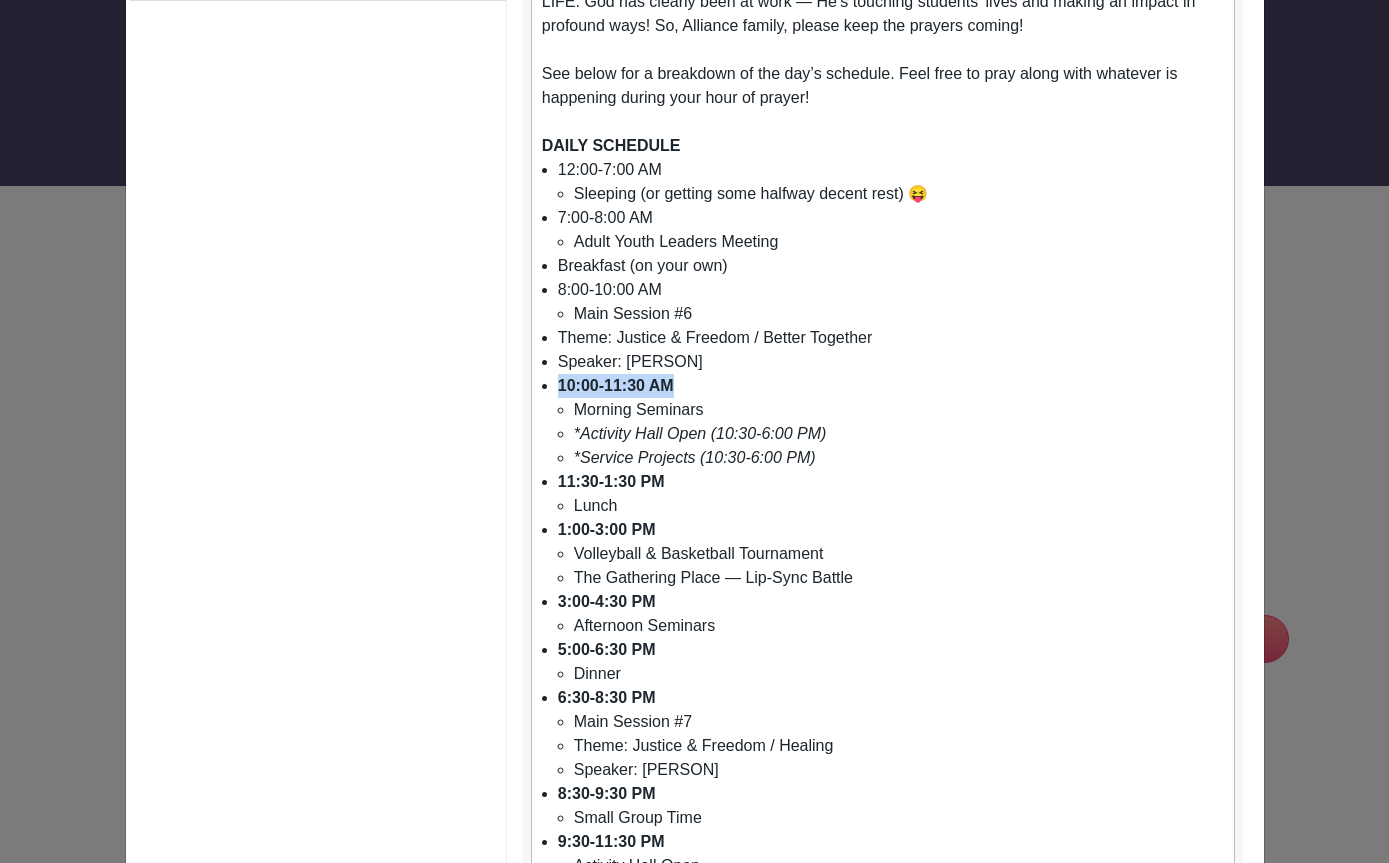 scroll, scrollTop: 423, scrollLeft: 0, axis: vertical 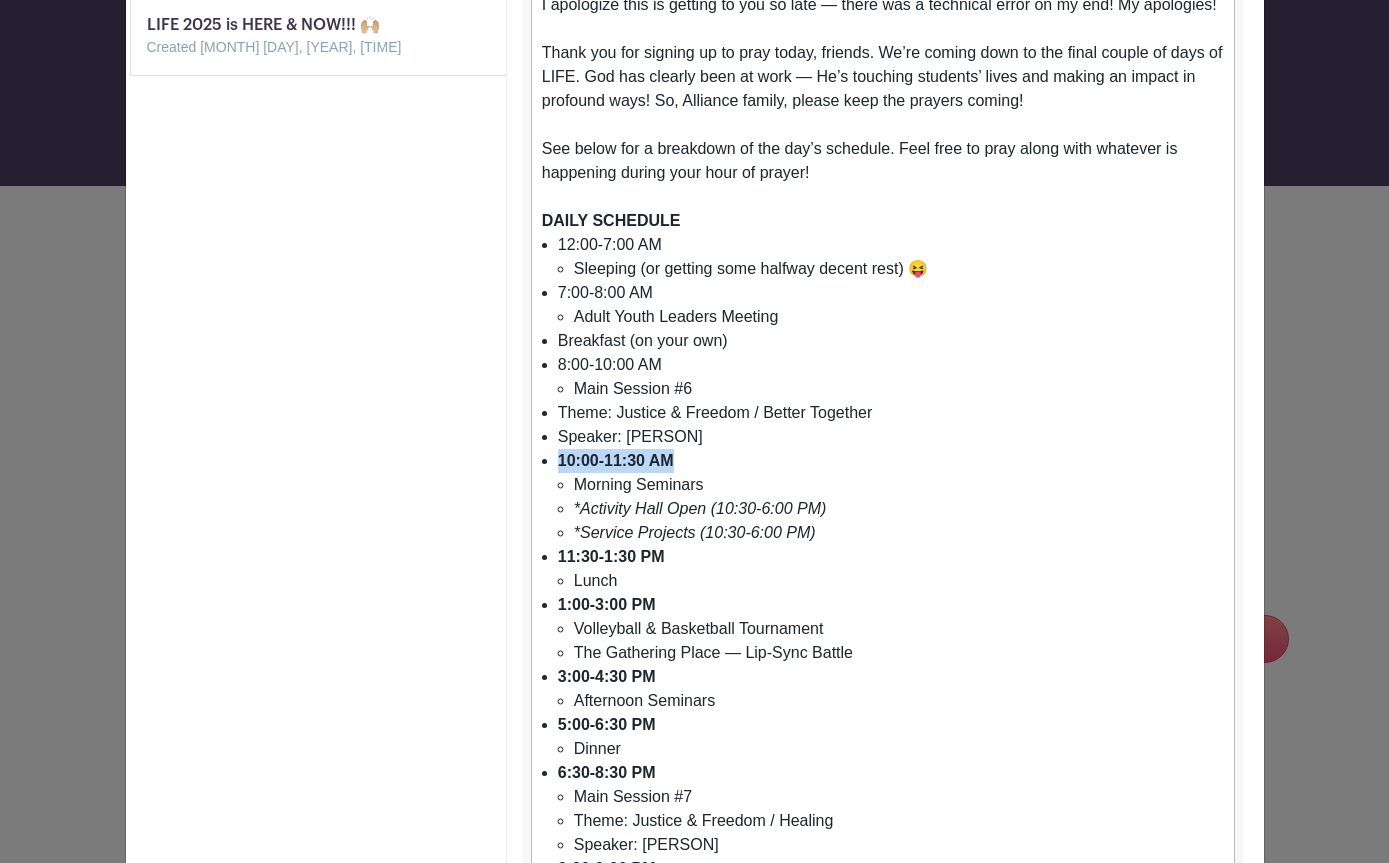 click on "Theme: Justice & Freedom / Better Together" at bounding box center (891, 413) 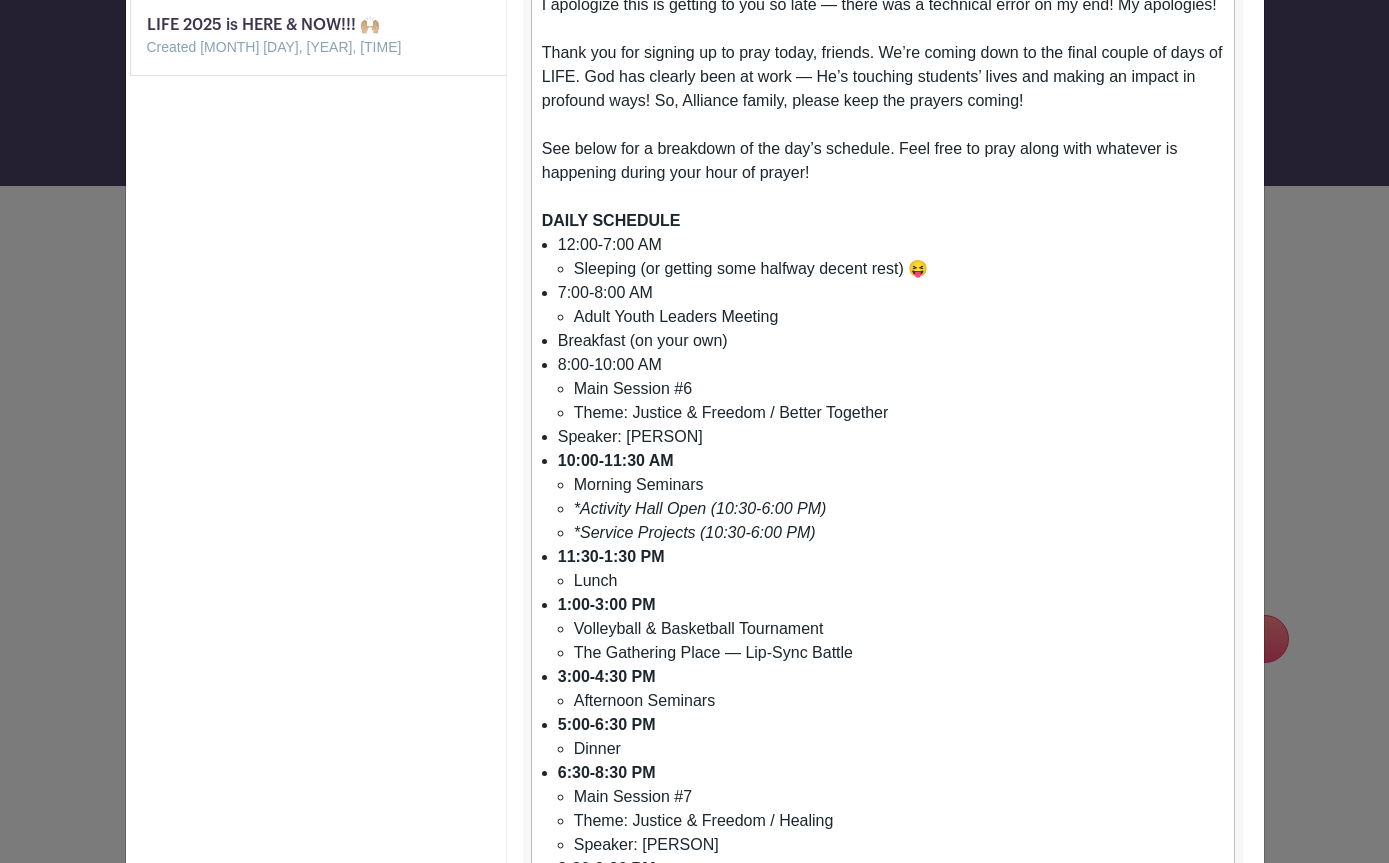 click on "Speaker: [PERSON]" at bounding box center (891, 437) 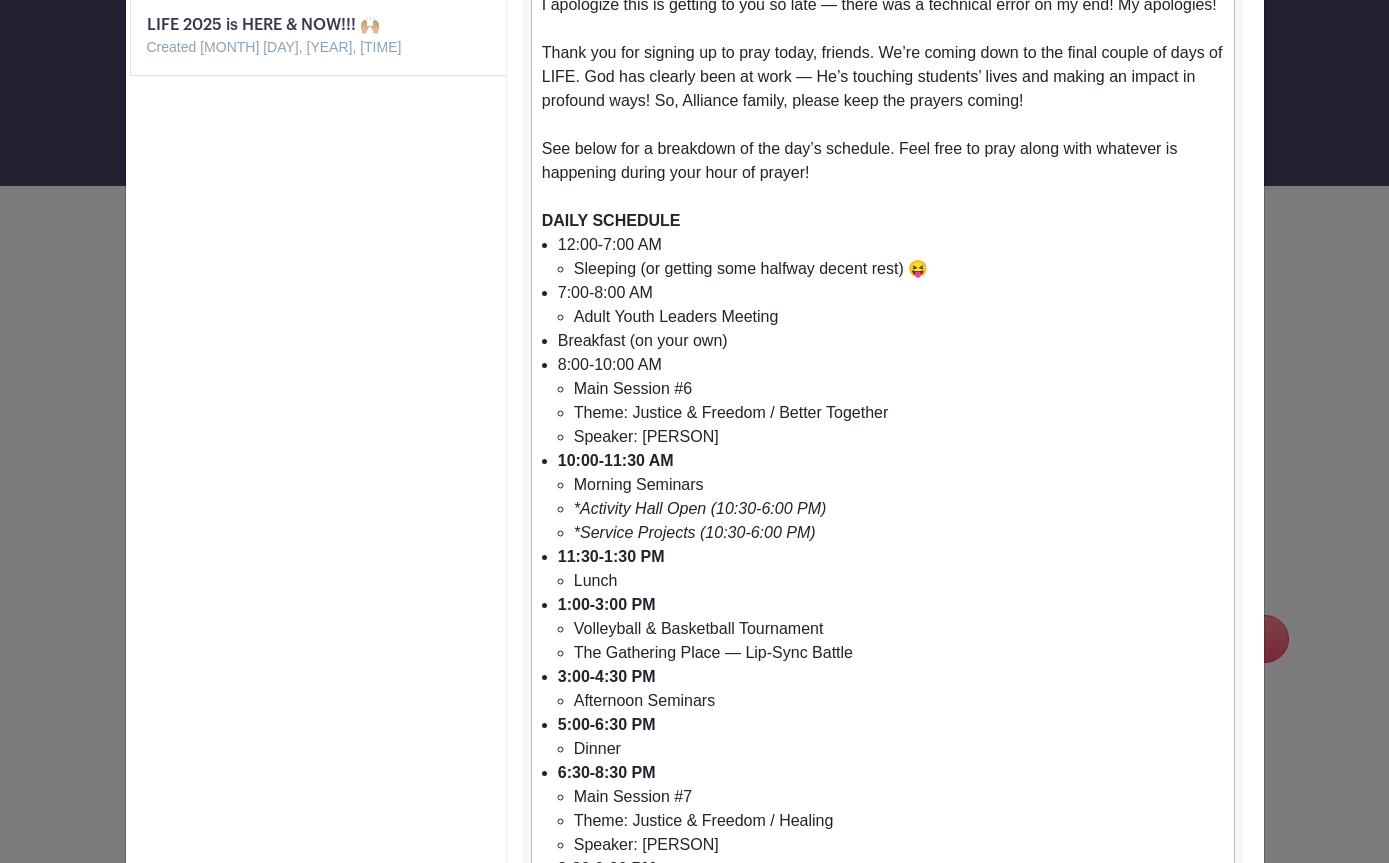 click on "8:00-10:00 AM Main Session #6 Theme: Justice & Freedom / Better Together Speaker: Jada Edwards" at bounding box center [891, 401] 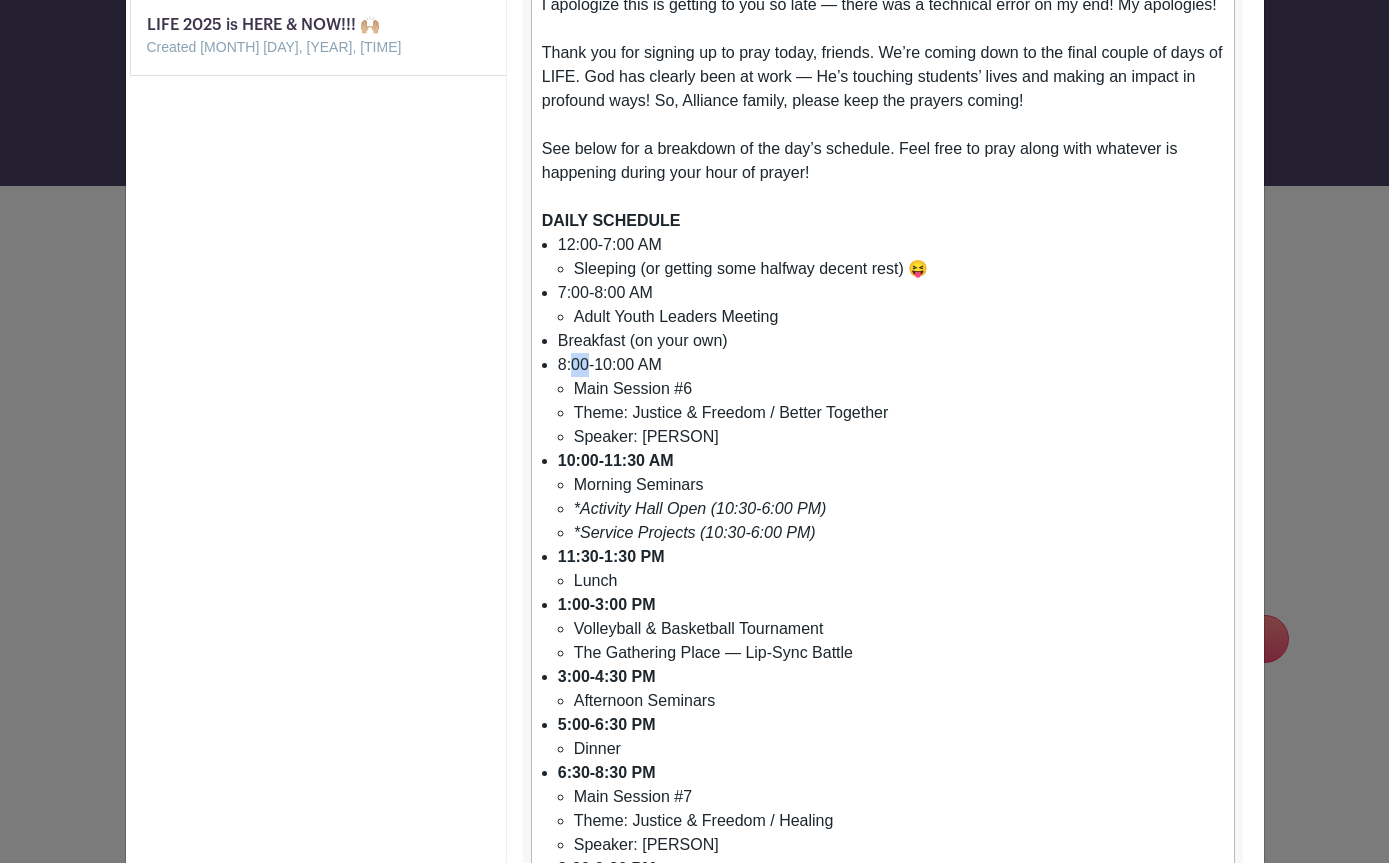 click on "8:00-10:00 AM Main Session #6 Theme: Justice & Freedom / Better Together Speaker: Jada Edwards" at bounding box center (891, 401) 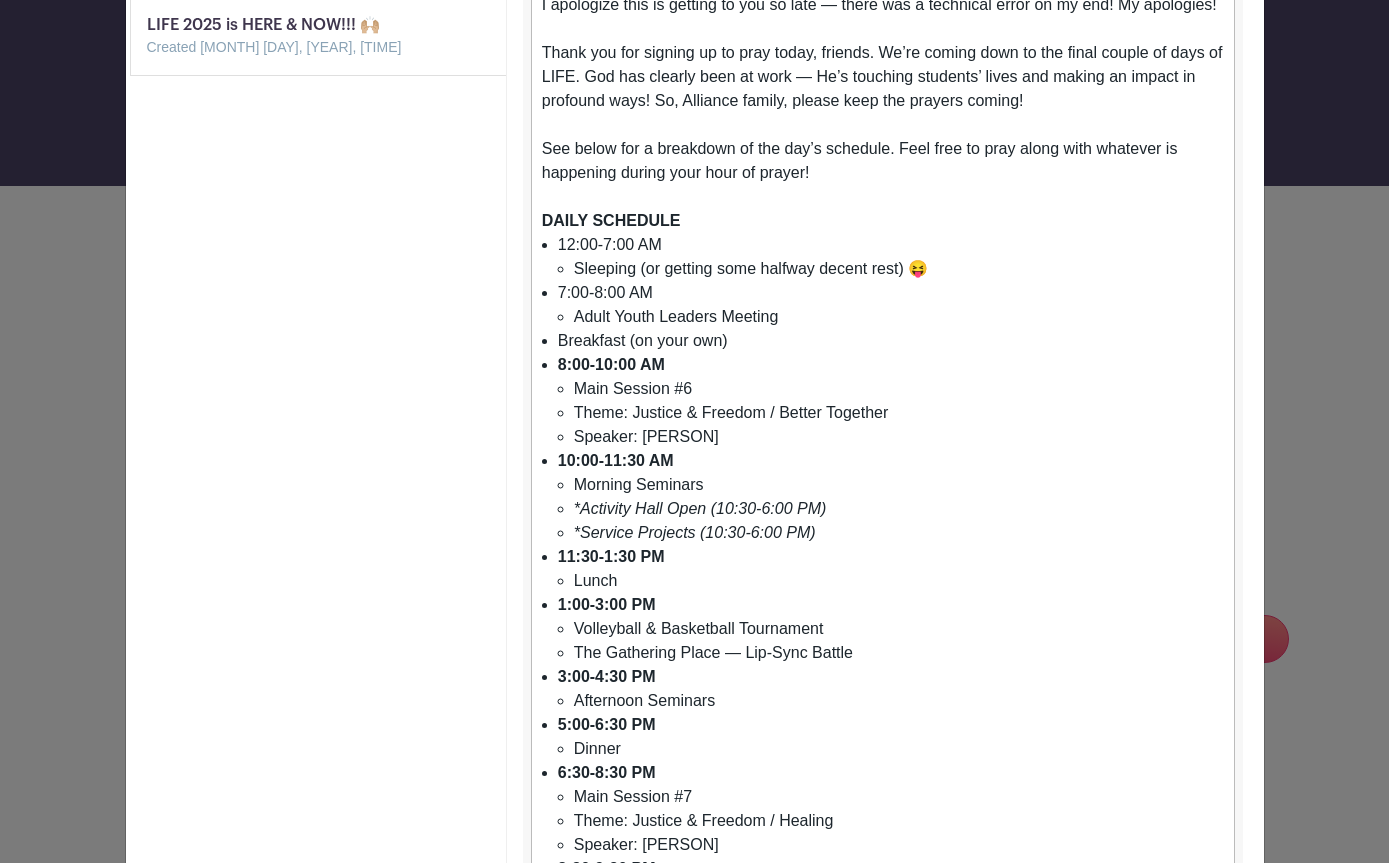 click on "Breakfast (on your own)" at bounding box center (891, 341) 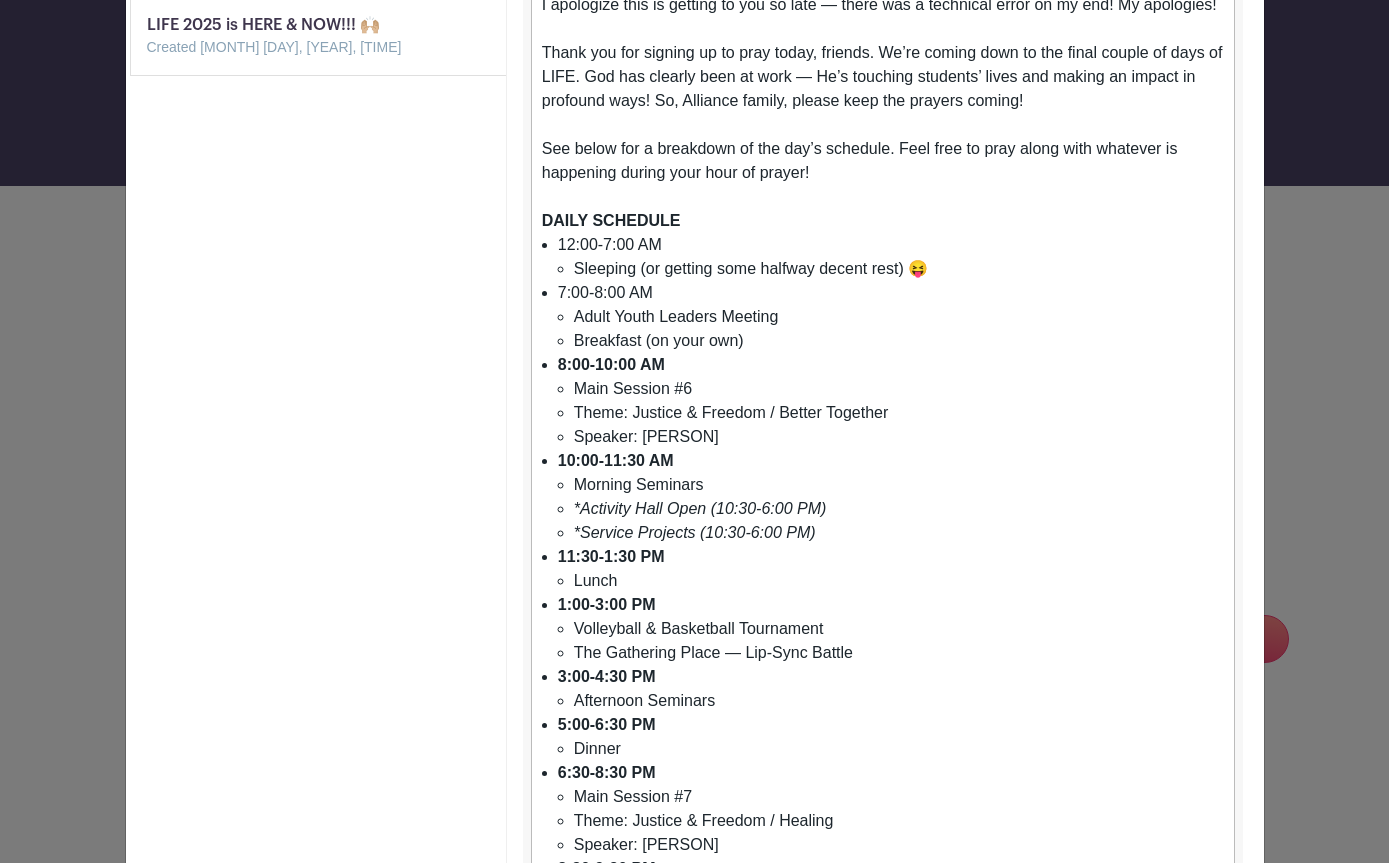 click on "7:00-8:00 AM Adult Youth Leaders Meeting Breakfast (on your own)" at bounding box center (891, 317) 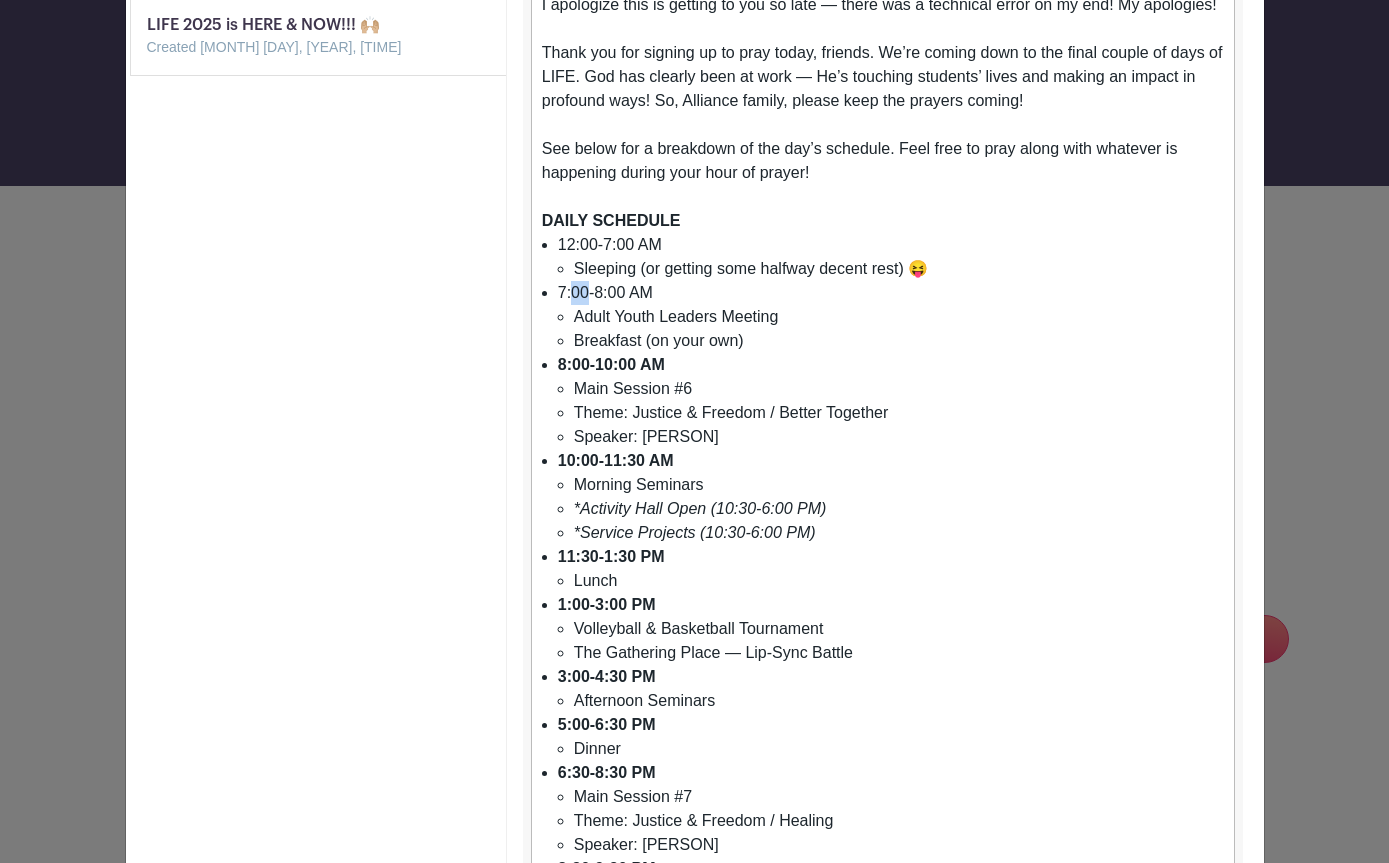 click on "7:00-8:00 AM Adult Youth Leaders Meeting Breakfast (on your own)" at bounding box center [891, 317] 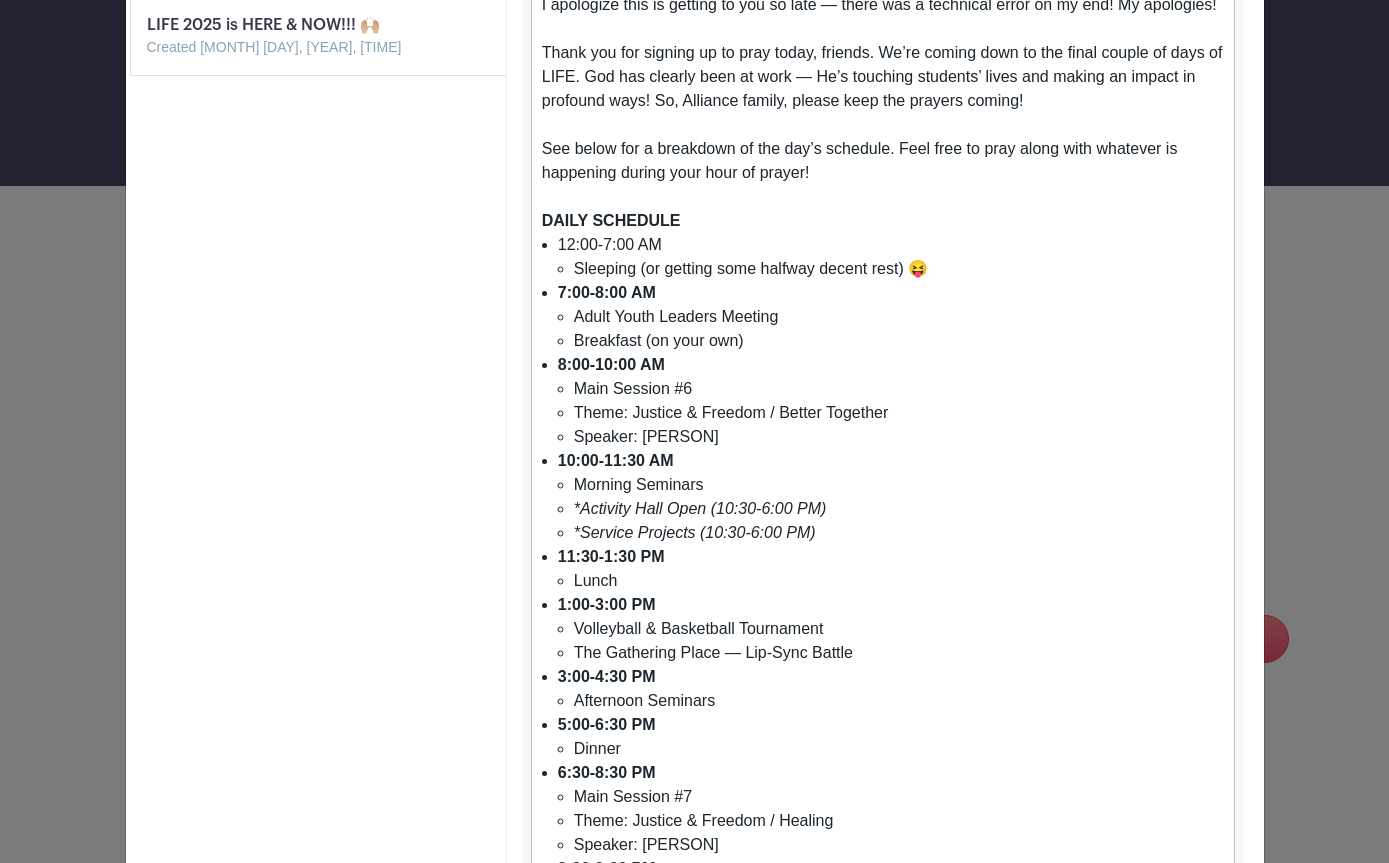 click on "12:00-7:00 AM Sleeping (or getting some halfway decent rest) 😝" at bounding box center (891, 257) 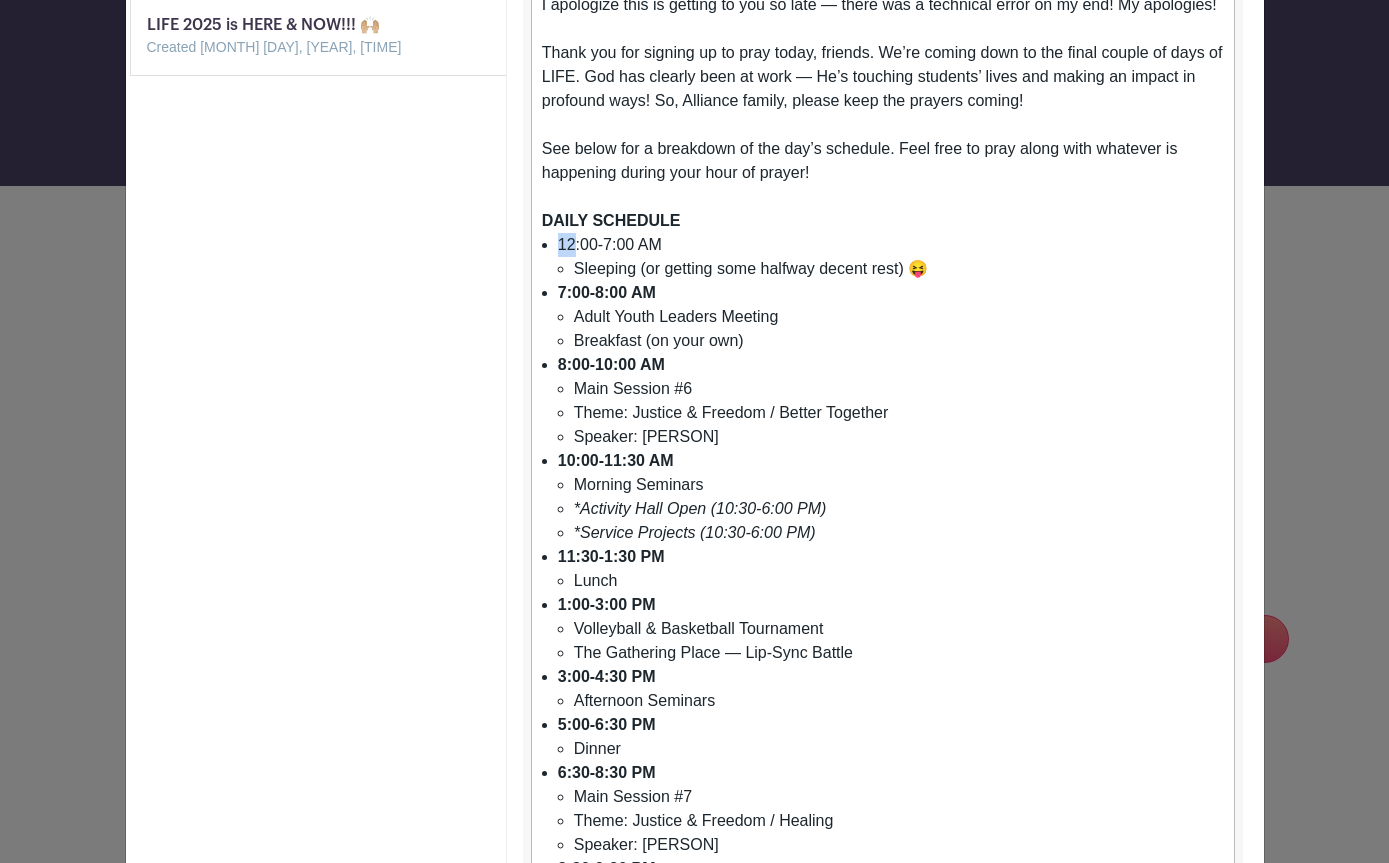 click on "12:00-7:00 AM Sleeping (or getting some halfway decent rest) 😝" at bounding box center [891, 257] 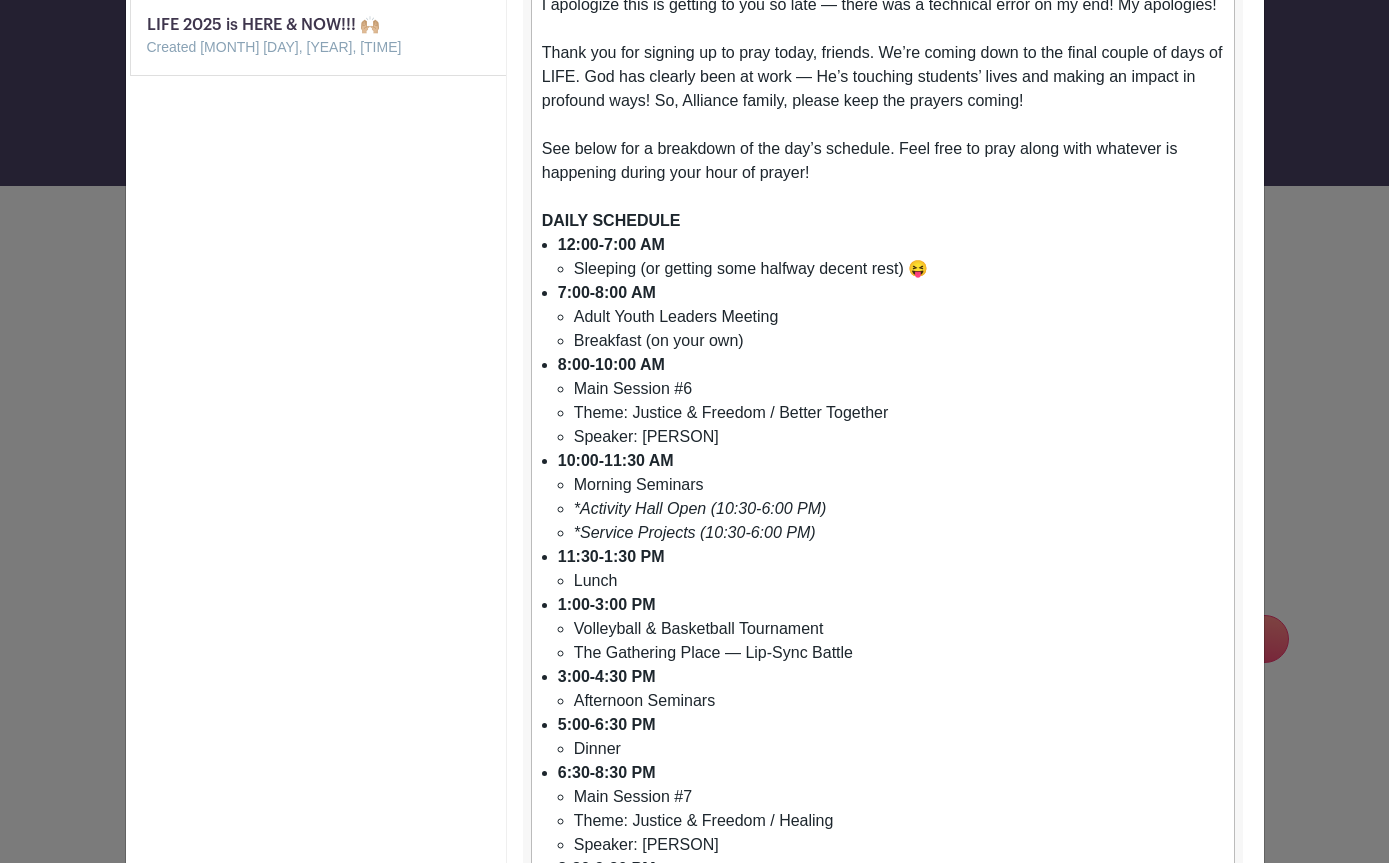 click on "DAILY SCHEDULE" at bounding box center (611, 220) 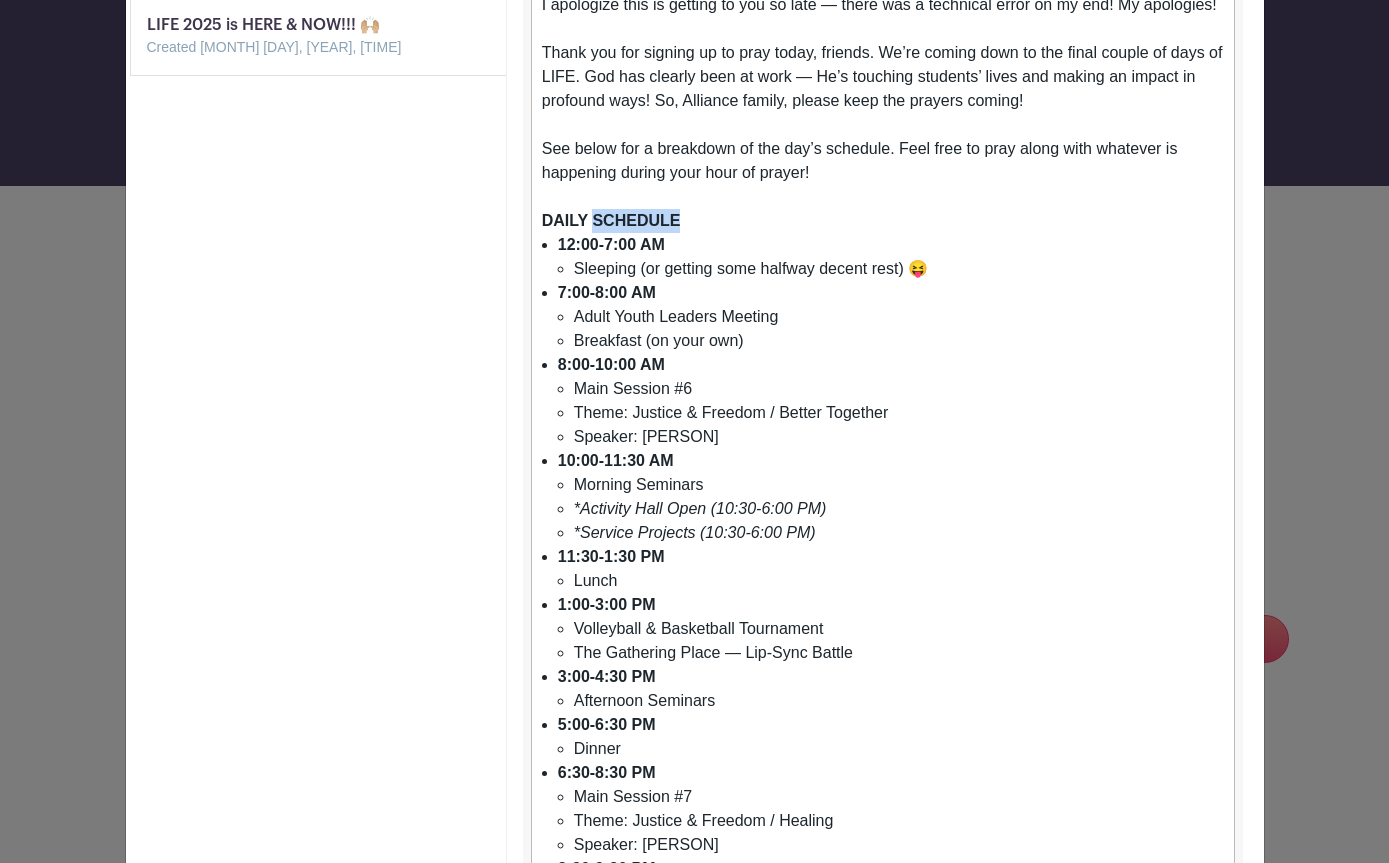 click on "DAILY SCHEDULE" at bounding box center (611, 220) 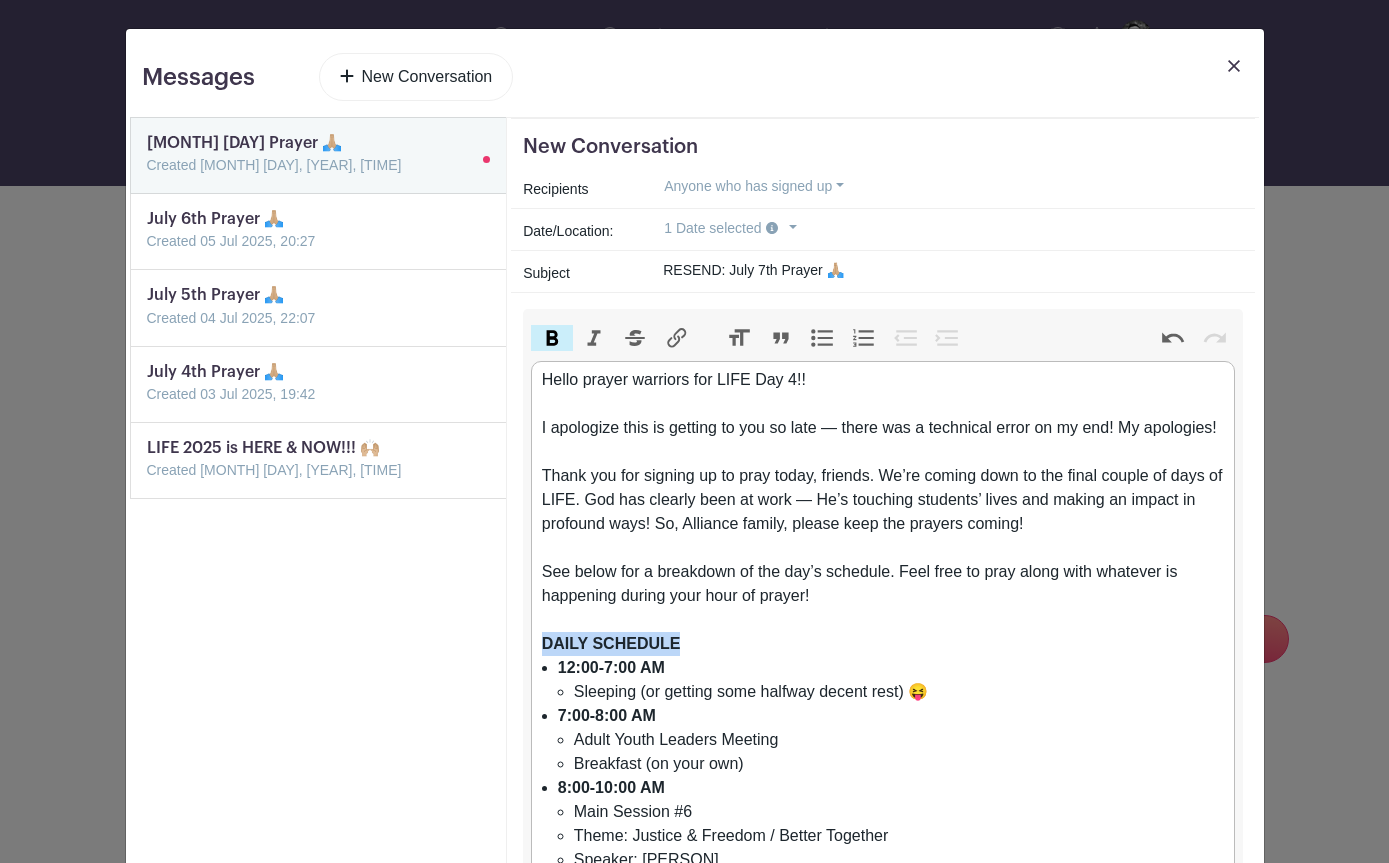 scroll, scrollTop: 0, scrollLeft: 0, axis: both 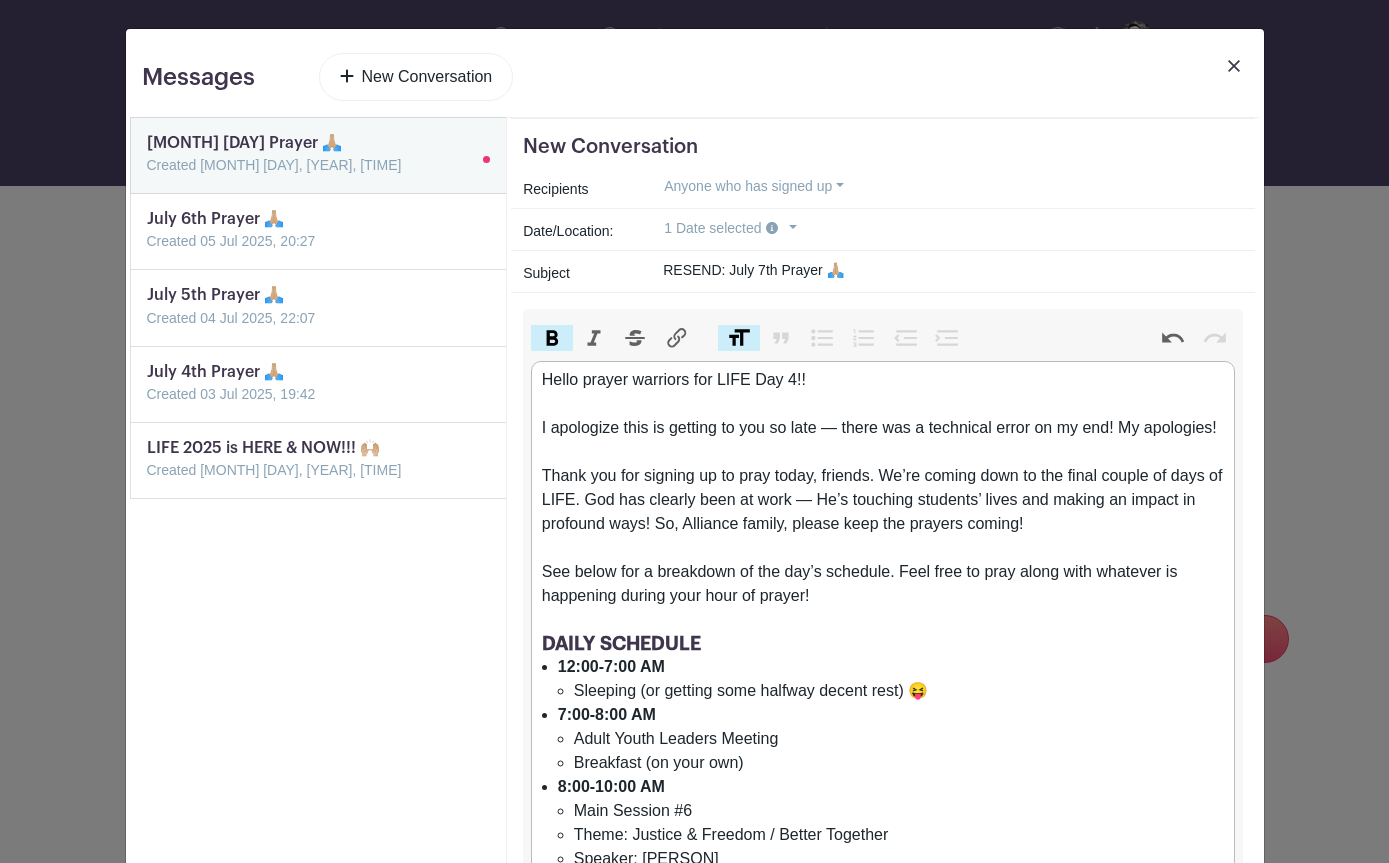 click on "See below for a breakdown of the day’s schedule. Feel free to pray along with whatever is happening during your hour of prayer!" at bounding box center [883, 584] 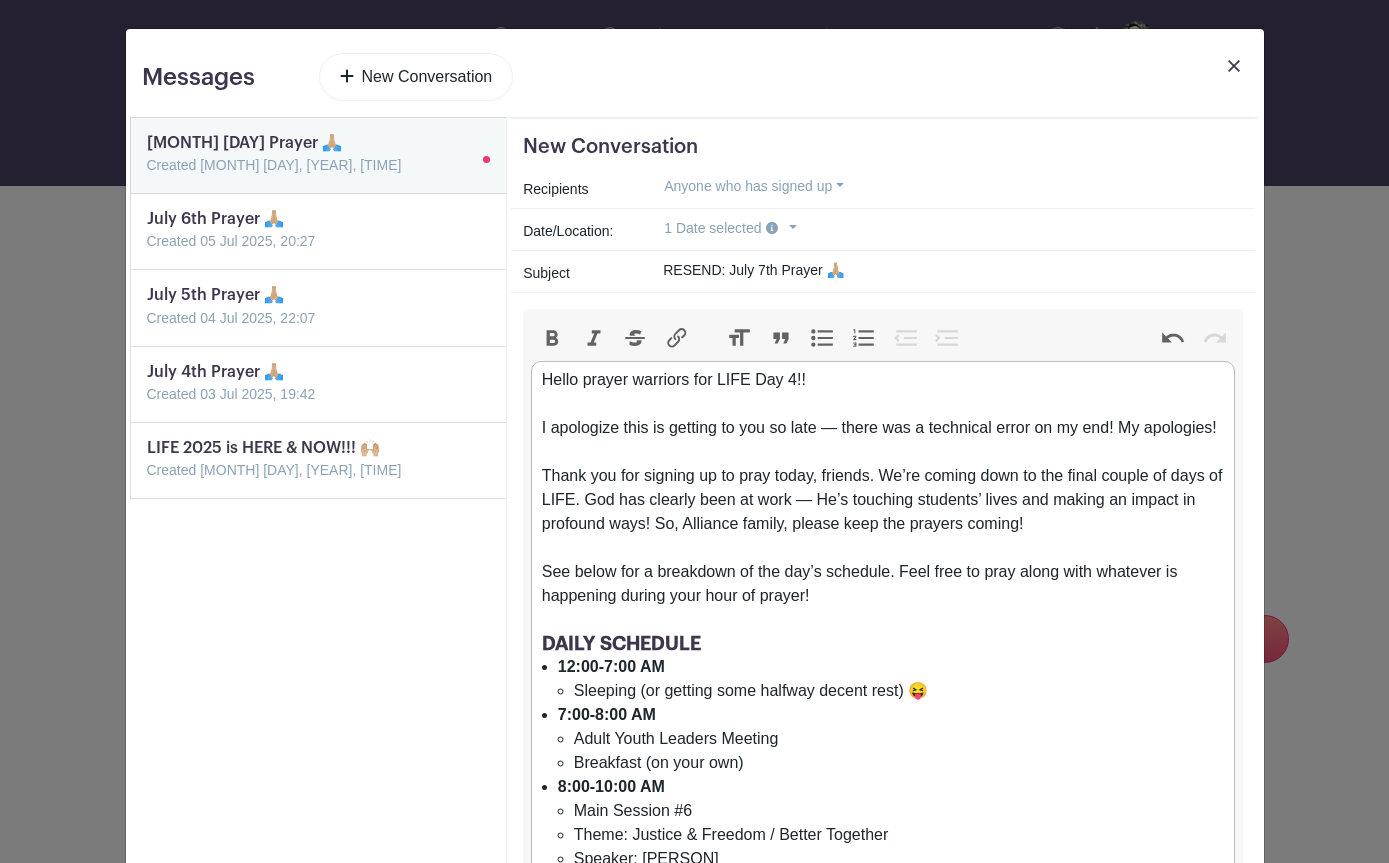 click on "I apologize this is getting to you so late — there was a technical error on my end! My apologies! Thank you for signing up to pray today, friends. We’re coming down to the final couple of days of LIFE. God has clearly been at work — He’s touching students’ lives and making an impact in profound ways! So, Alliance family, please keep the prayers coming!" at bounding box center (883, 476) 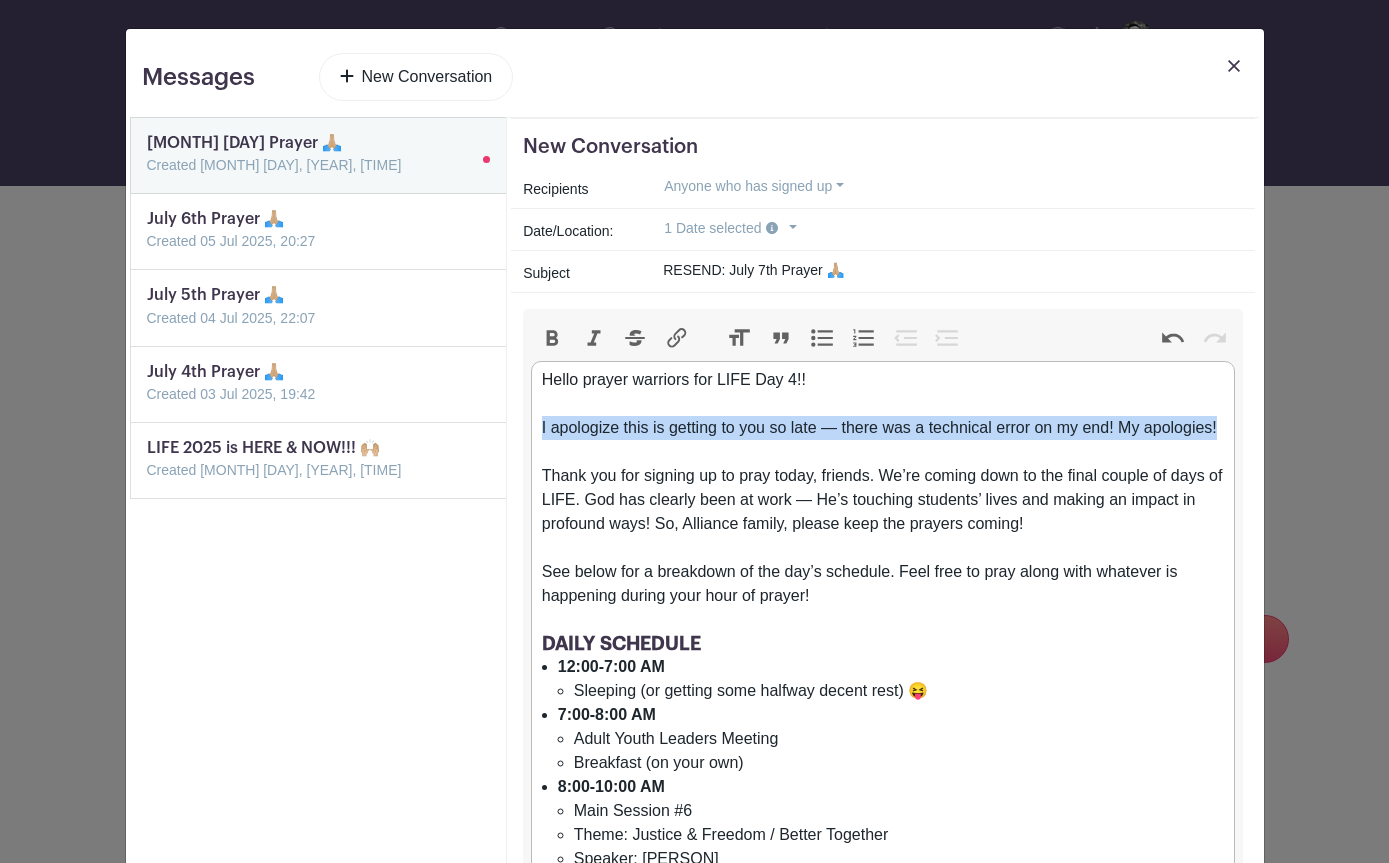 click on "Italic" at bounding box center (594, 338) 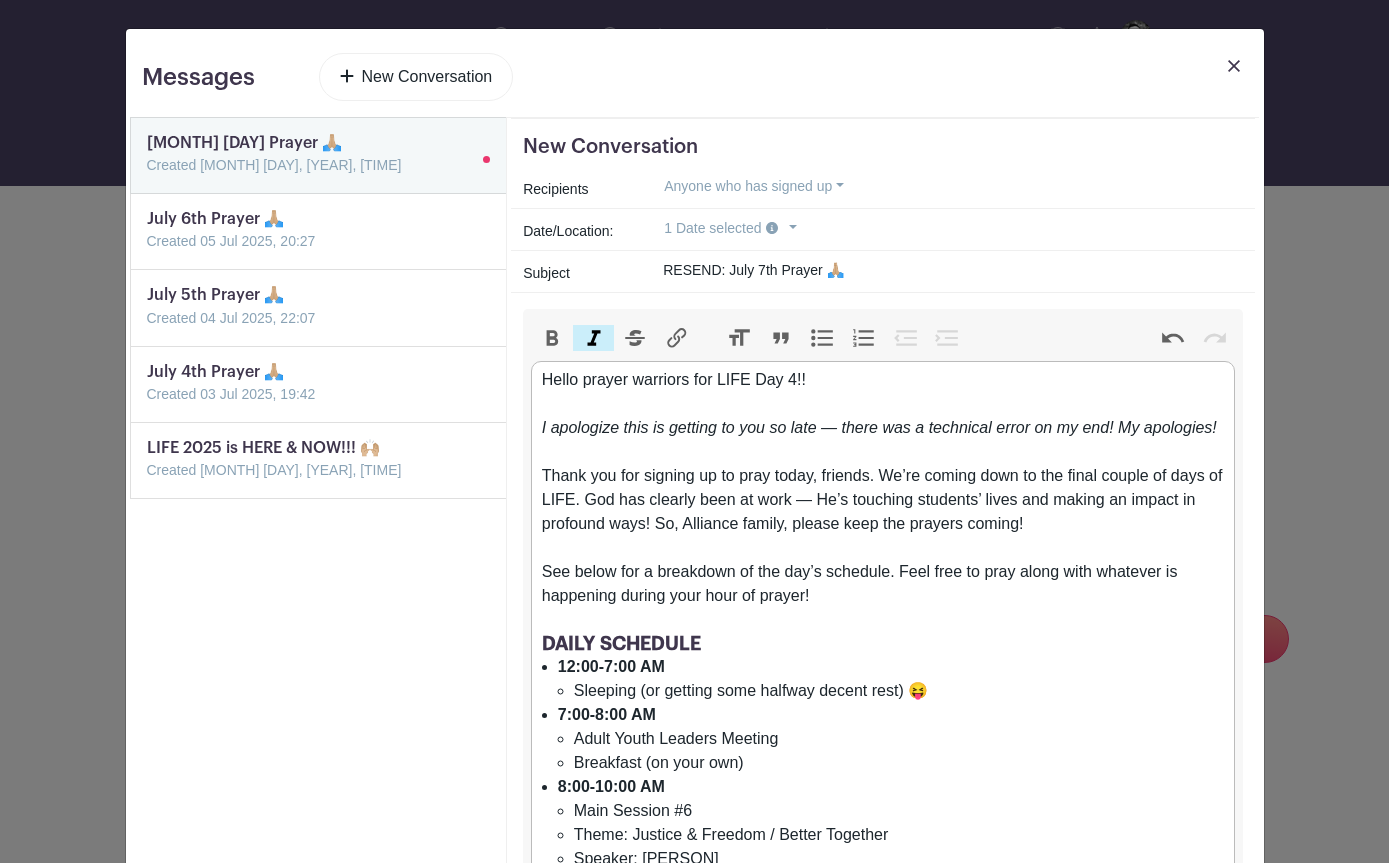 click on "See below for a breakdown of the day’s schedule. Feel free to pray along with whatever is happening during your hour of prayer!" at bounding box center (883, 584) 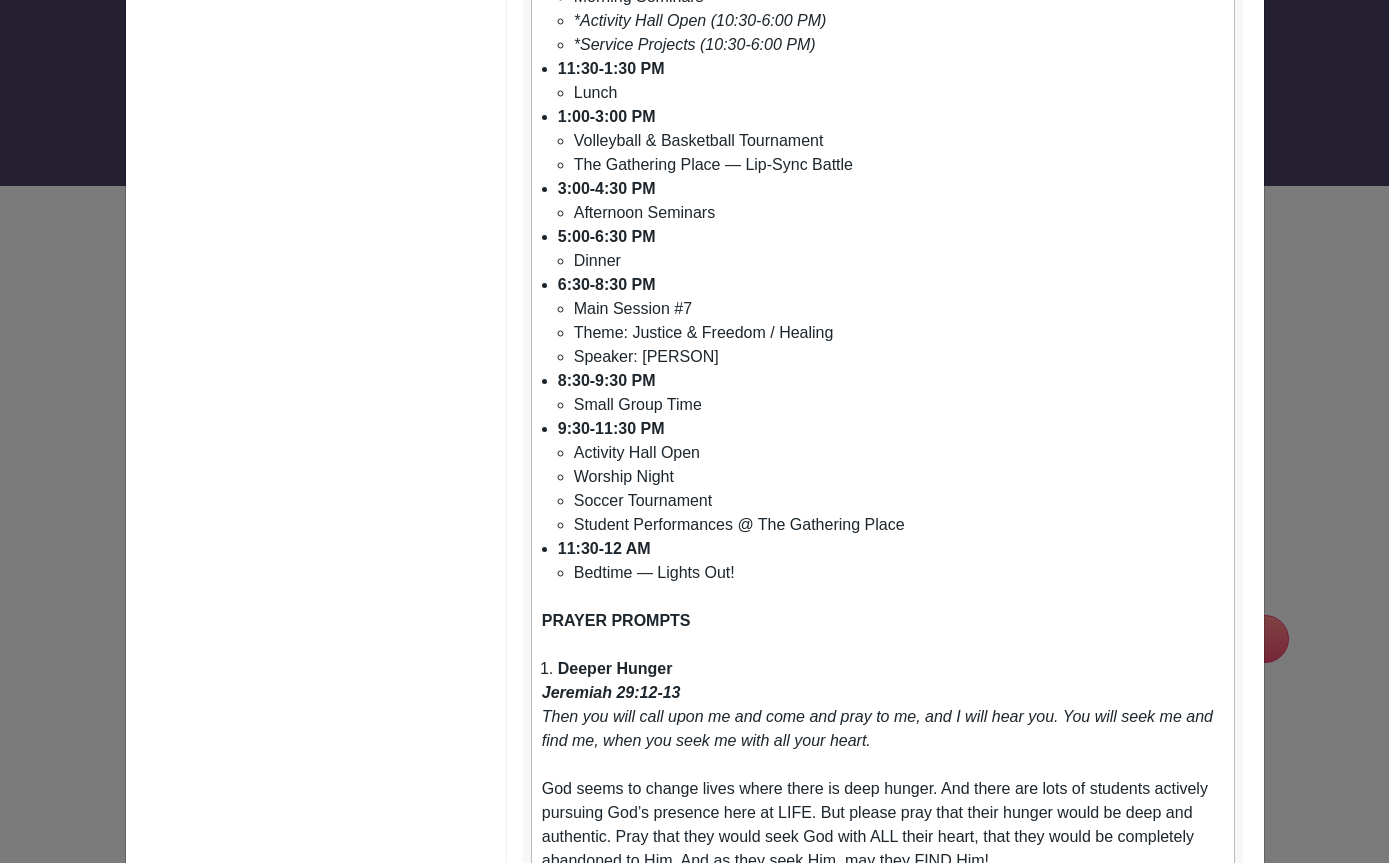 scroll, scrollTop: 1142, scrollLeft: 0, axis: vertical 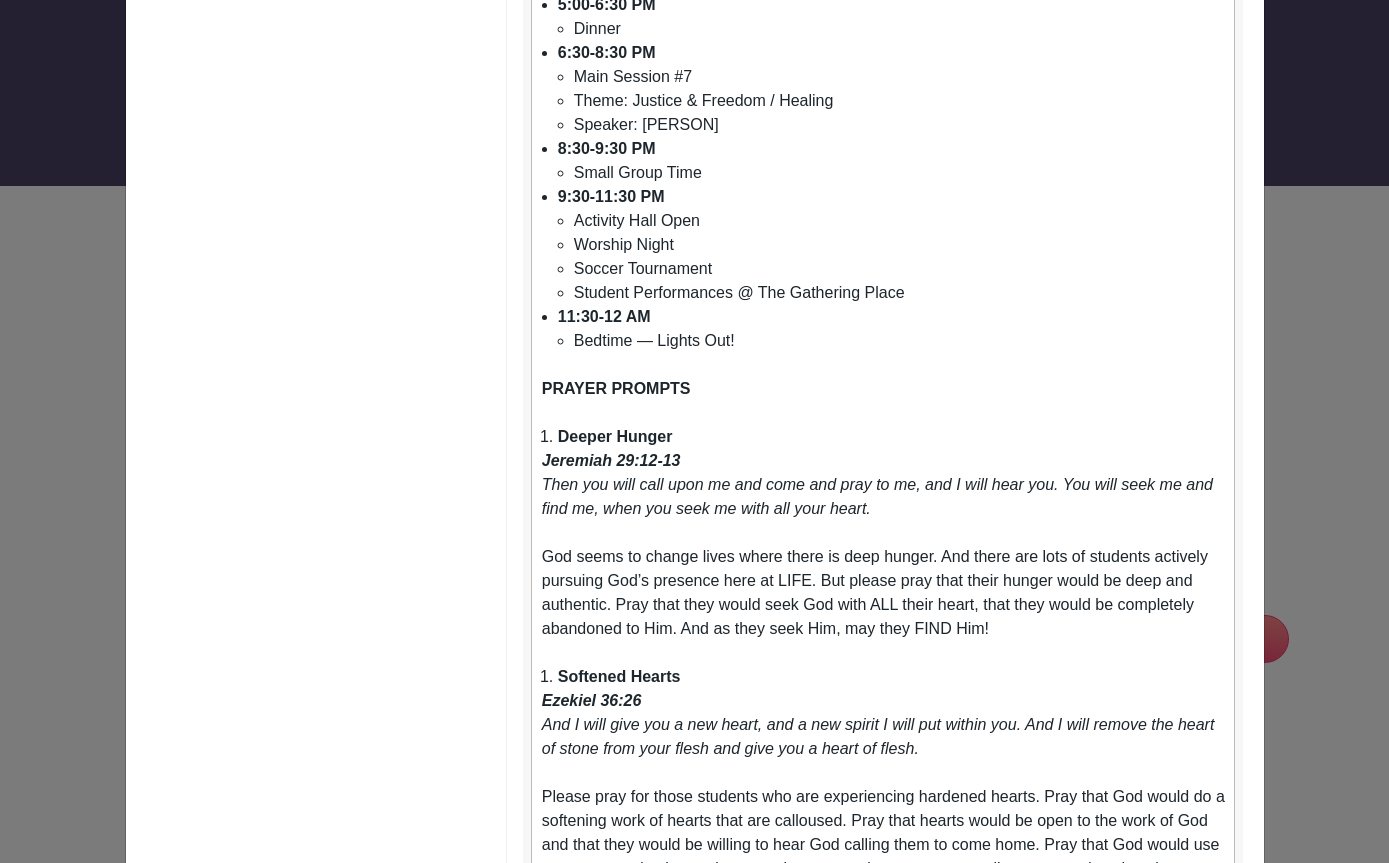 click on "PRAYER PROMPTS" at bounding box center (616, 388) 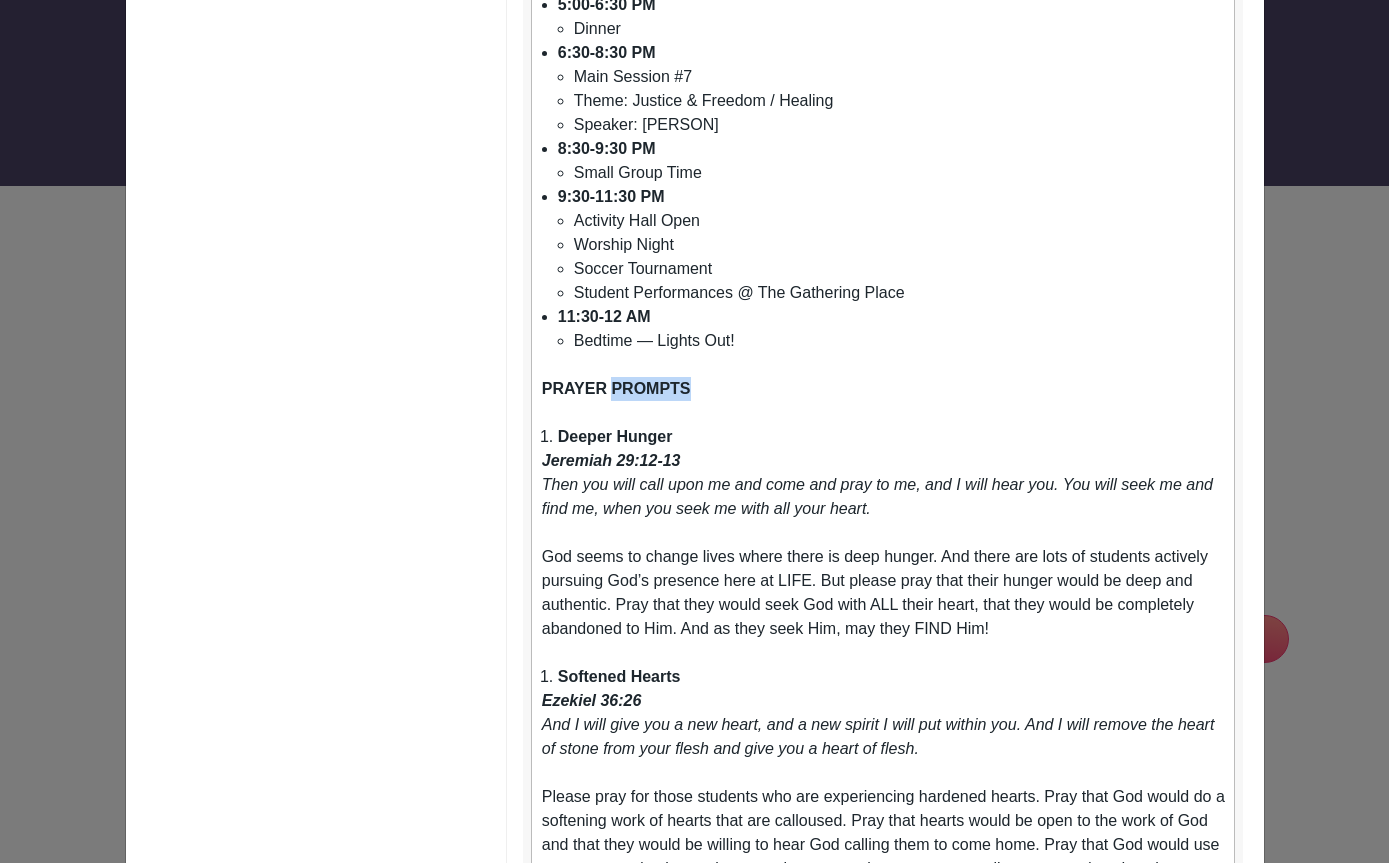 click on "PRAYER PROMPTS" at bounding box center (616, 388) 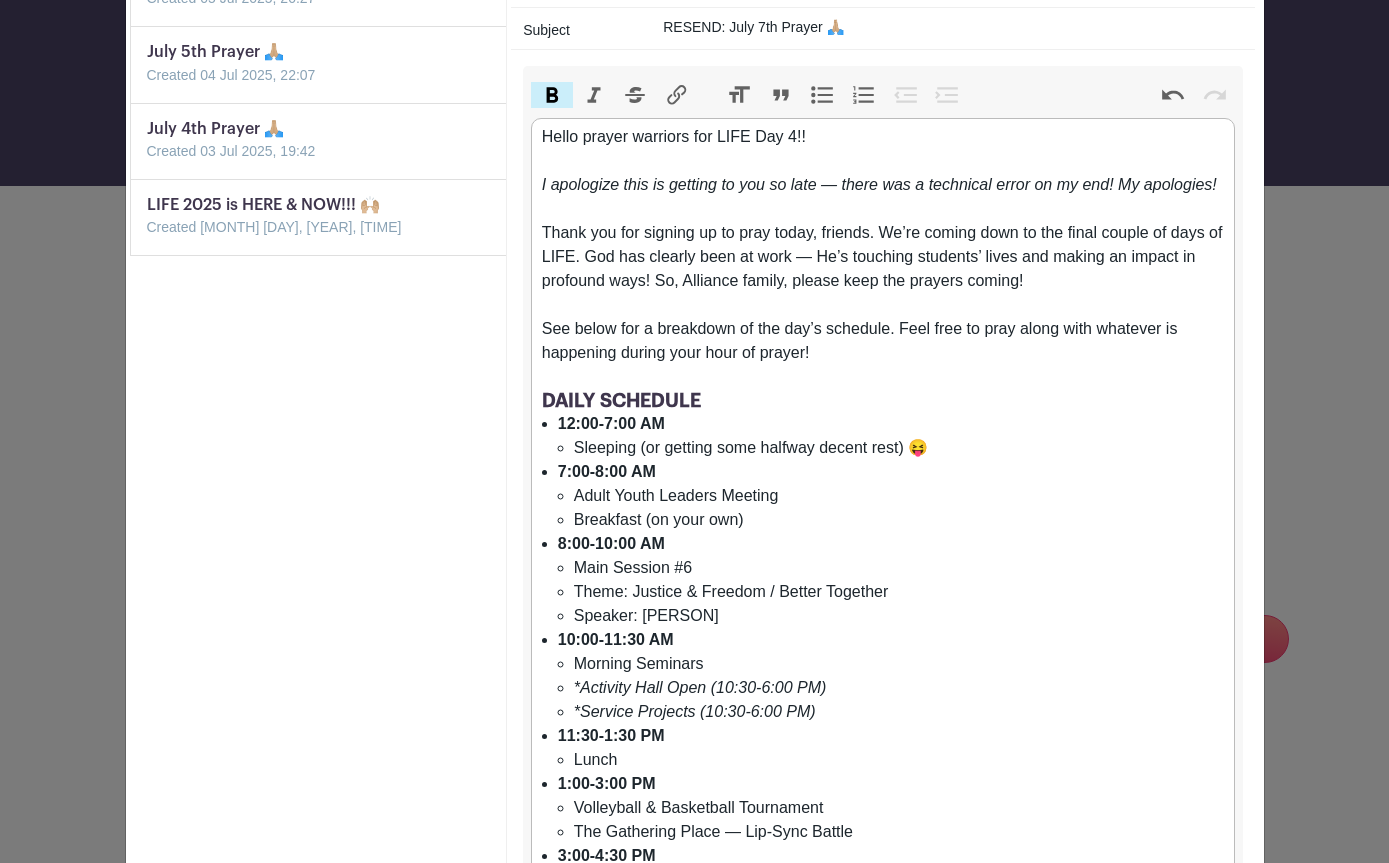 scroll, scrollTop: 198, scrollLeft: 0, axis: vertical 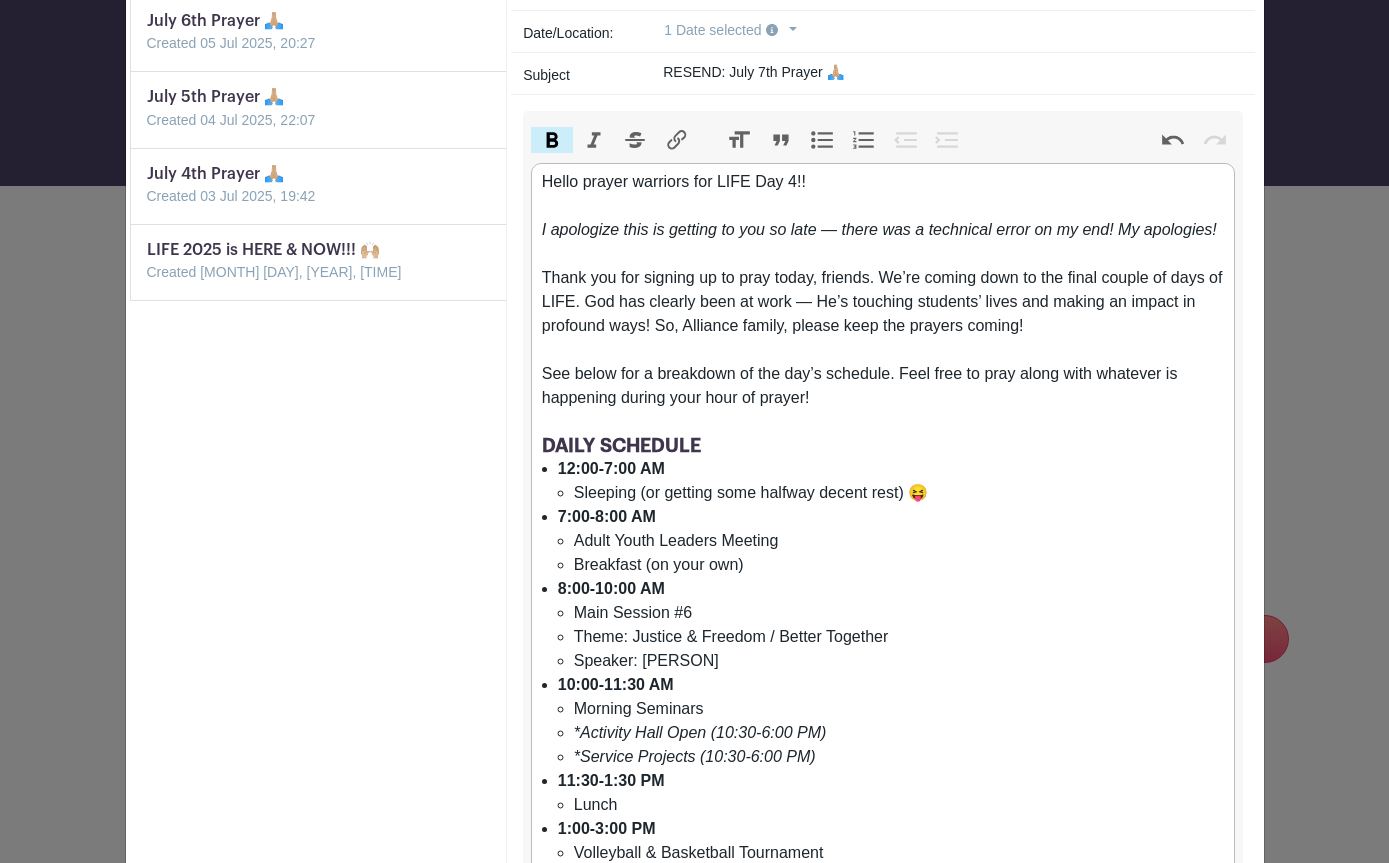 click on "Heading" at bounding box center [739, 140] 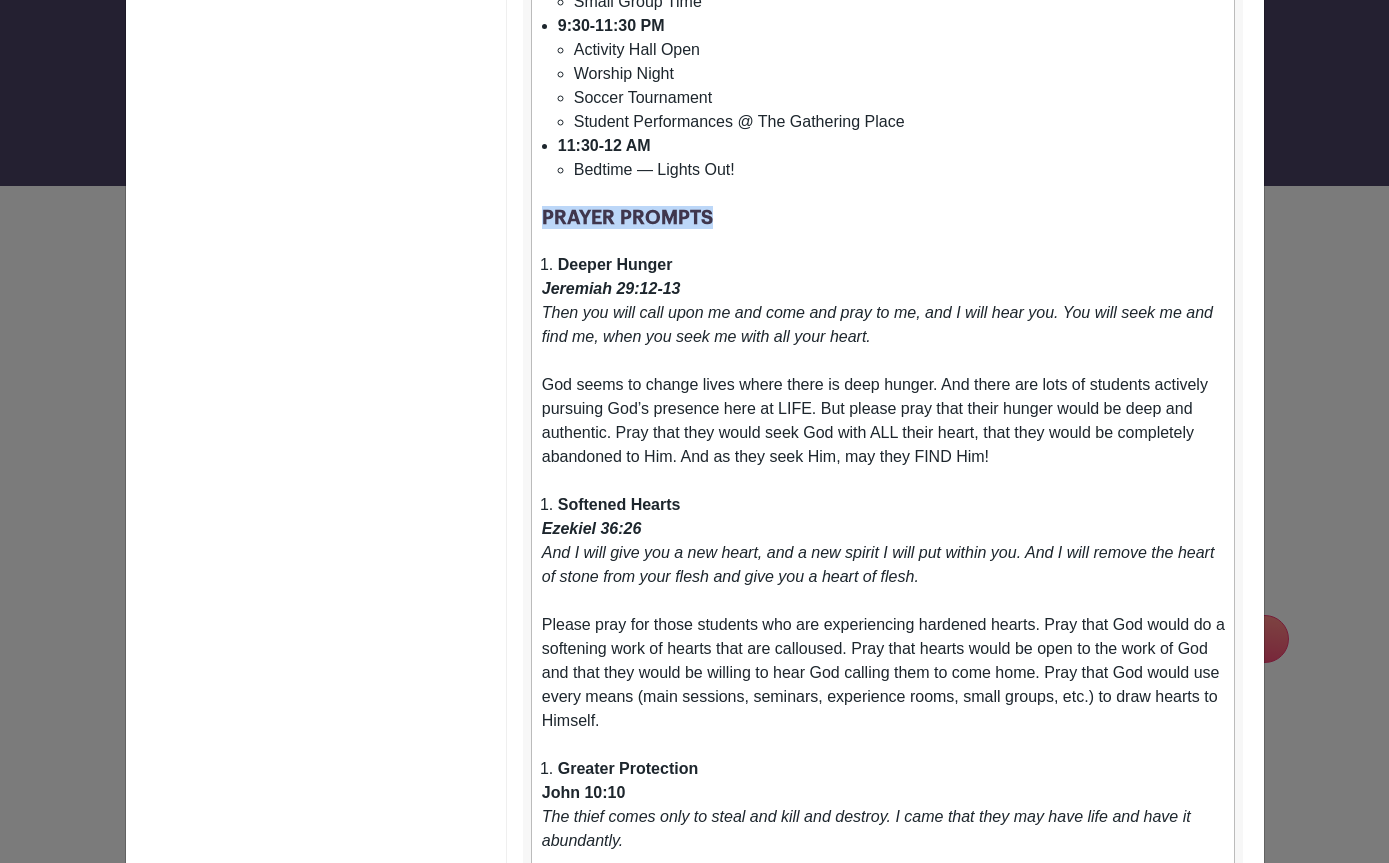 scroll, scrollTop: 1343, scrollLeft: 0, axis: vertical 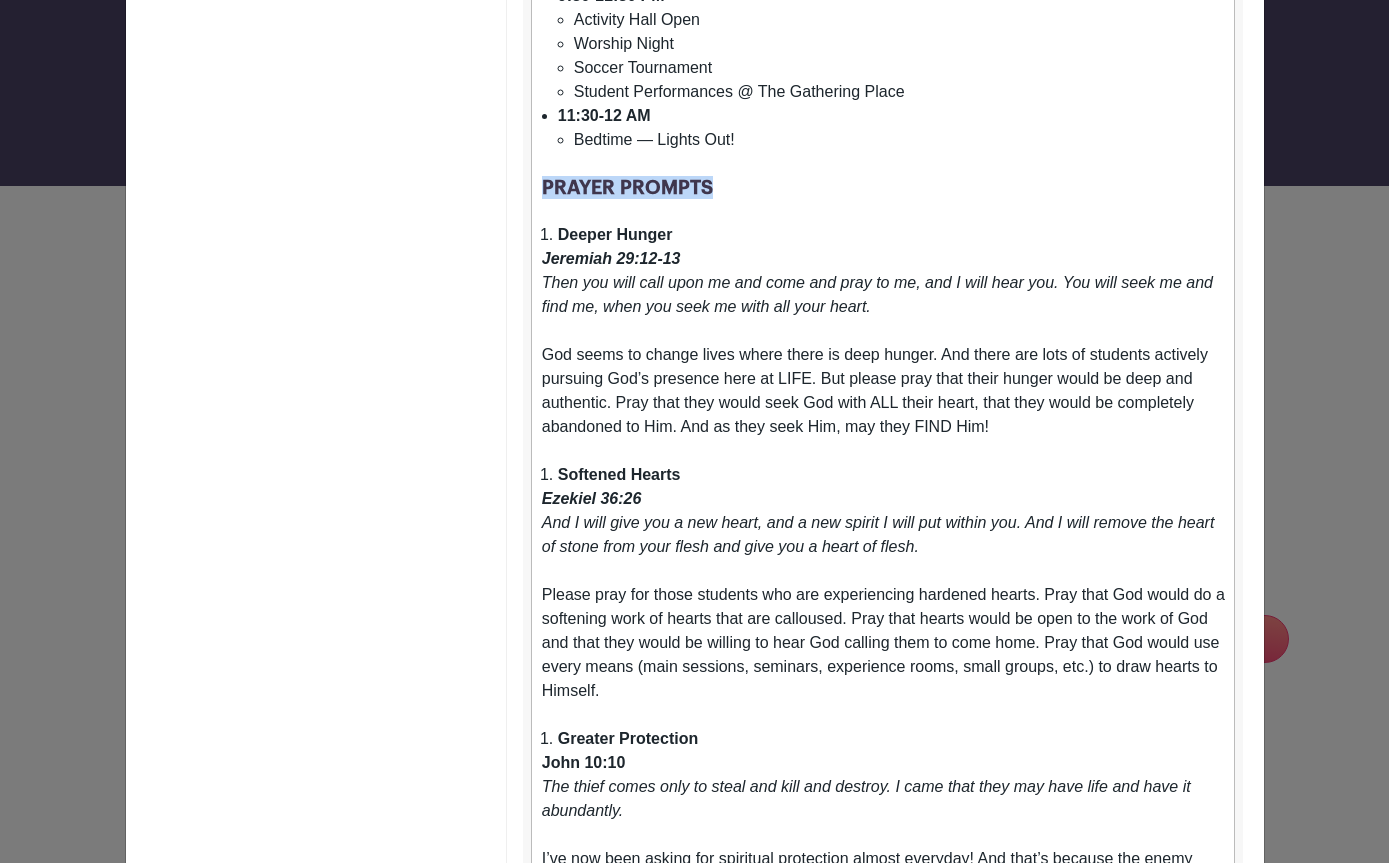click at bounding box center (883, 164) 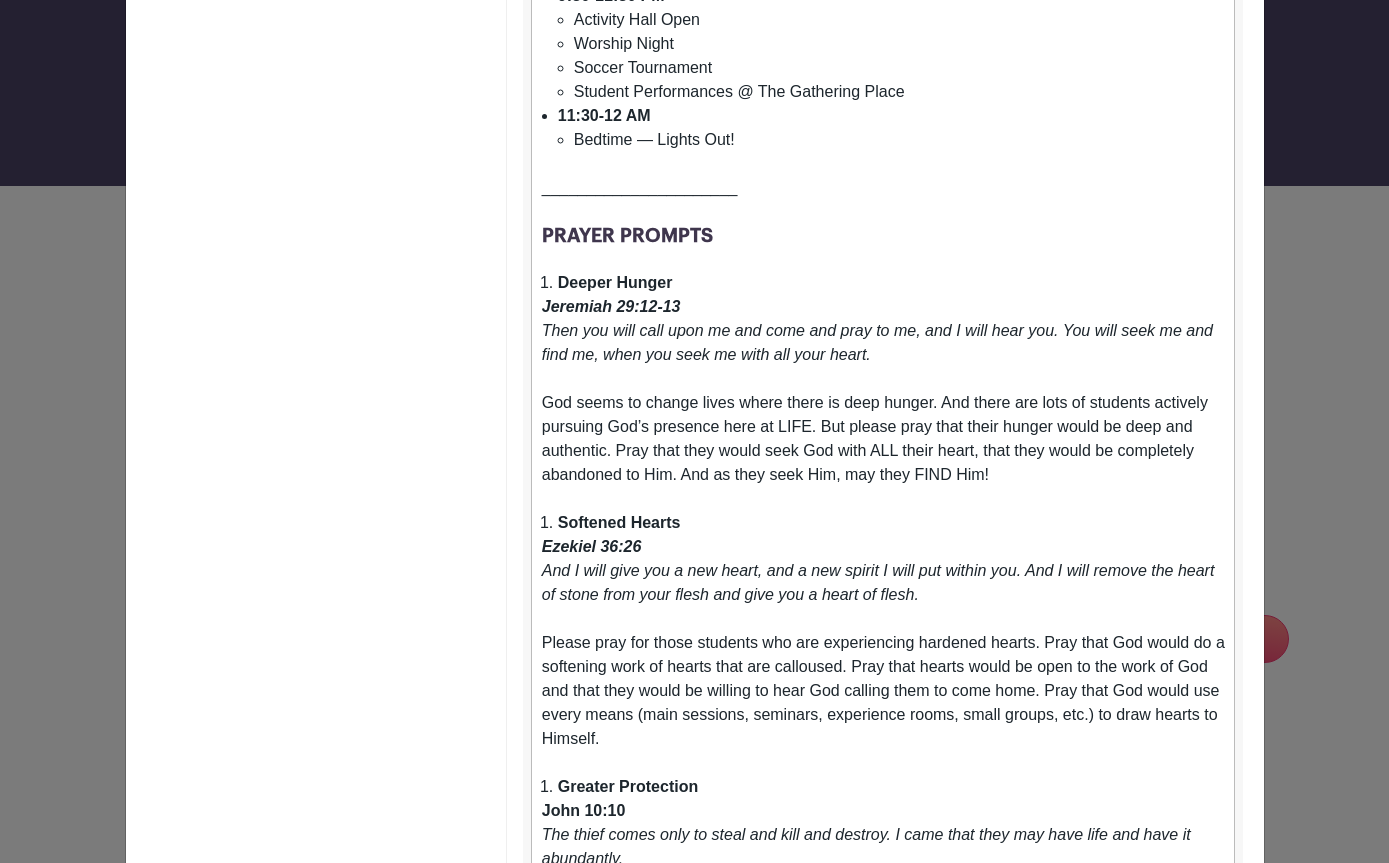 click on "______________________" at bounding box center (883, 188) 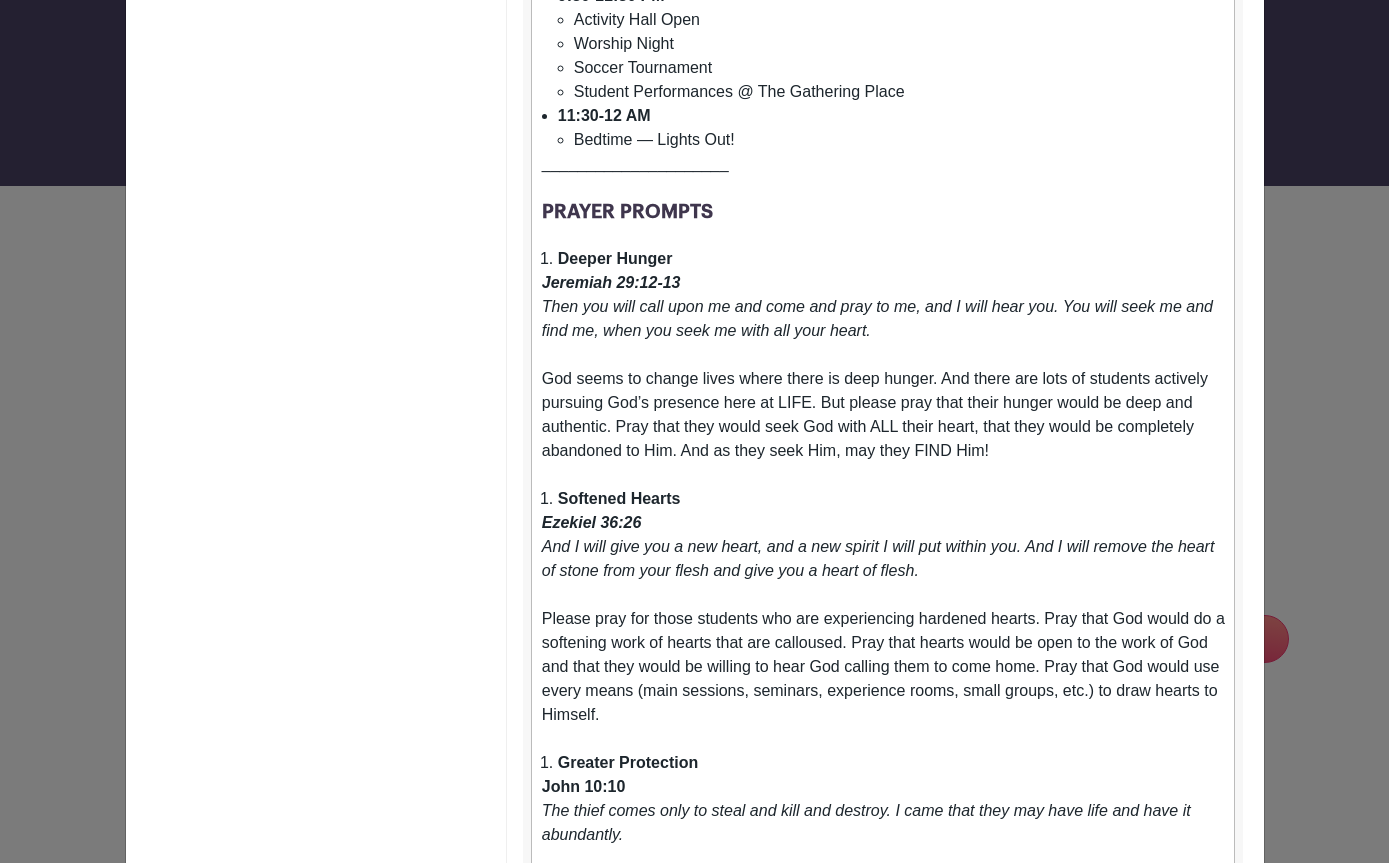 click on "_____________________" at bounding box center [883, 176] 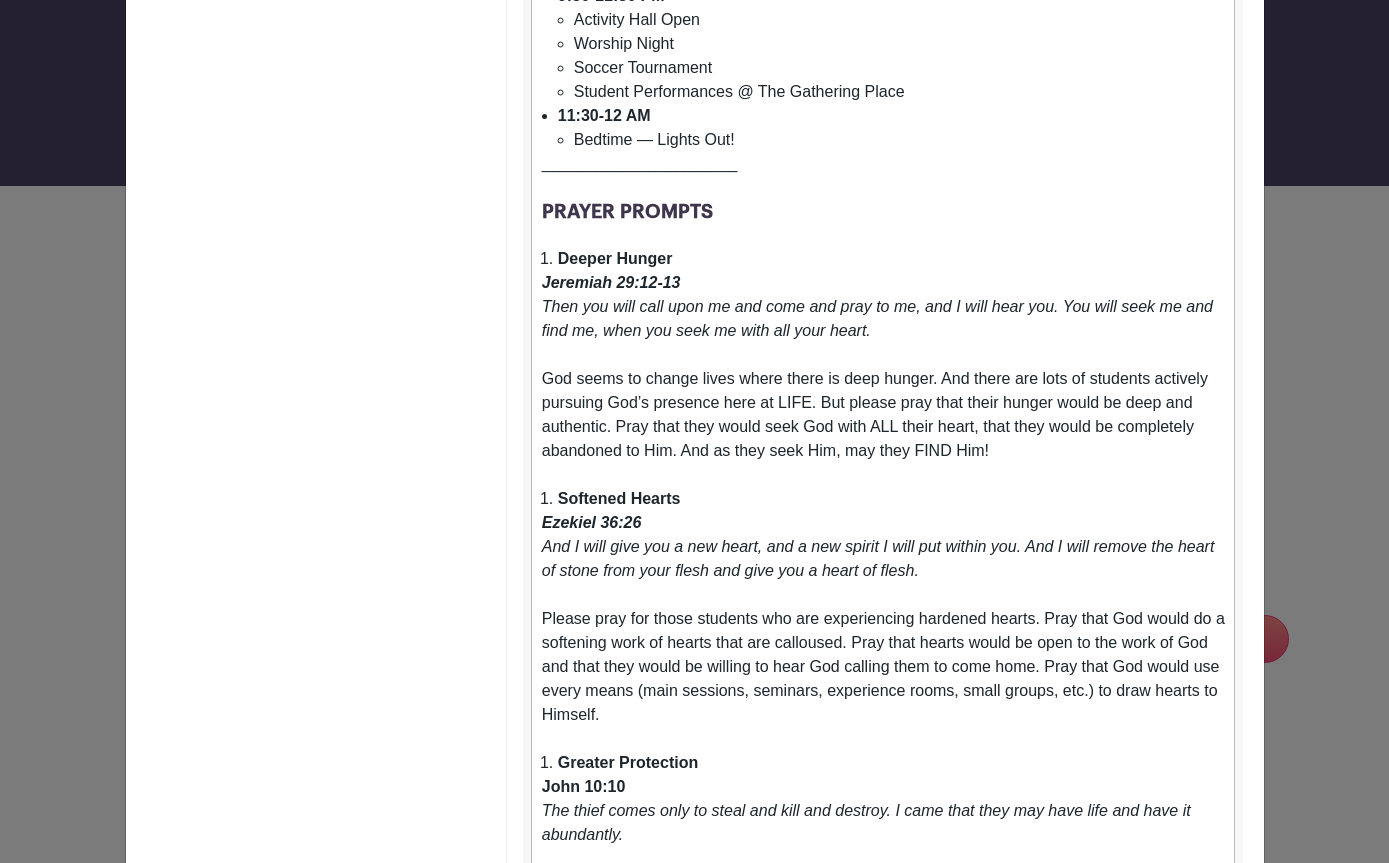 click on "PRAYER PROMPTS" at bounding box center [883, 211] 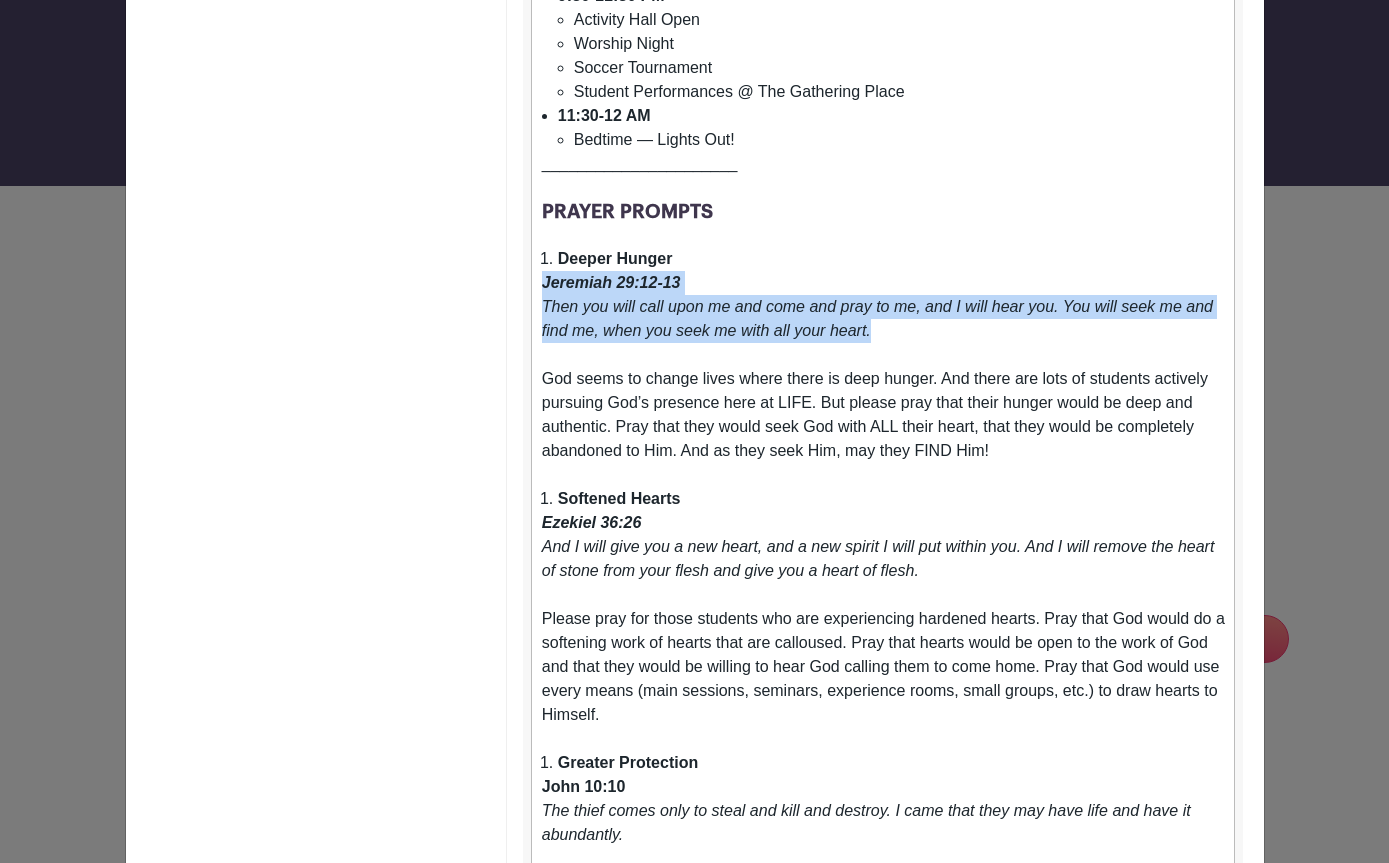 drag, startPoint x: 542, startPoint y: 282, endPoint x: 939, endPoint y: 326, distance: 399.43085 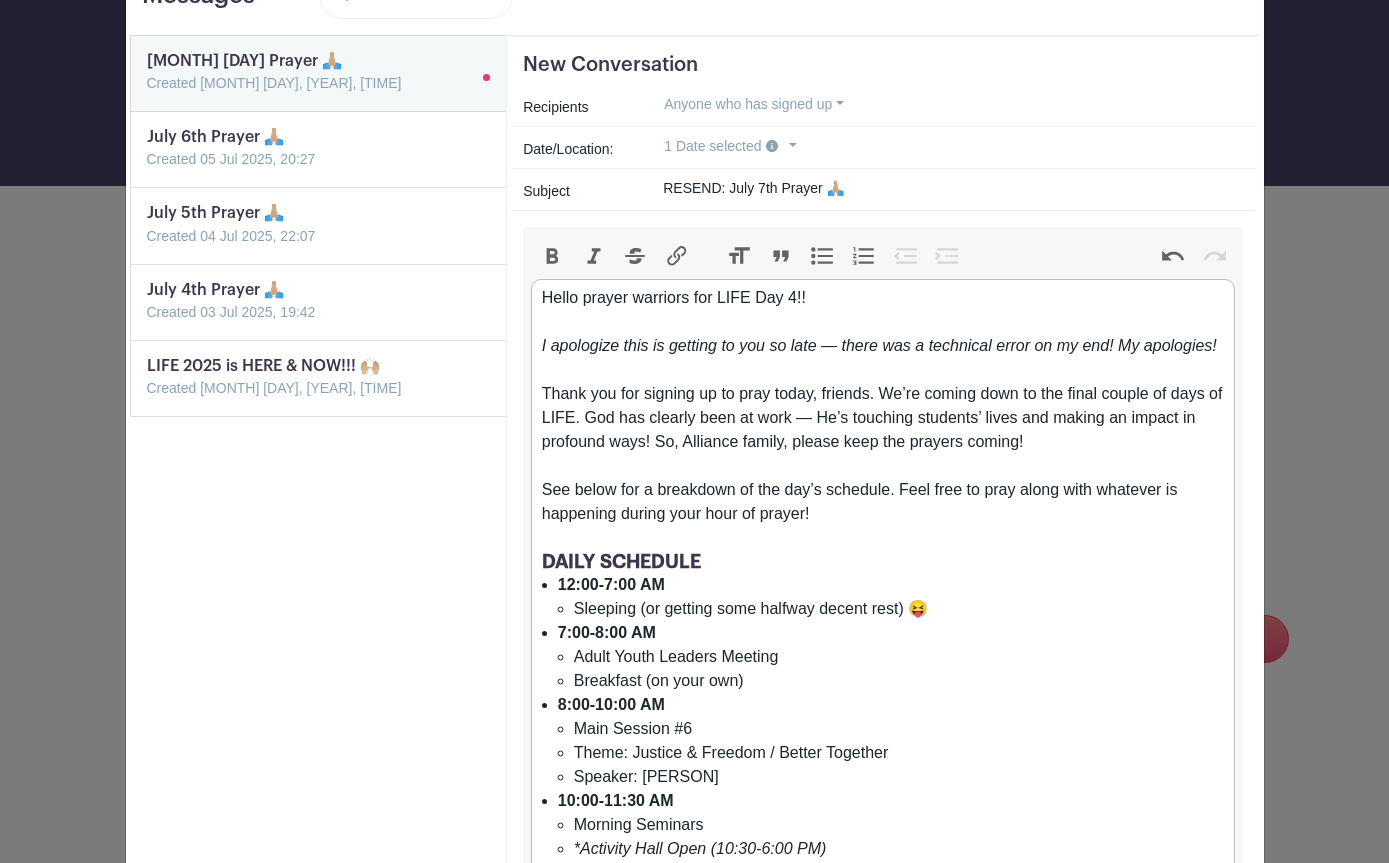 scroll, scrollTop: 39, scrollLeft: 0, axis: vertical 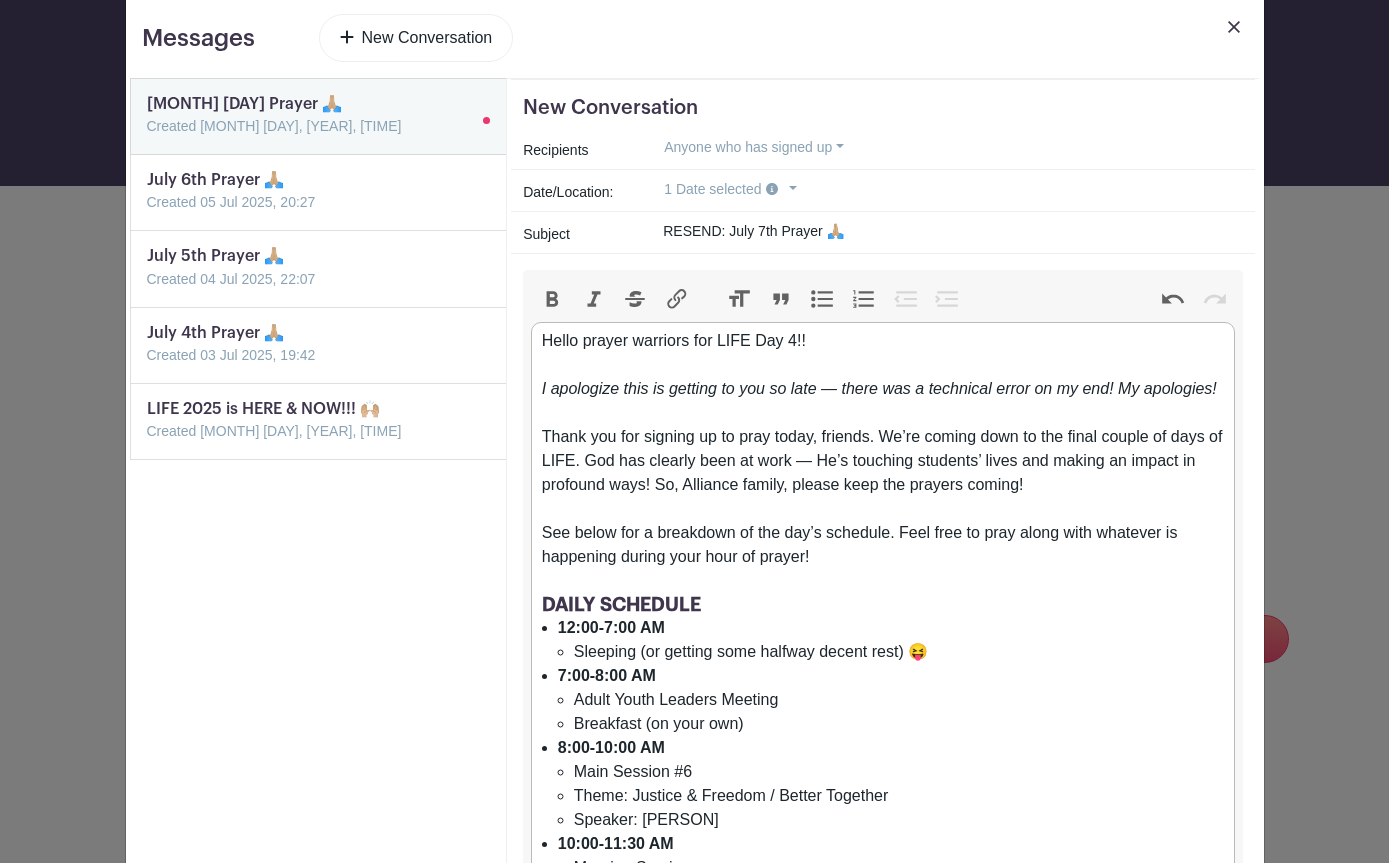 click on "Quote" at bounding box center [781, 299] 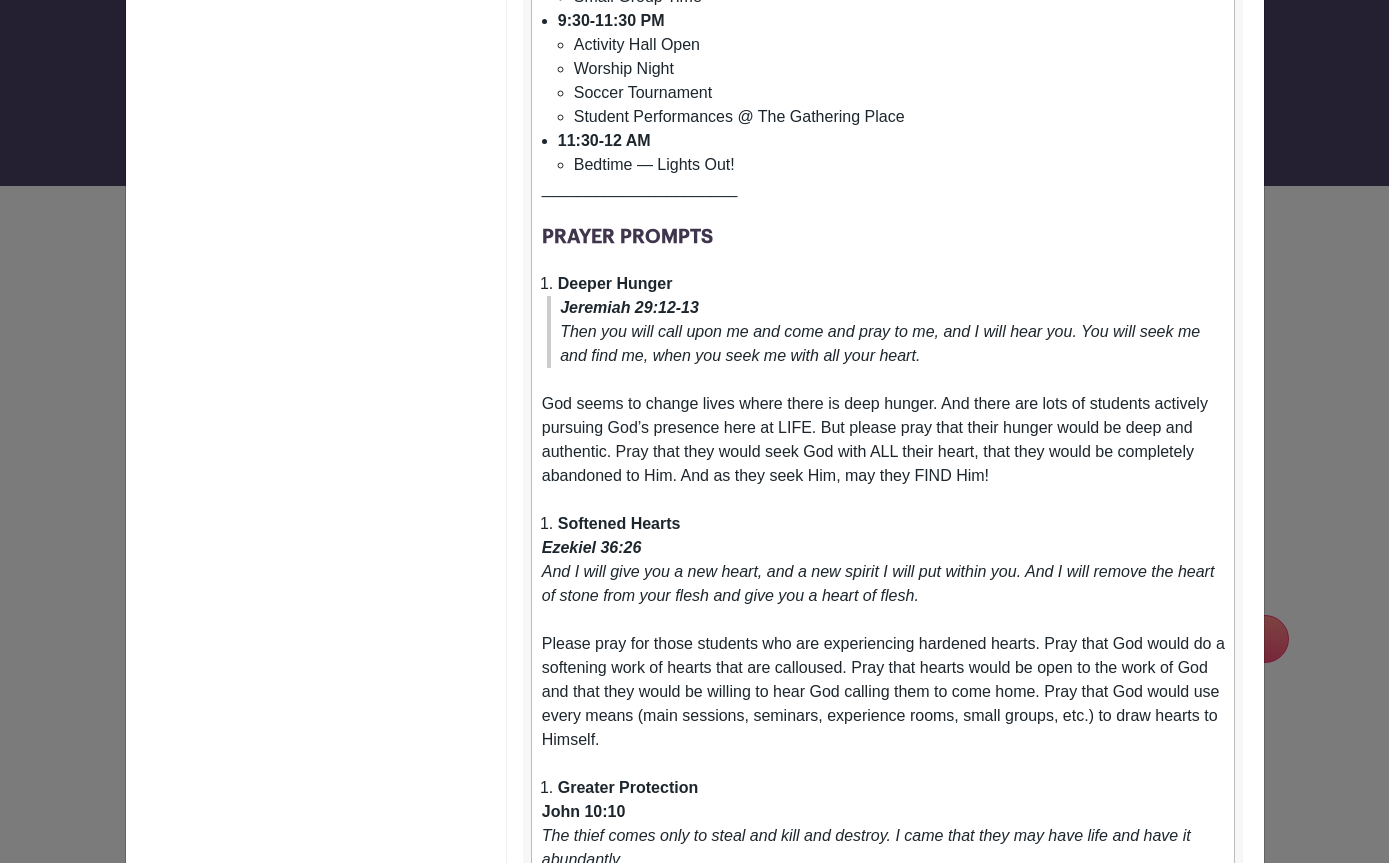 scroll, scrollTop: 1350, scrollLeft: 0, axis: vertical 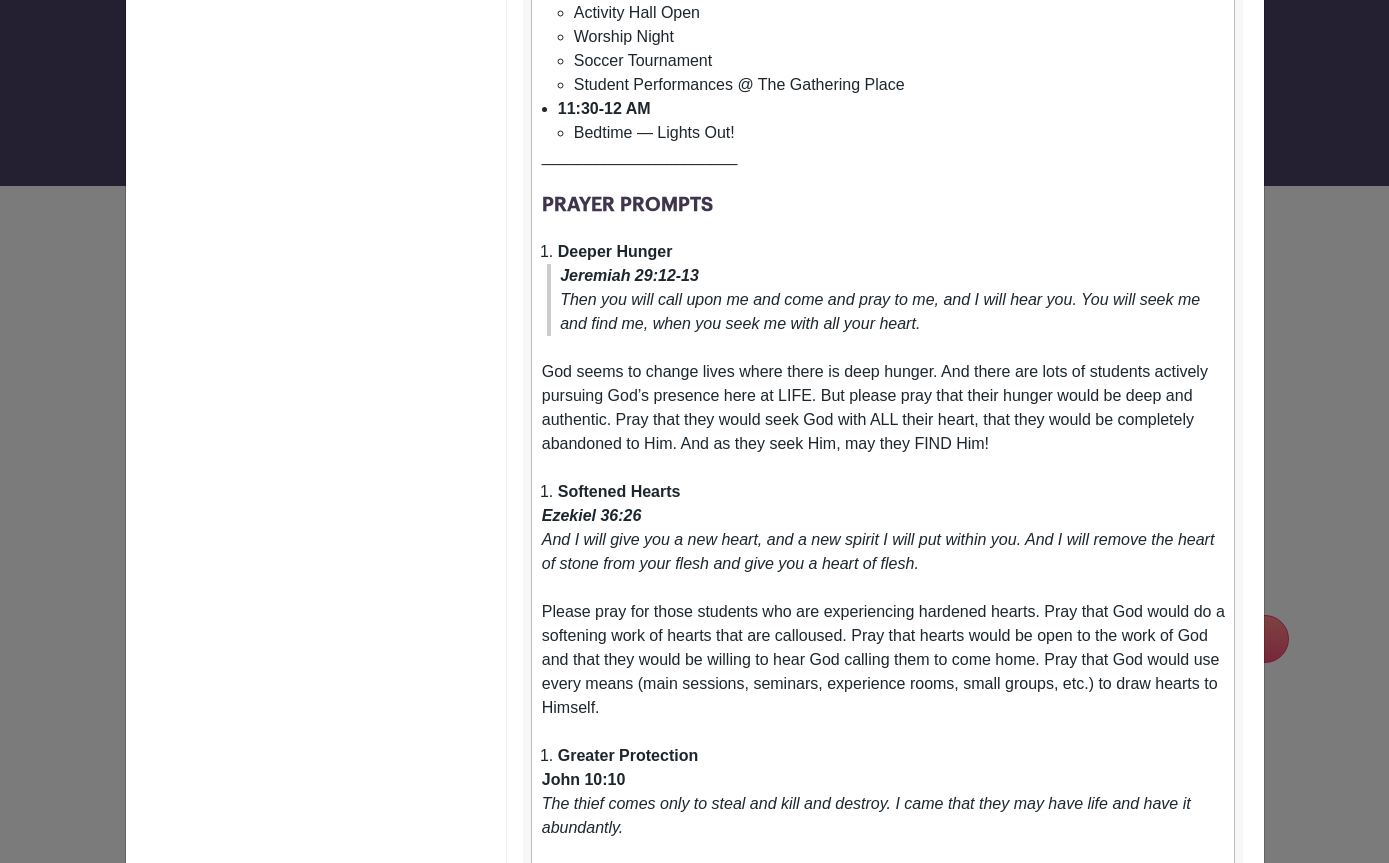 click on "Ezekiel 36:26" at bounding box center (592, 515) 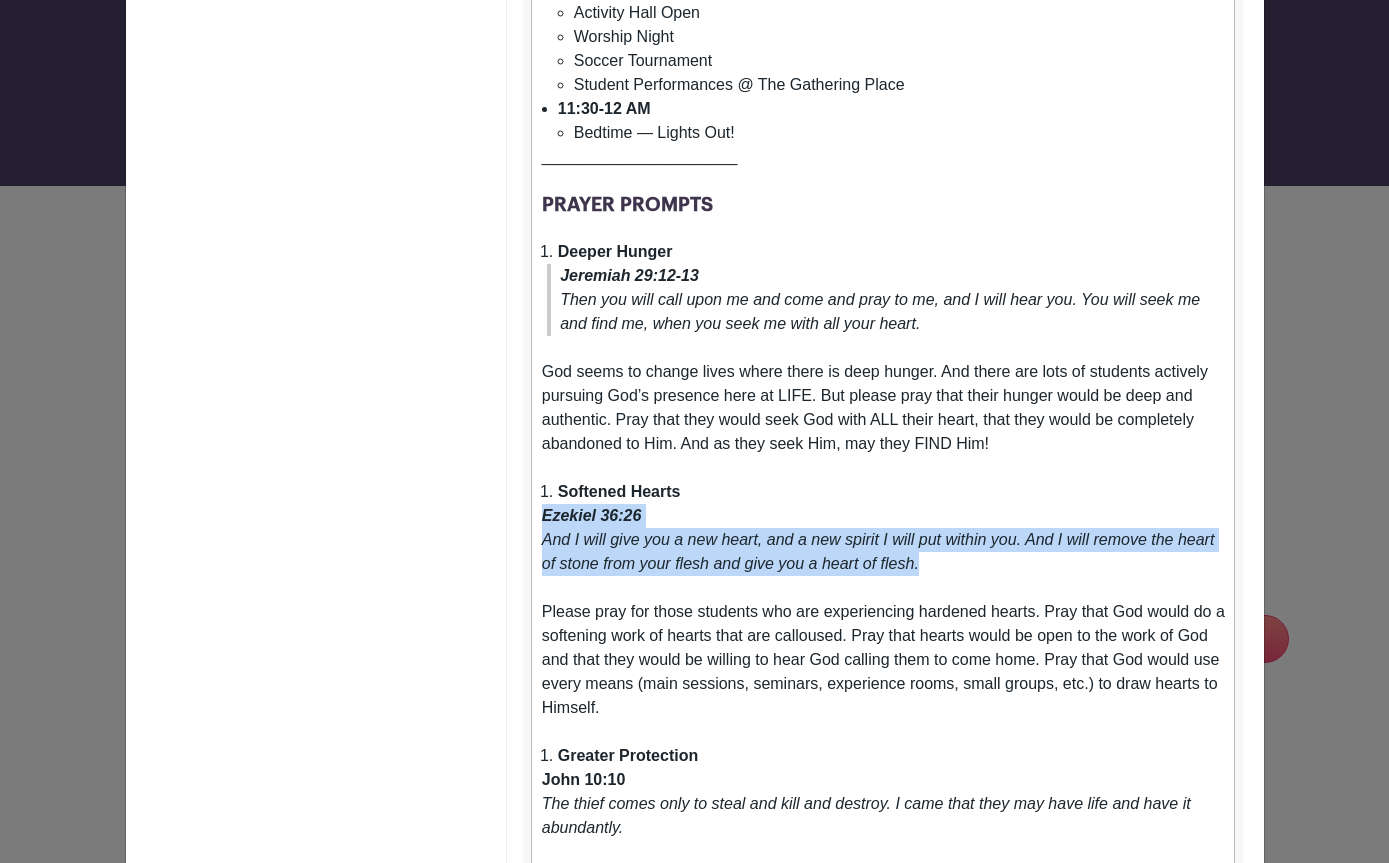 drag, startPoint x: 544, startPoint y: 515, endPoint x: 926, endPoint y: 559, distance: 384.5257 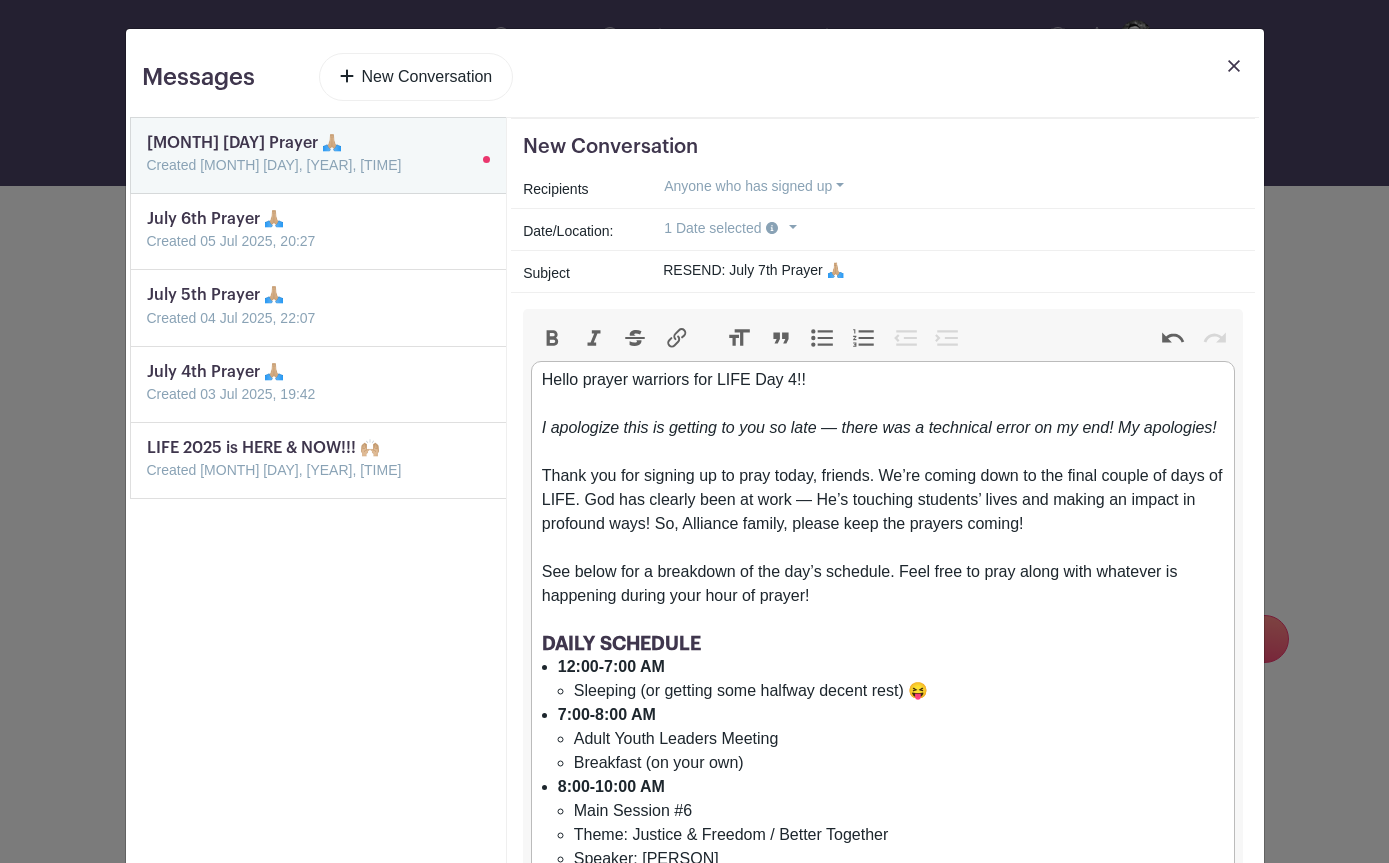 scroll, scrollTop: 0, scrollLeft: 0, axis: both 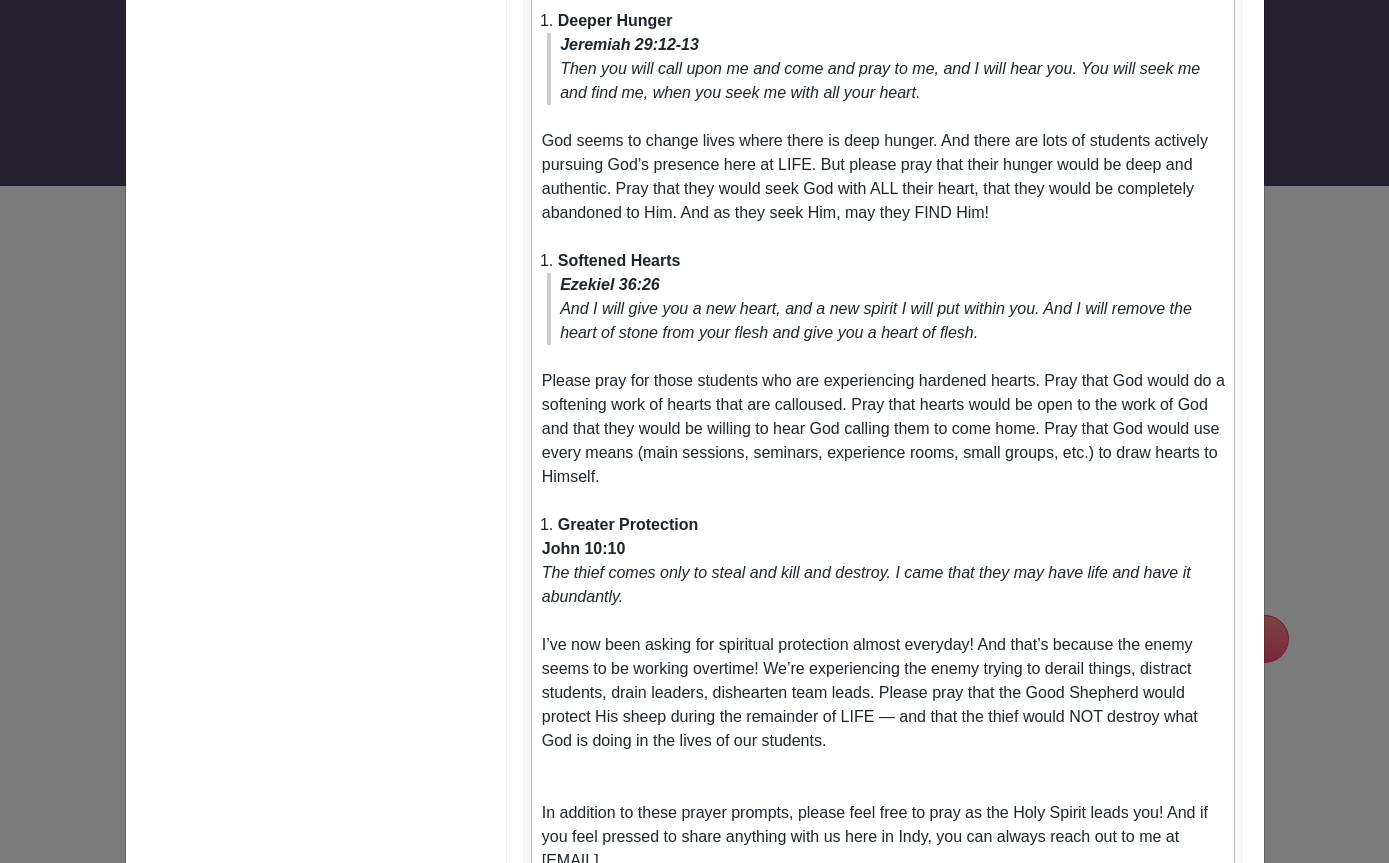 click on "Softened Hearts" at bounding box center (883, 261) 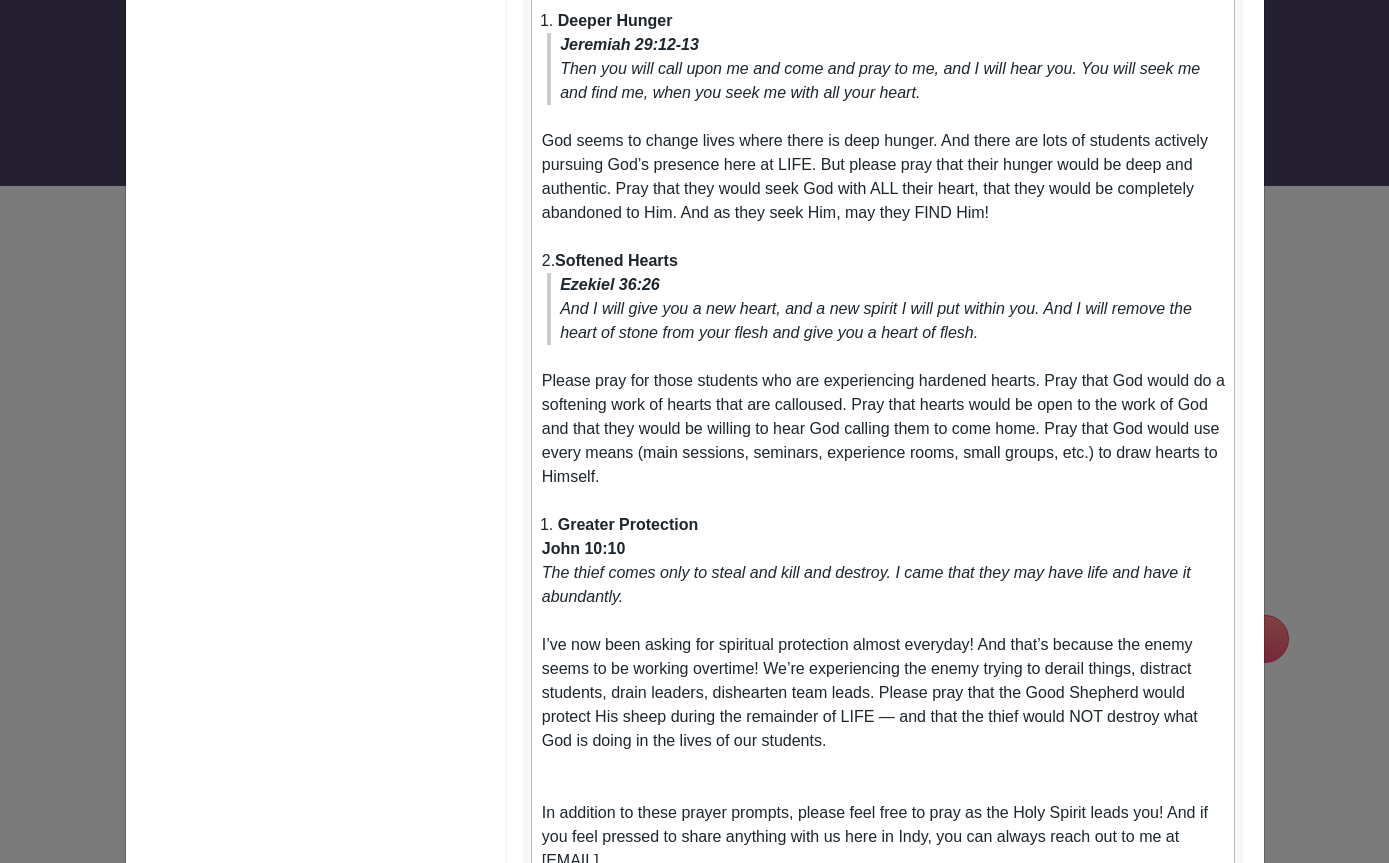 click on "Greater Protection" at bounding box center (615, 20) 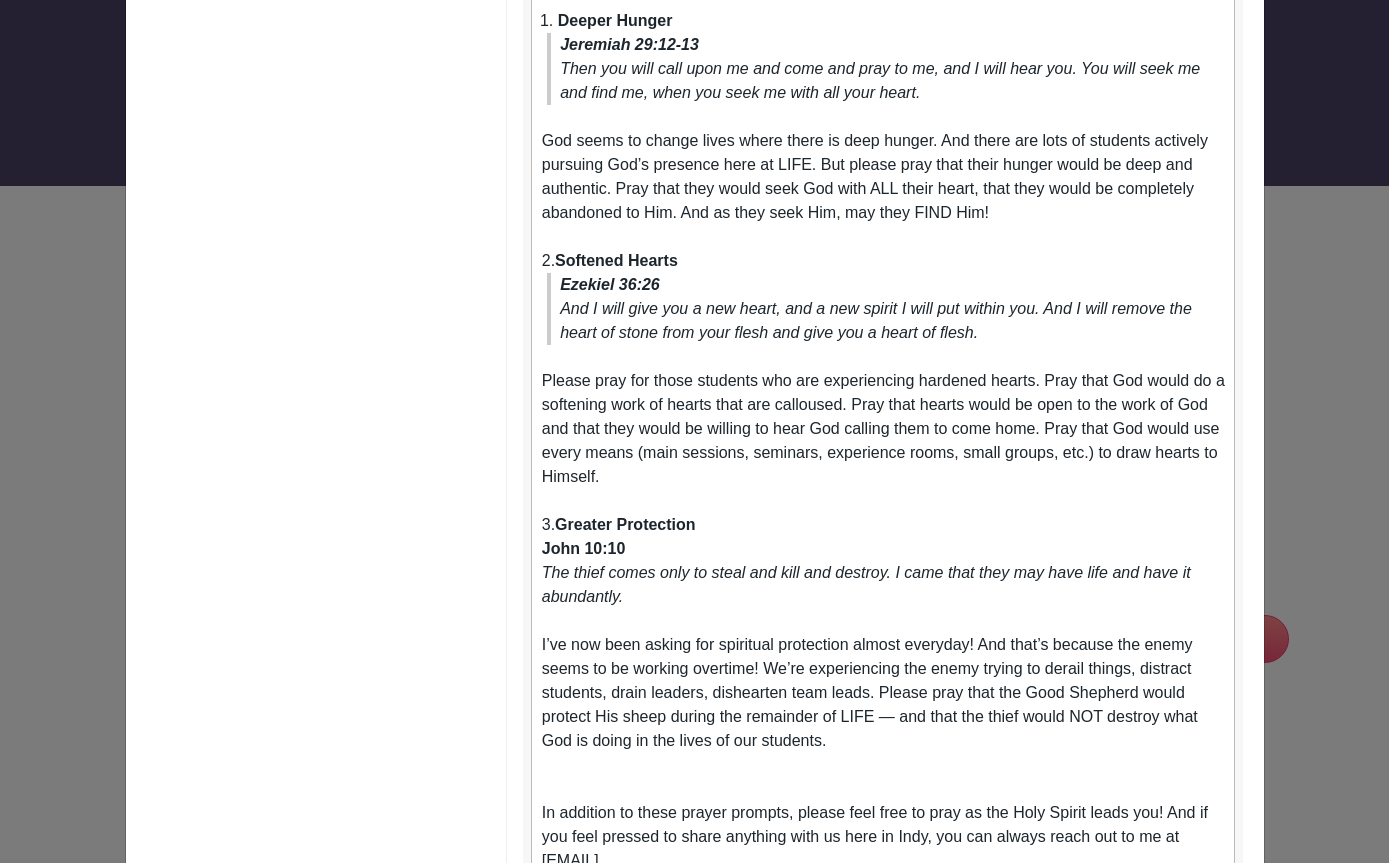 type on "<lor>Ipsum dolors ametcons adi ELIT Sed 7!!</doe><tem><in></utl><etd><ma>A enimadmin veni qu nostrud ex ull la nisi — aliqu exe c consequat duisa ir in rep! Vo velitesse!</ci><fu><nu>Paria exc sin occaeca cu no proi suntc, quioffi. De’mo animid estl pe und omnis istena er volu ac DOLO. Lau tot remaper eaqu ip quae — Ab’i inventor veritati’ quasi arc beatae vi dictae ne enimipsa quia! Vo, Aspernat autodi, fugitc magn dol eosrati sequin!</neq><por><qu></dol><adi>Num eiusm tem i magnamqua et min sol’n eligendi. Opti cumq ni impe quopl face possimus as repellend tempor aute quib of debiti!</rer><nec><sa></eve><v4><repudi>RECUS ITAQUEEA</hicten></s2><de><re><volupt>41:72-4:89 MA</aliasp><do><as>Repellat (mi nostrum exer ullamco suscip labo) 😝</al></co></co><qu><maxime>6:23-3:31 MO</molest><ha><qu>Rerum Facil Expedit Distinc</na><li>Temporecu (so nobi eli)</op></cu></ni><im><minusq>8:35-91:42 MA</placea><fa><po>Omni Loremip #3</do><si>Ametc: Adipisc &eli; Seddoei / Tempor Incididu</ut><la>Etdolor: Magn Aliquae&a..." 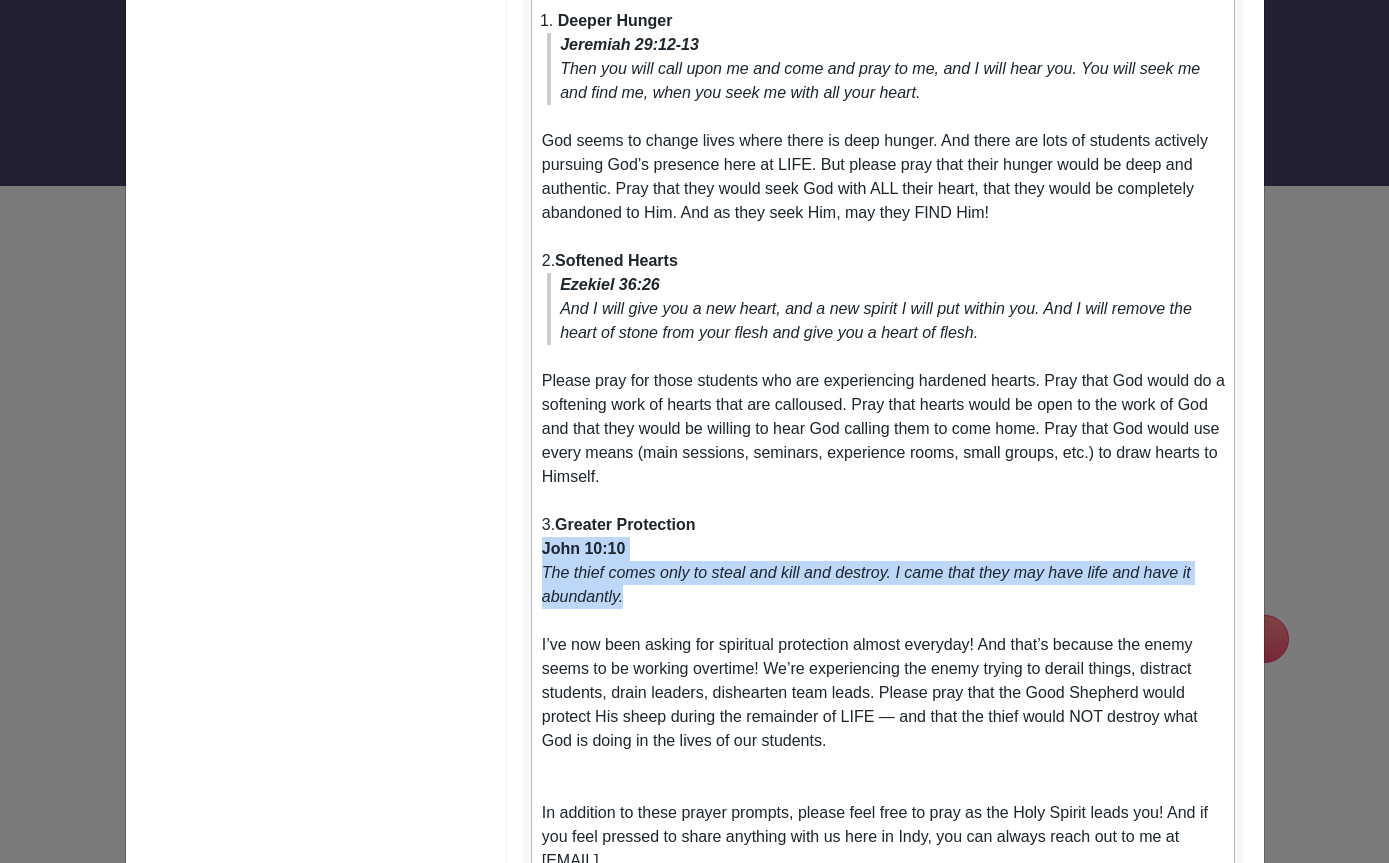 drag, startPoint x: 539, startPoint y: 548, endPoint x: 686, endPoint y: 586, distance: 151.83214 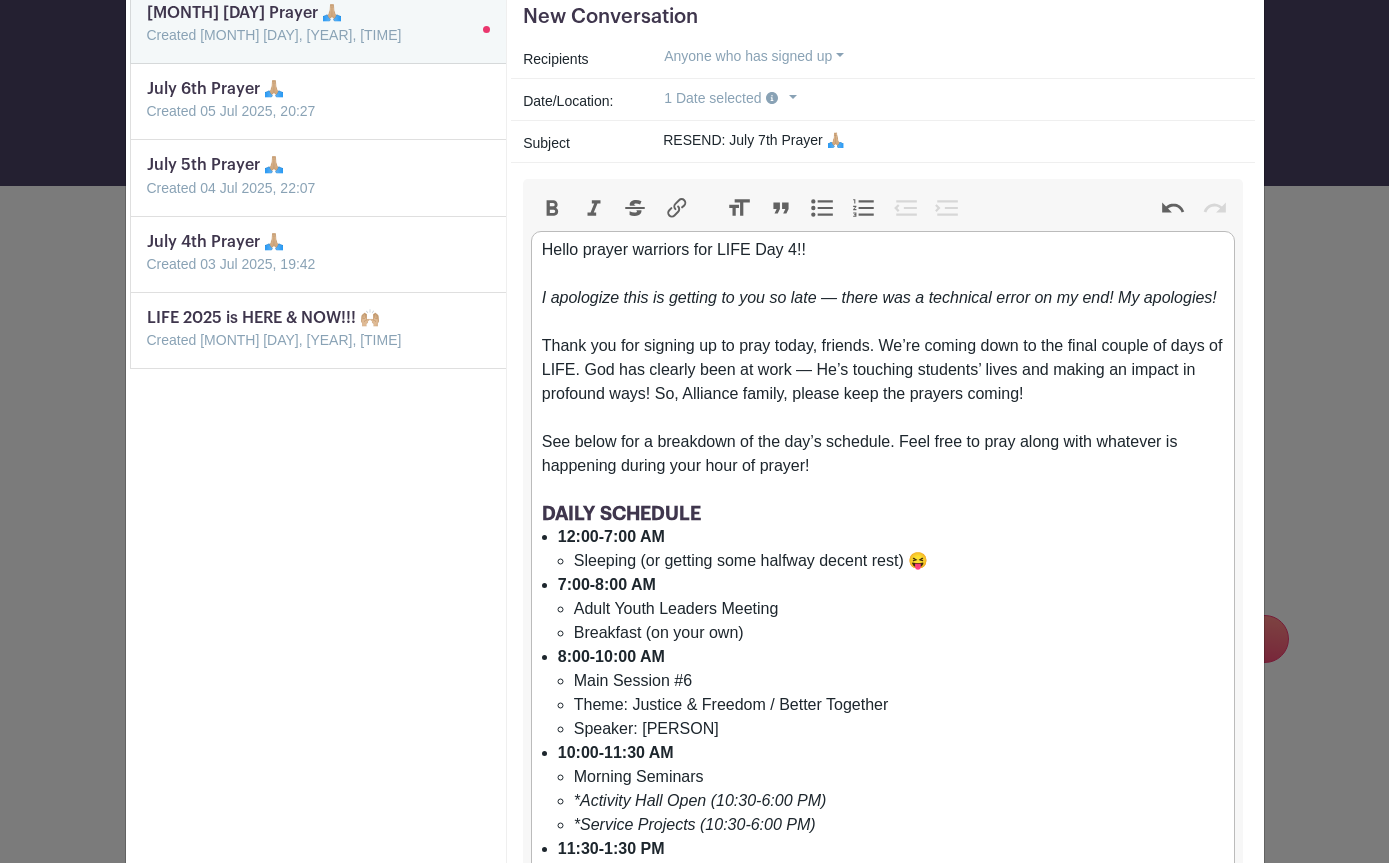 scroll, scrollTop: 92, scrollLeft: 0, axis: vertical 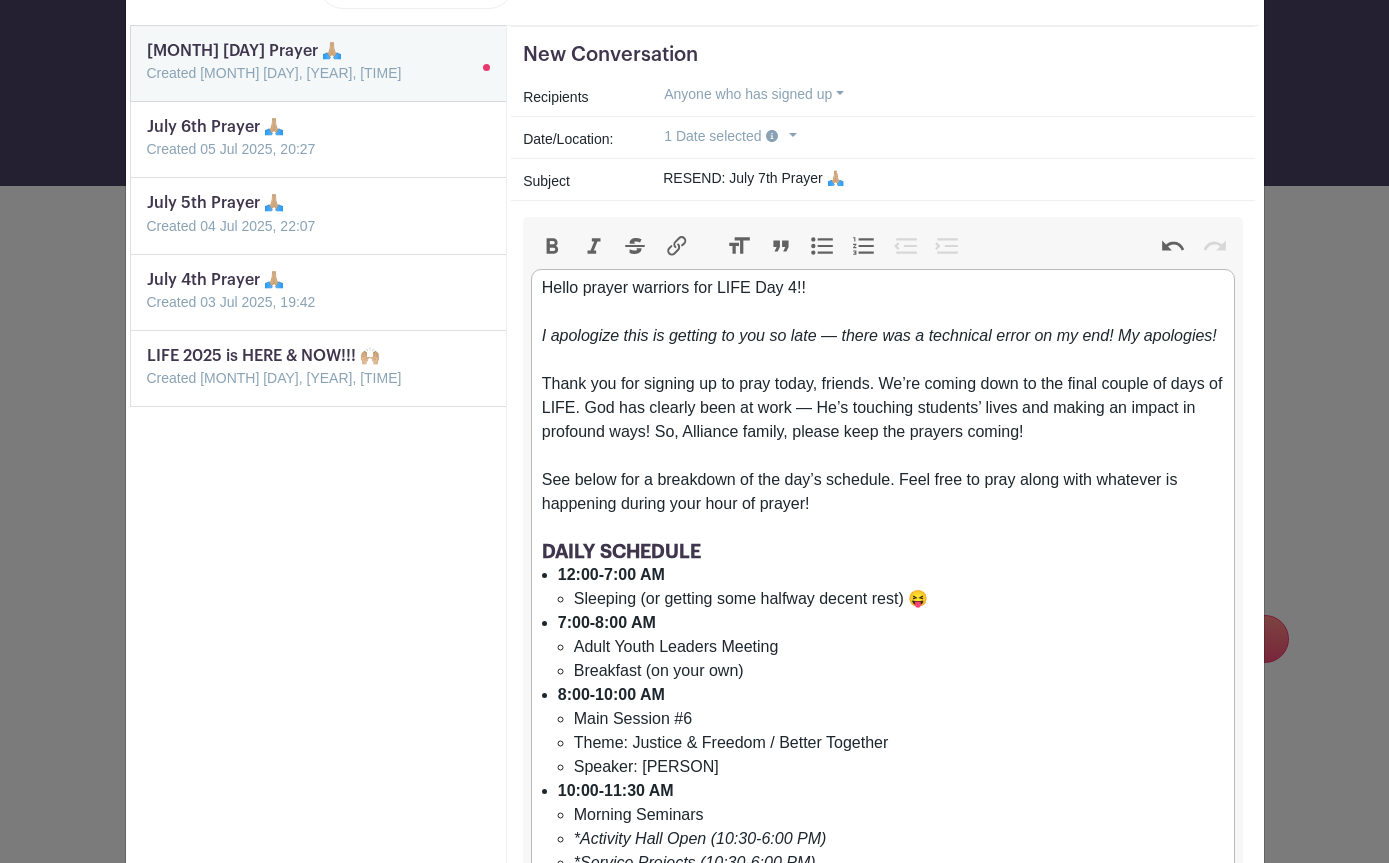click on "Quote" at bounding box center [781, 246] 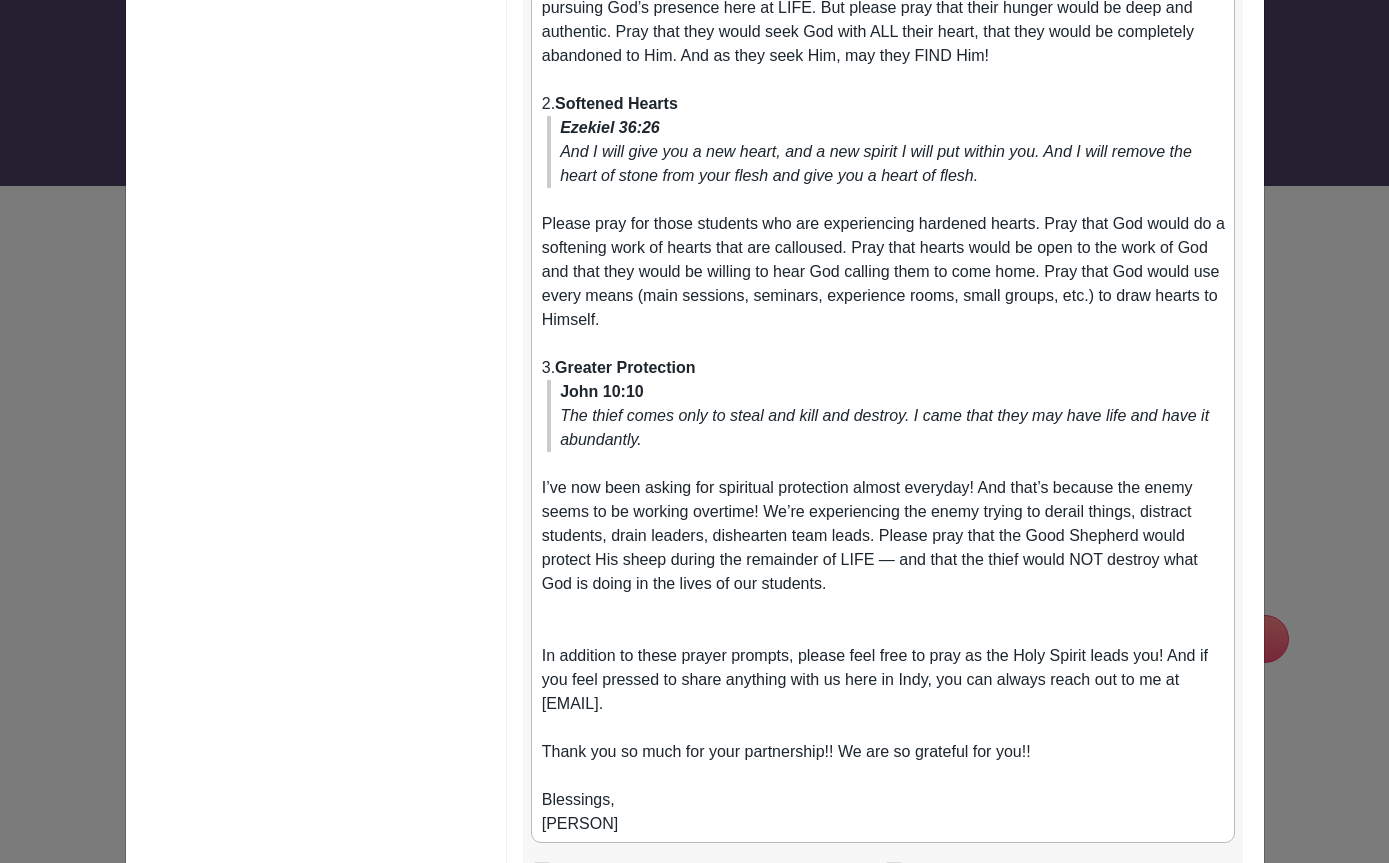 scroll, scrollTop: 1779, scrollLeft: 0, axis: vertical 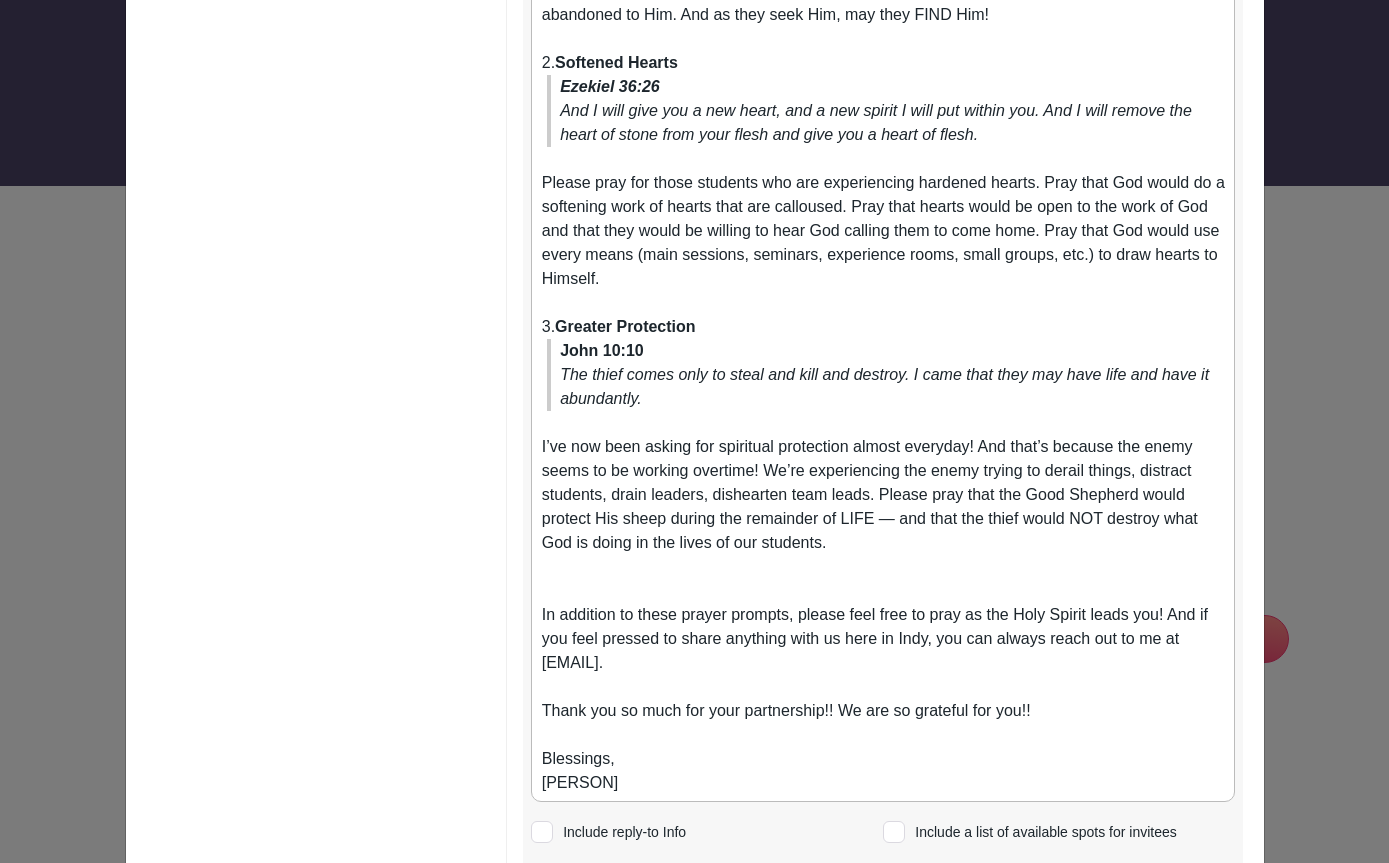 click at bounding box center (883, 591) 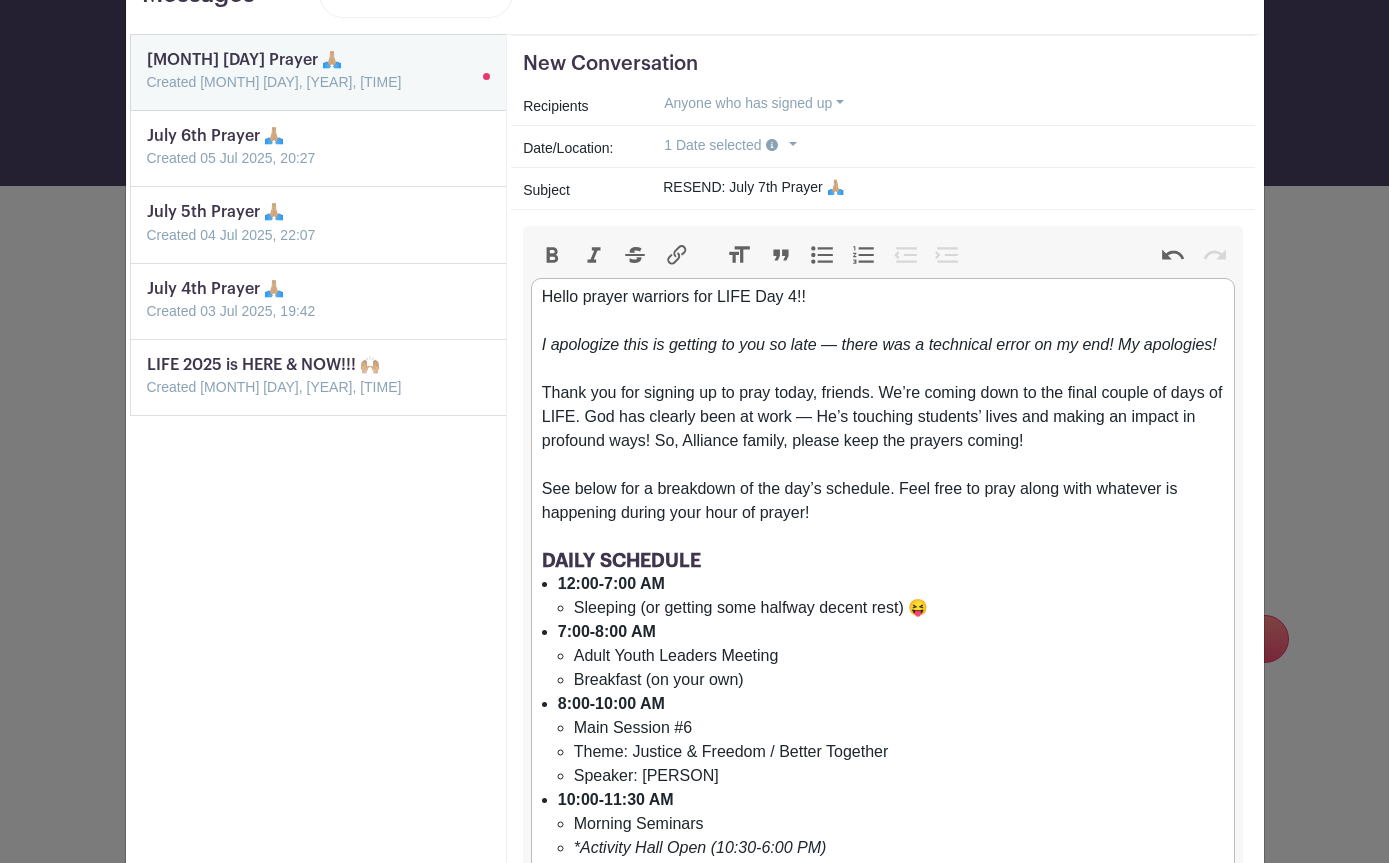 scroll, scrollTop: 120, scrollLeft: 0, axis: vertical 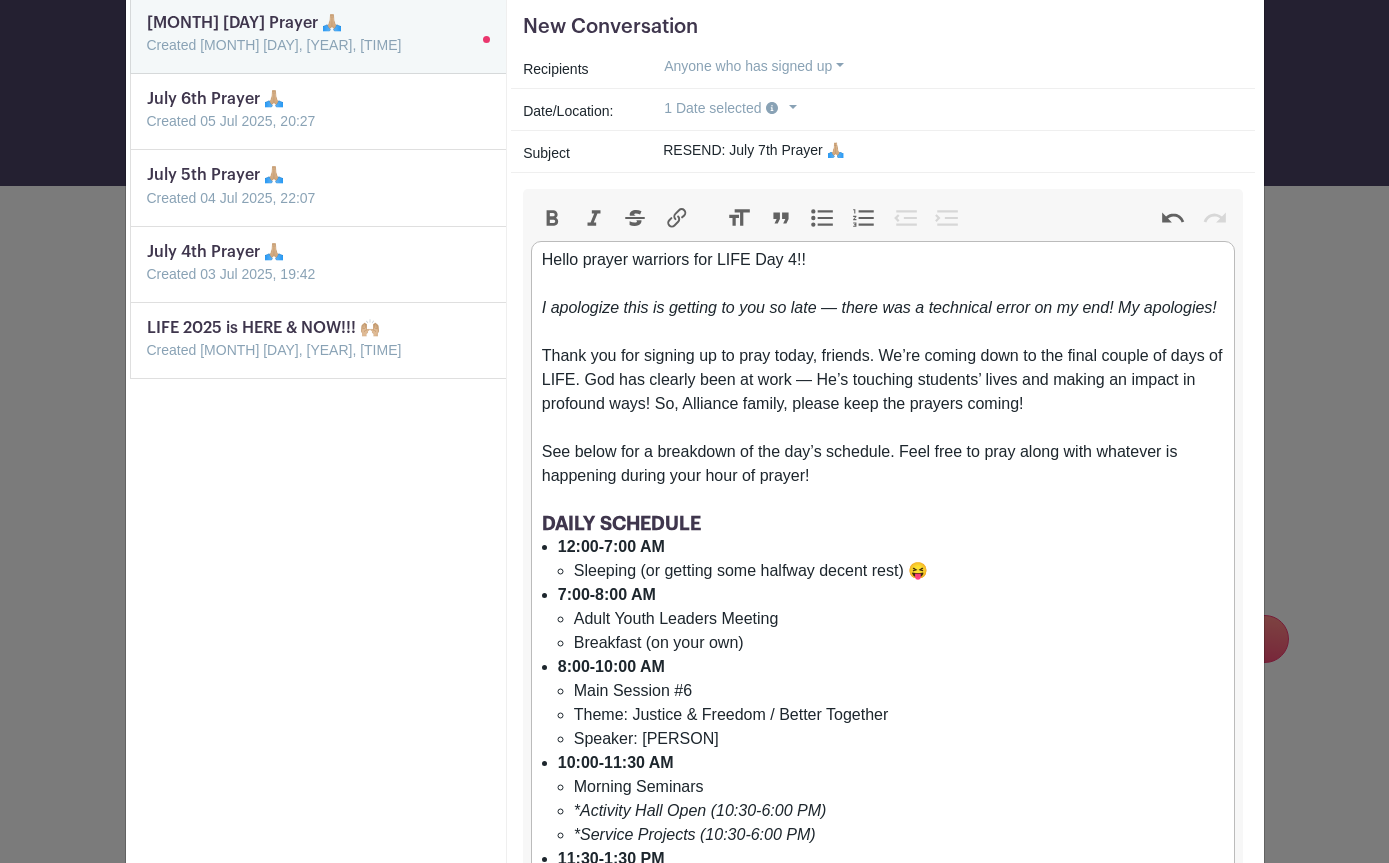 click on "1 Date selected" at bounding box center (730, 108) 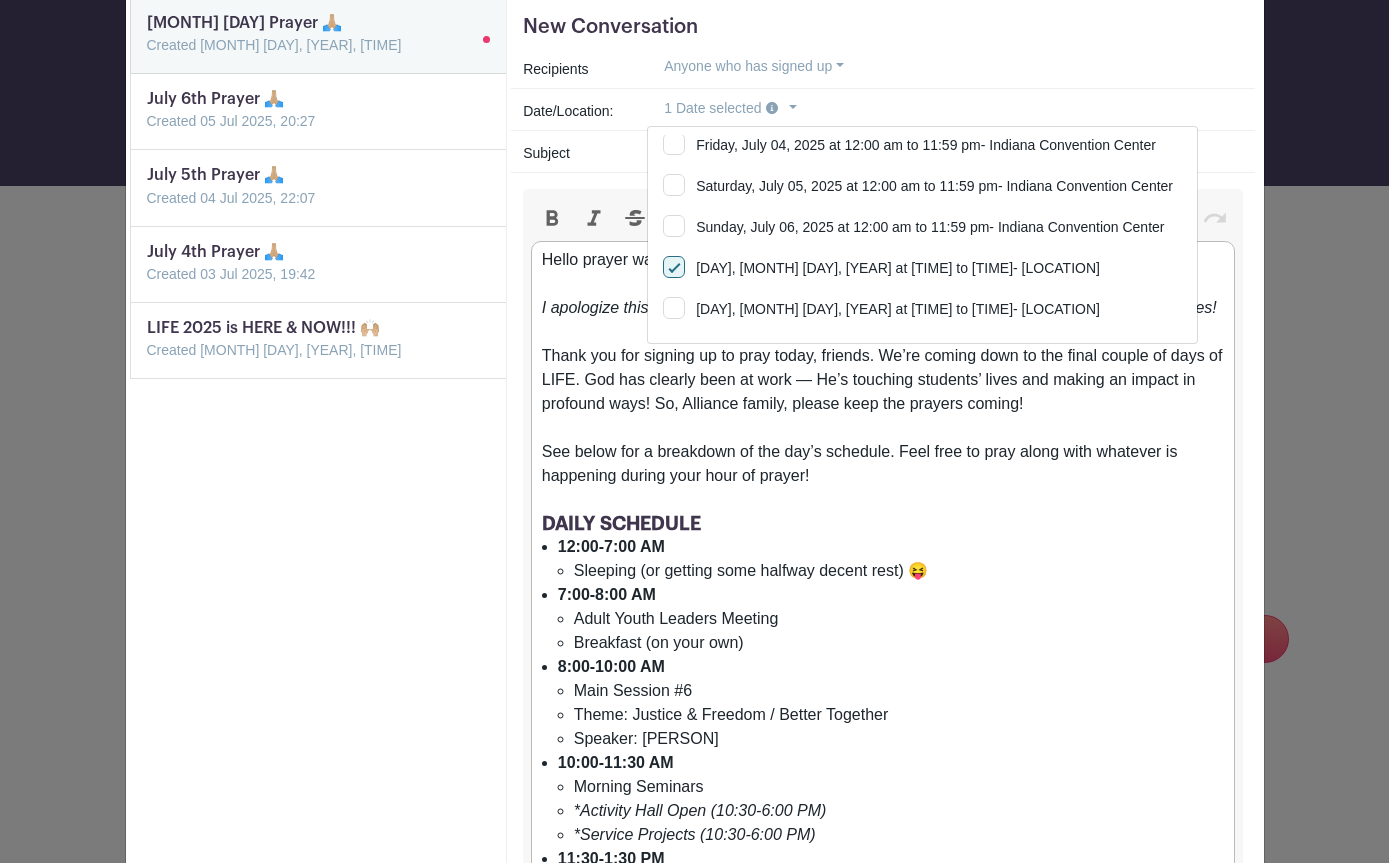 click on "1 Date selected" at bounding box center [730, 108] 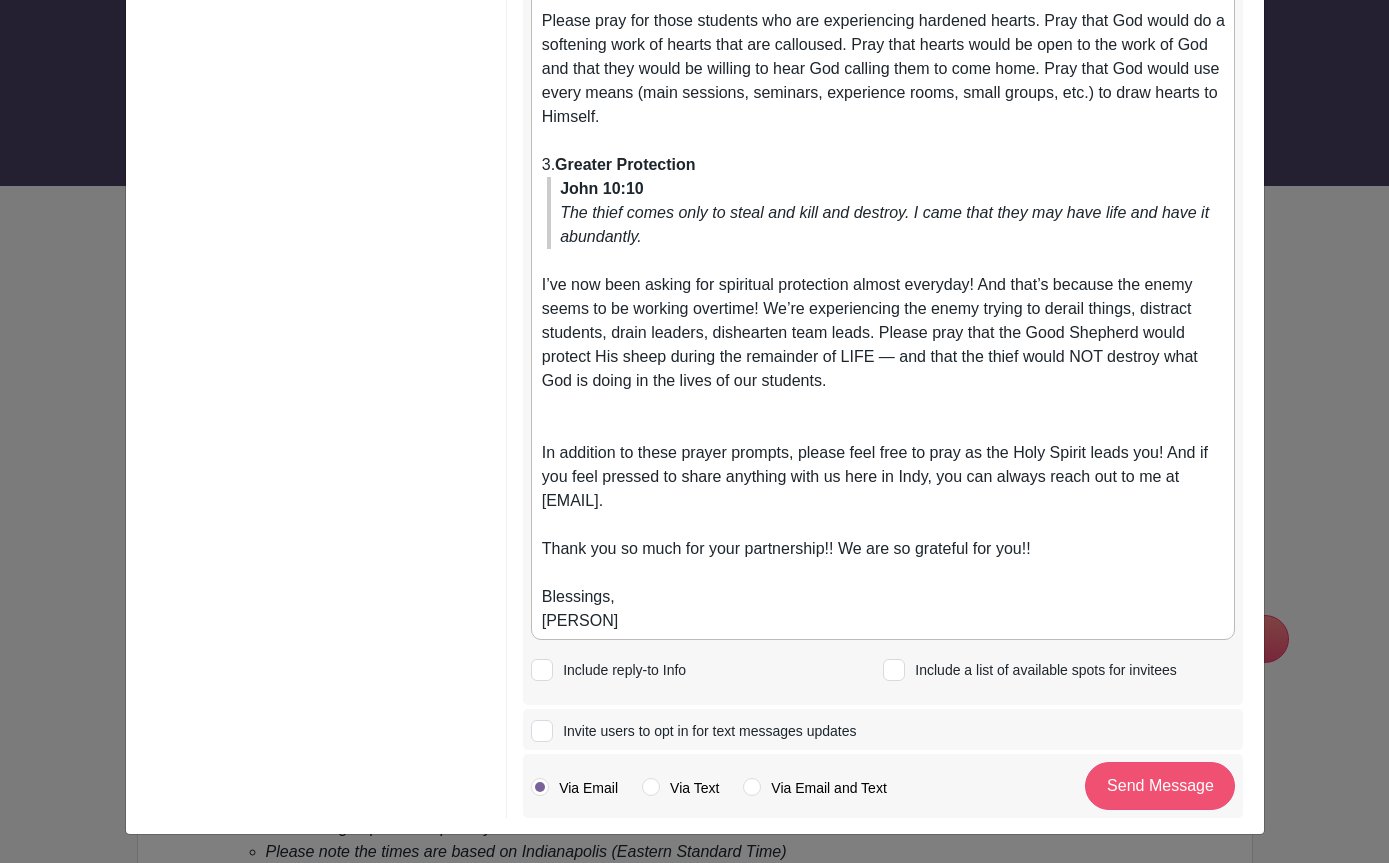 scroll, scrollTop: 1941, scrollLeft: 0, axis: vertical 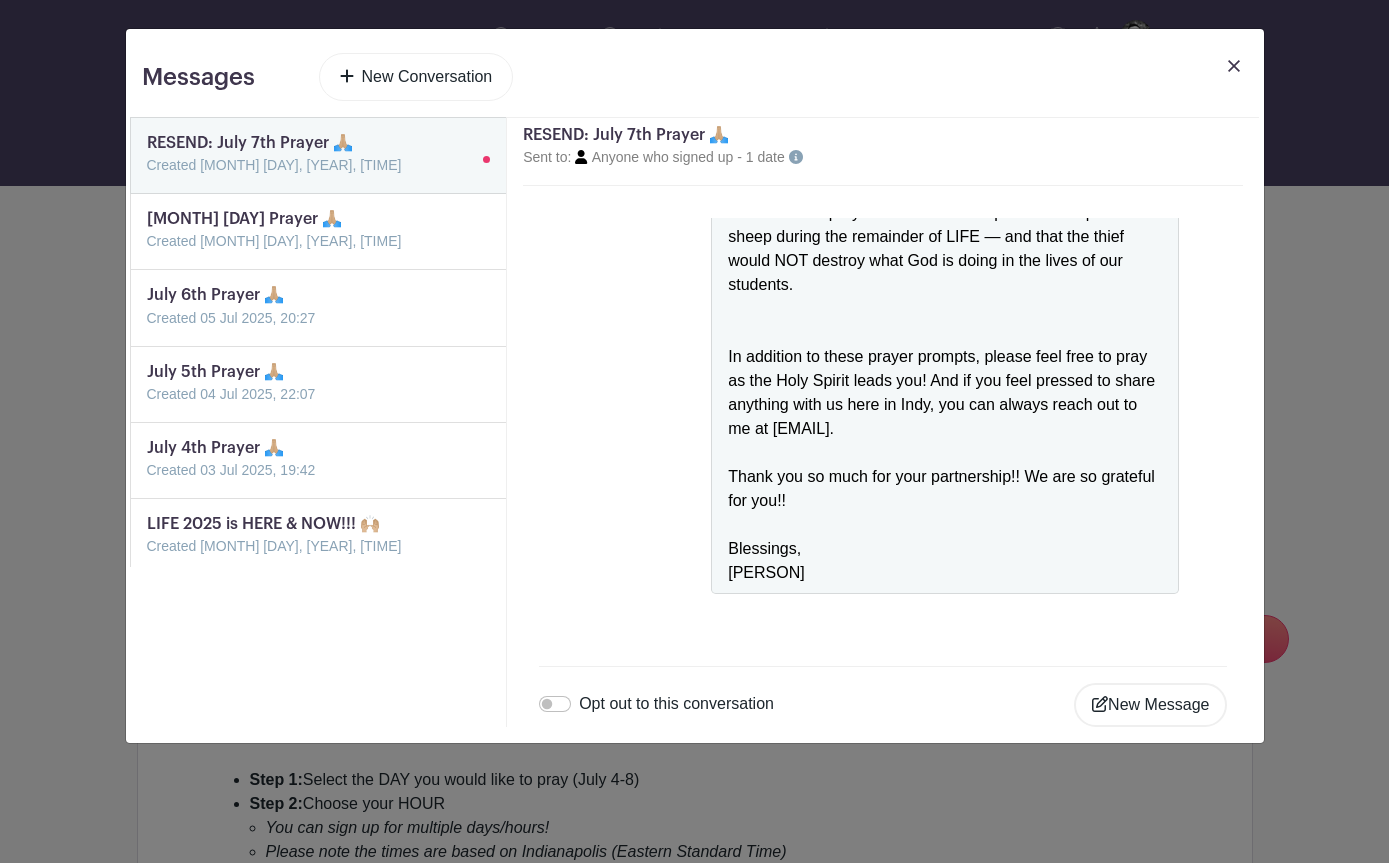 click on "Messages
New Conversation
RESEND: July 7th Prayer 🙏🏼
Created 07 Jul 2025, 07:55
July 7th Prayer 🙏🏼
Created 06 Jul 2025, 21:54
July 6th Prayer 🙏🏼
Created 05 Jul 2025, 20:27
July 5th Prayer 🙏🏼
Created 04 Jul 2025, 22:07
July 4th Prayer 🙏🏼
Created 03 Jul 2025, 19:42
LIFE 2025 is HERE & NOW!!! 🙌🏼
Created 03 Jul 2025, 17:43
RESEND: July 7th Prayer 🙏🏼
Sent to:   Anyone who signed up - 1 date
[FIRST]
[LAST]
07 Jul 2025
07:55 am" at bounding box center (695, 386) 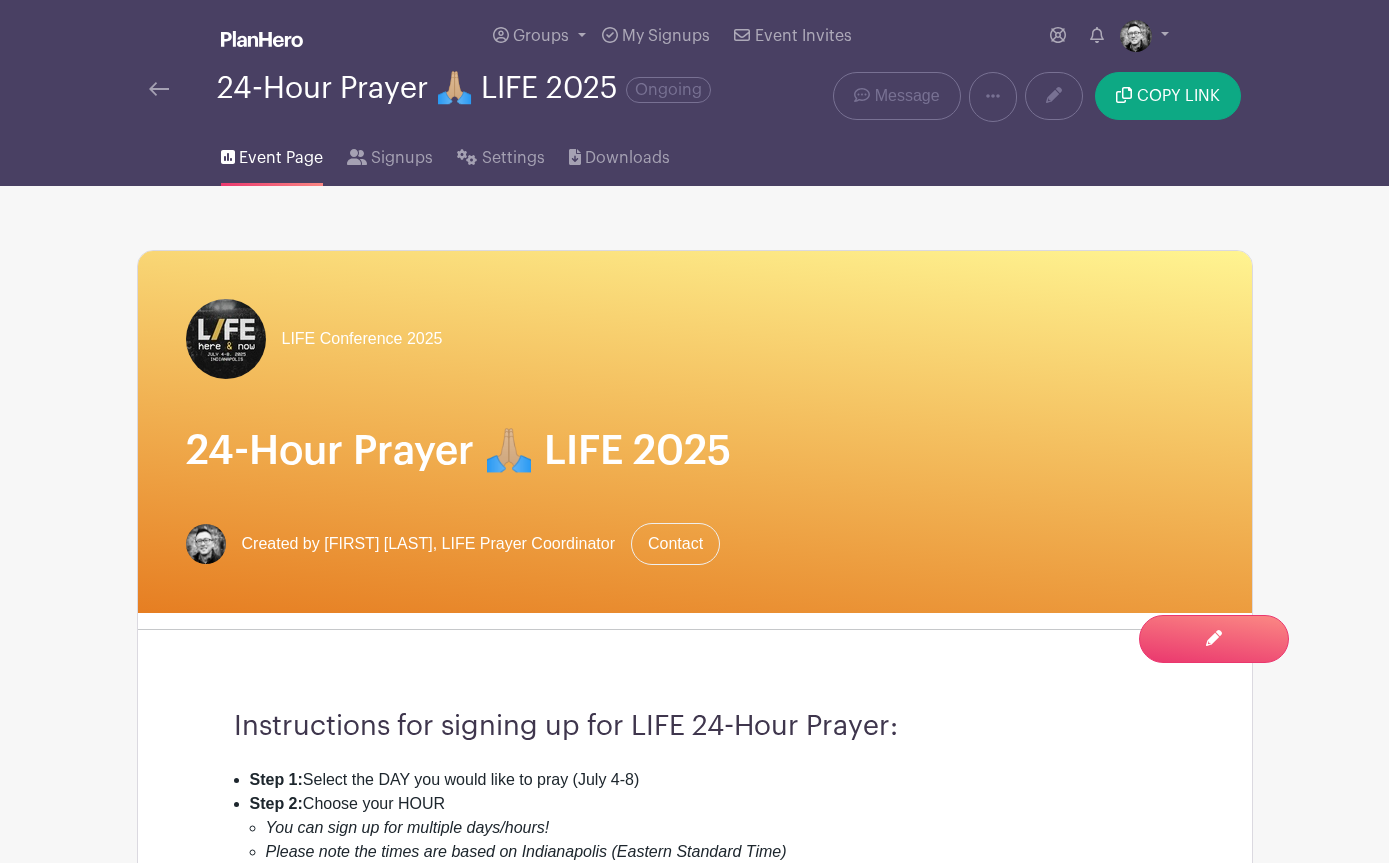scroll, scrollTop: 107, scrollLeft: 0, axis: vertical 